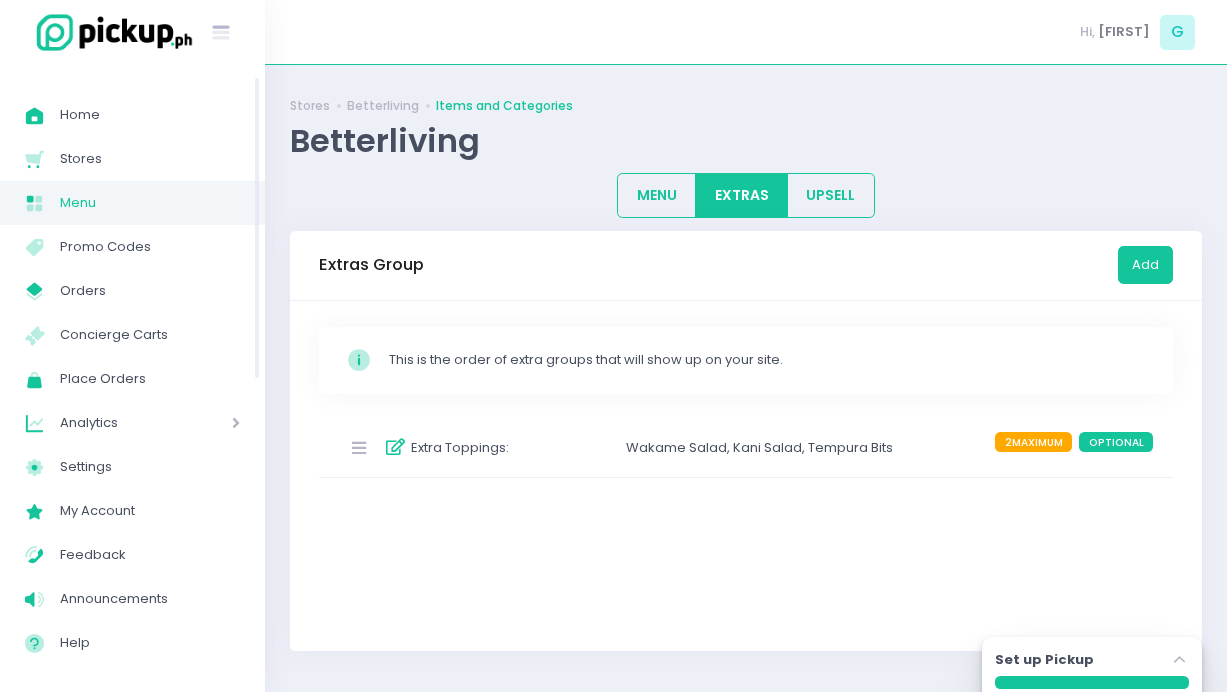 scroll, scrollTop: 0, scrollLeft: 0, axis: both 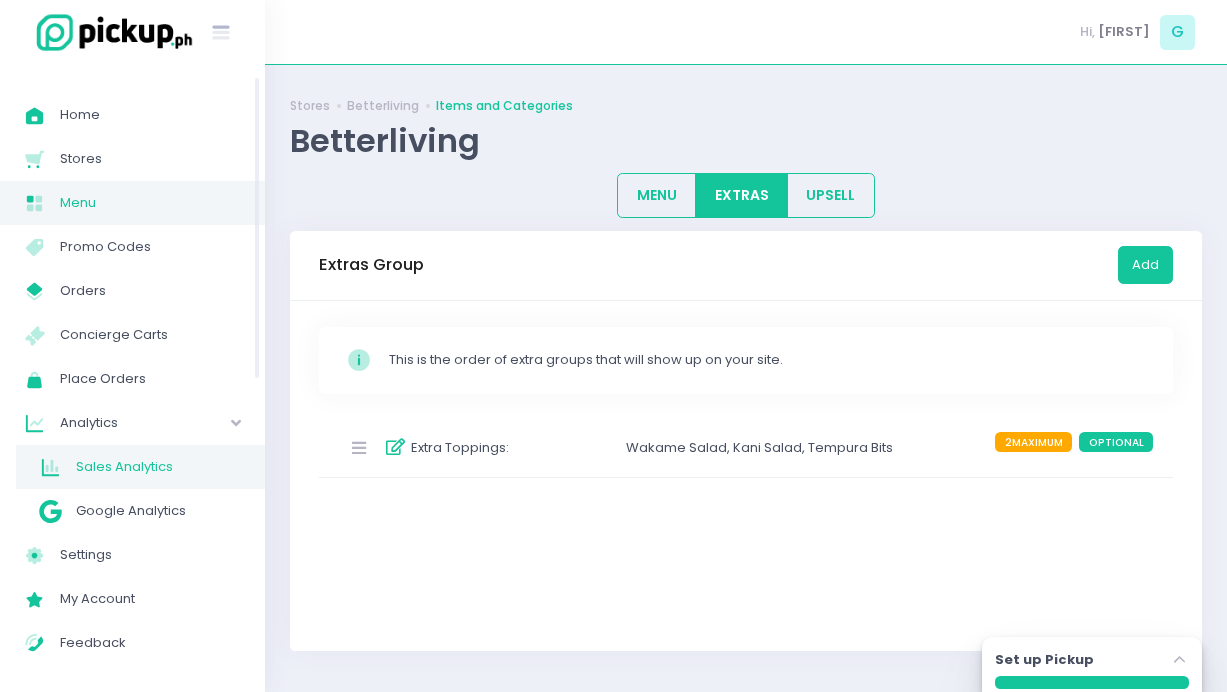 click on "Sales Analytics" at bounding box center (158, 467) 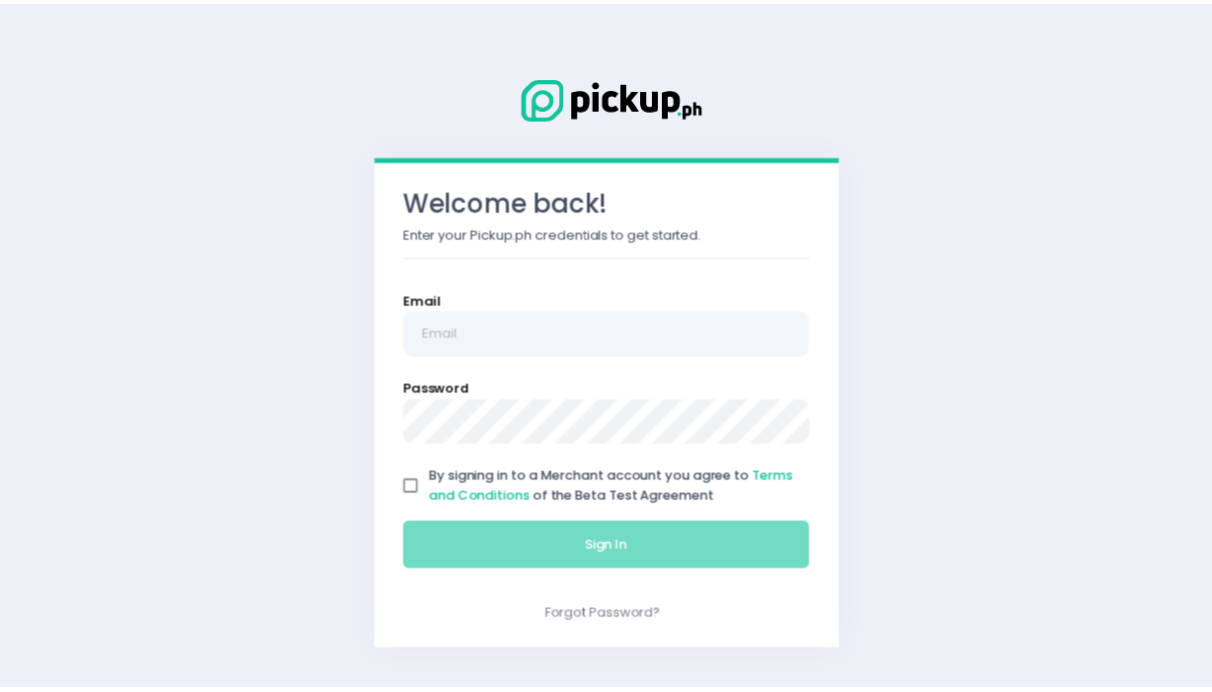 scroll, scrollTop: 0, scrollLeft: 0, axis: both 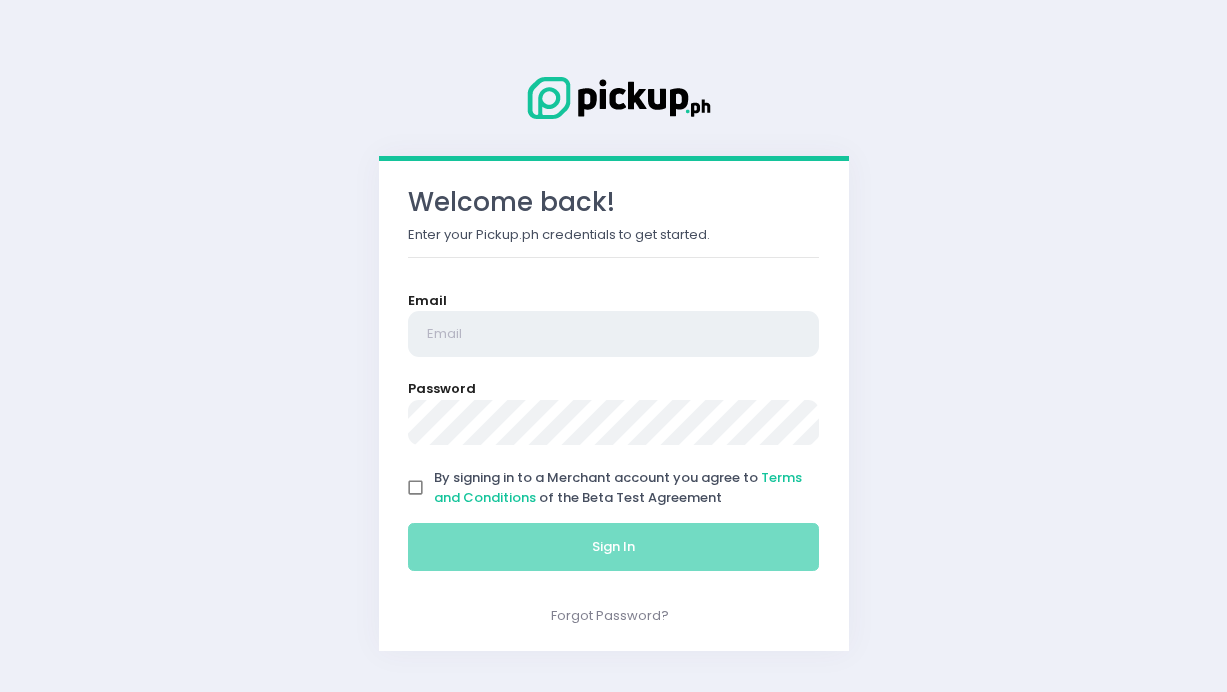 click at bounding box center [614, 334] 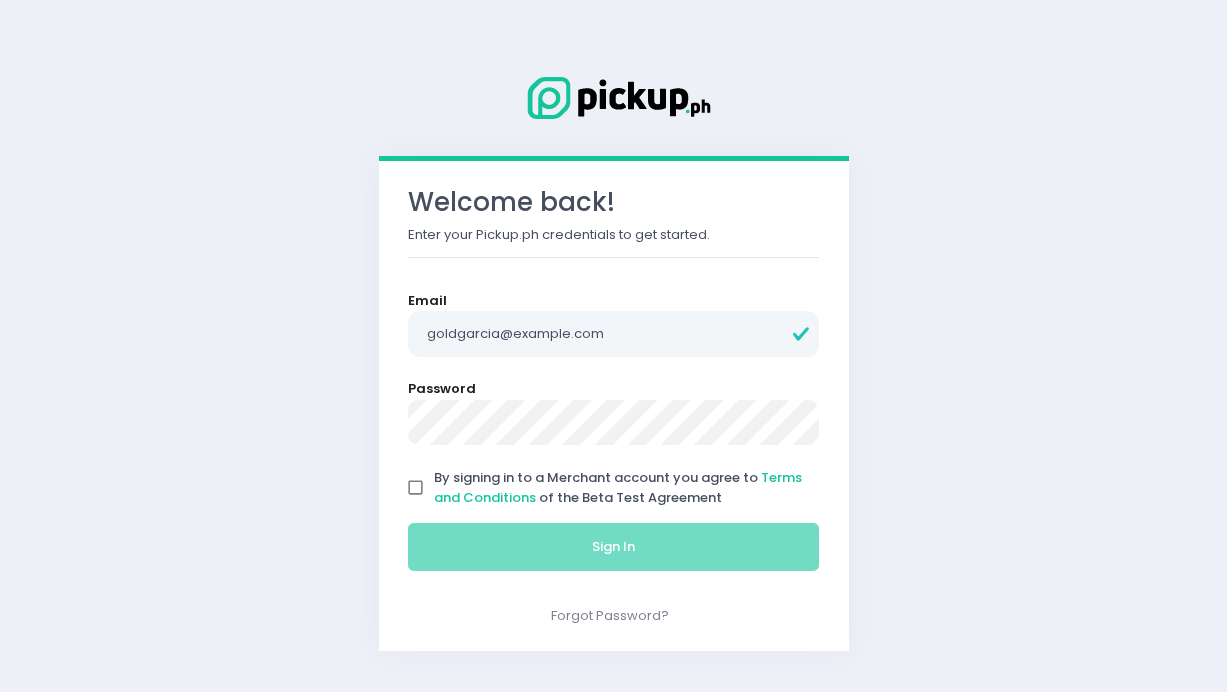 click on "By signing in to a Merchant account you agree to   Terms and Conditions   of the Beta Test Agreement" at bounding box center [416, 488] 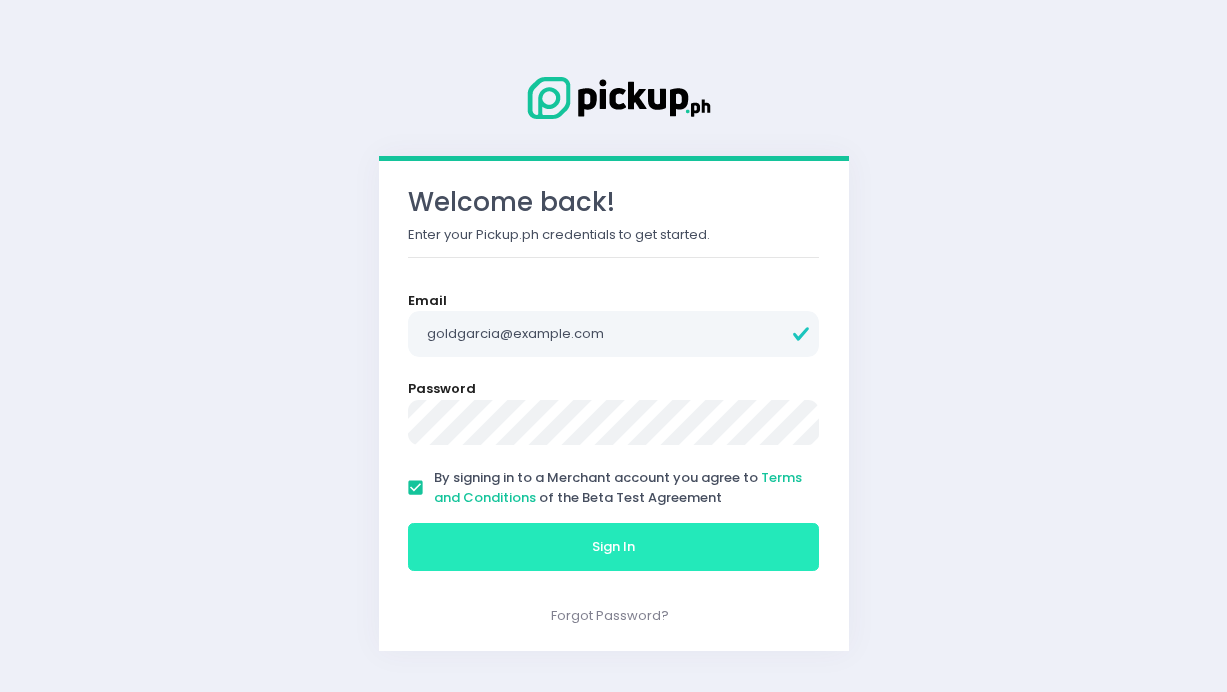 click on "Sign In" at bounding box center [614, 547] 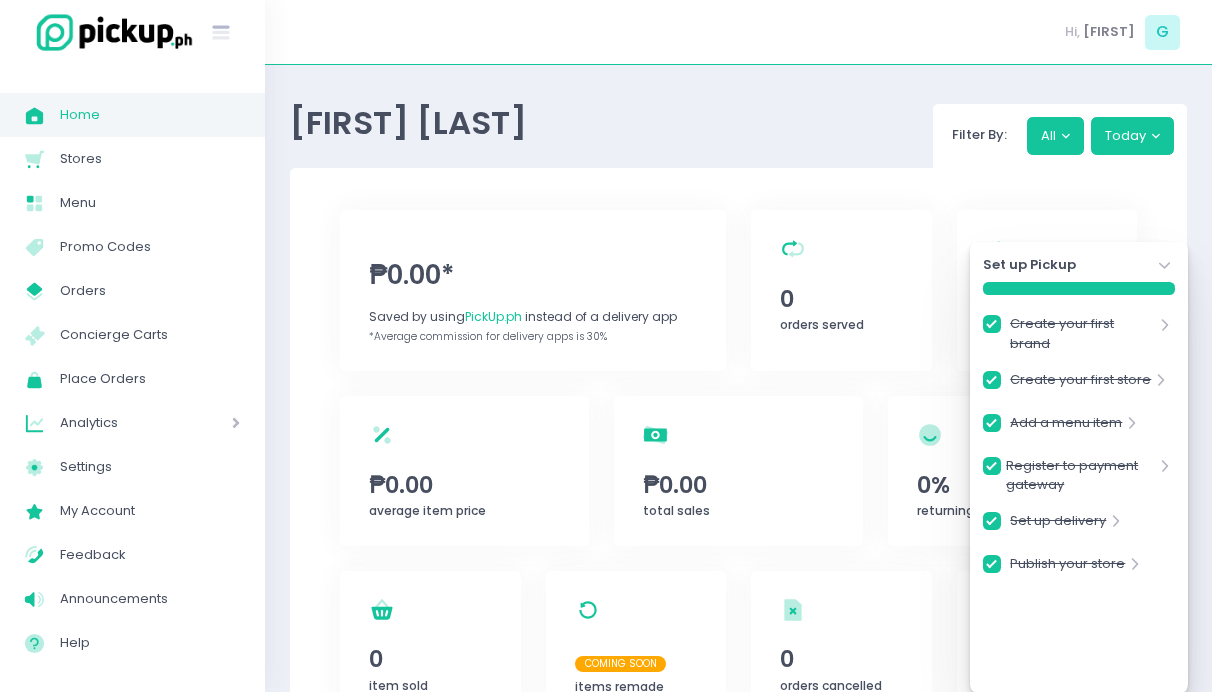click 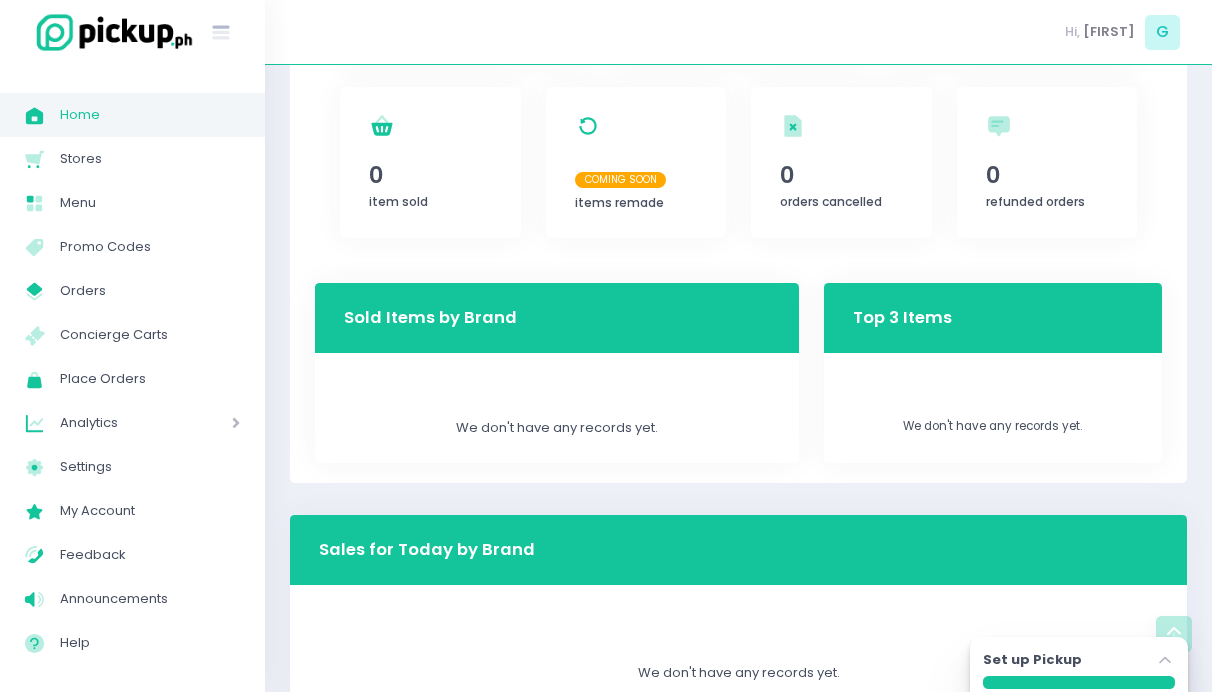 click on "Top 3 Items" at bounding box center [902, 317] 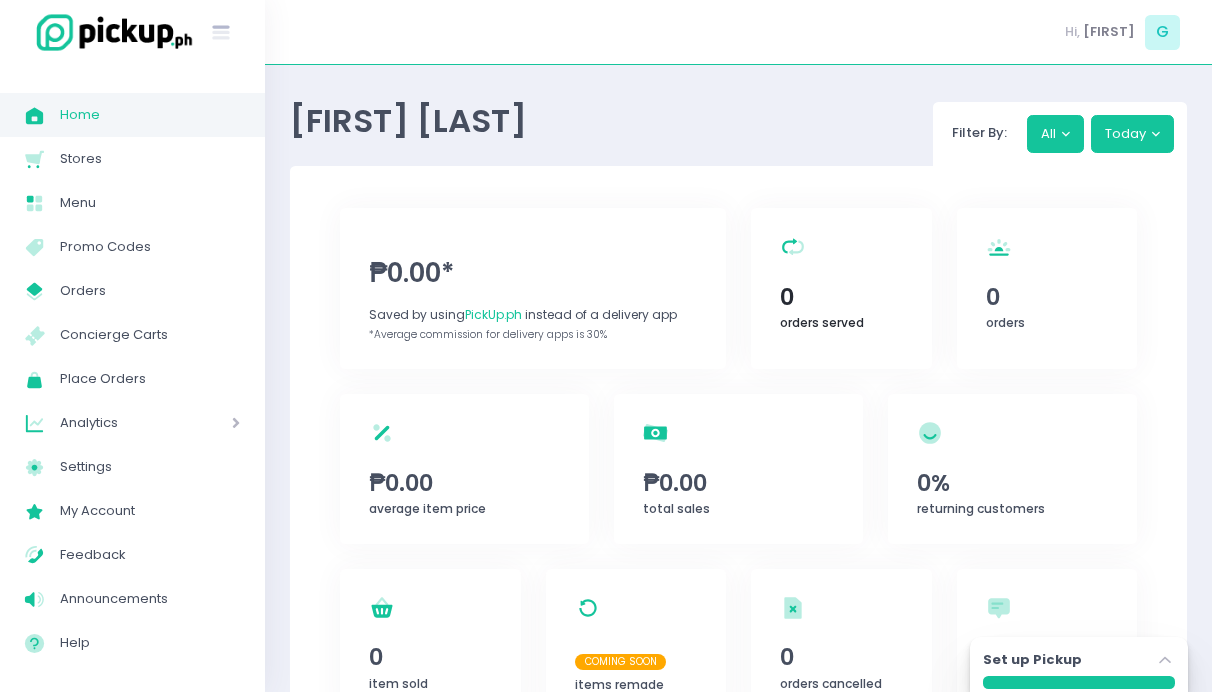 scroll, scrollTop: 0, scrollLeft: 0, axis: both 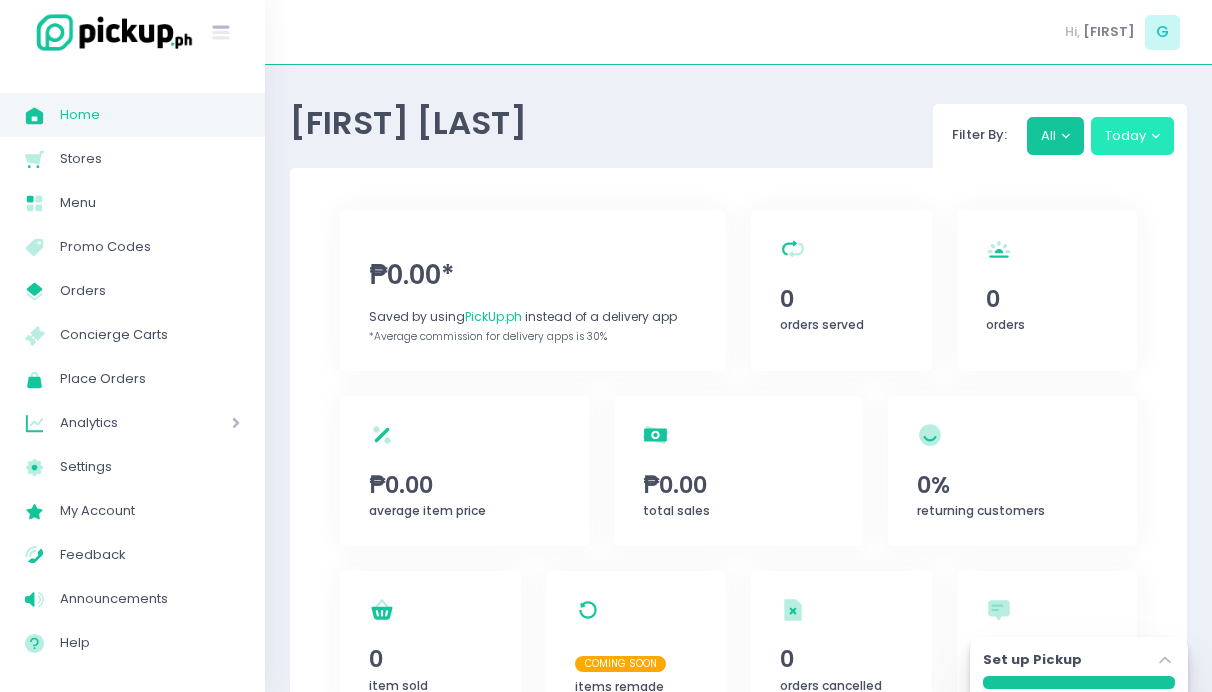 click on "Today" at bounding box center [1133, 136] 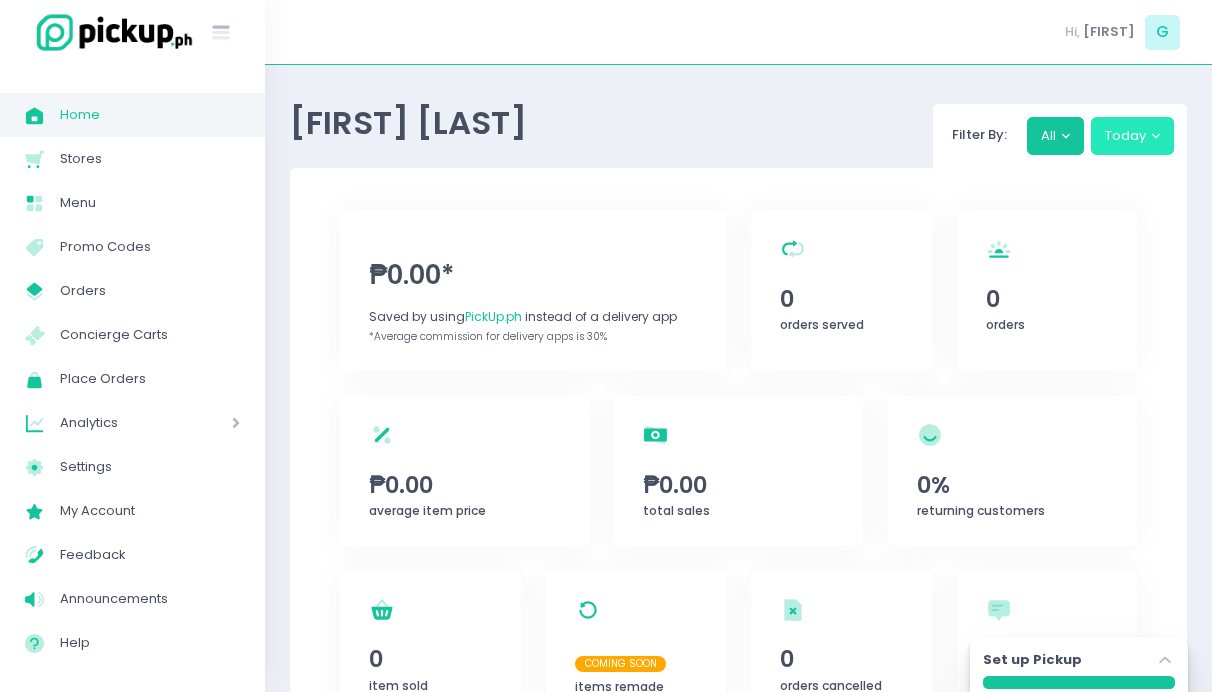click on "Today" at bounding box center [1133, 136] 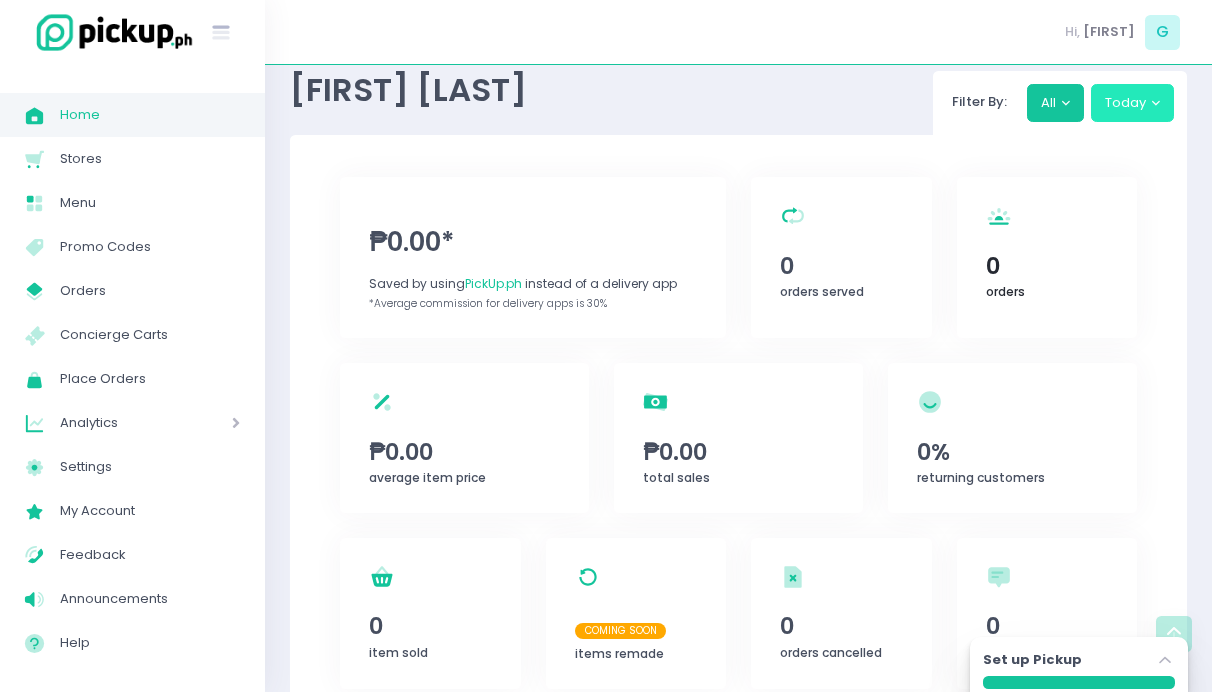 scroll, scrollTop: 0, scrollLeft: 0, axis: both 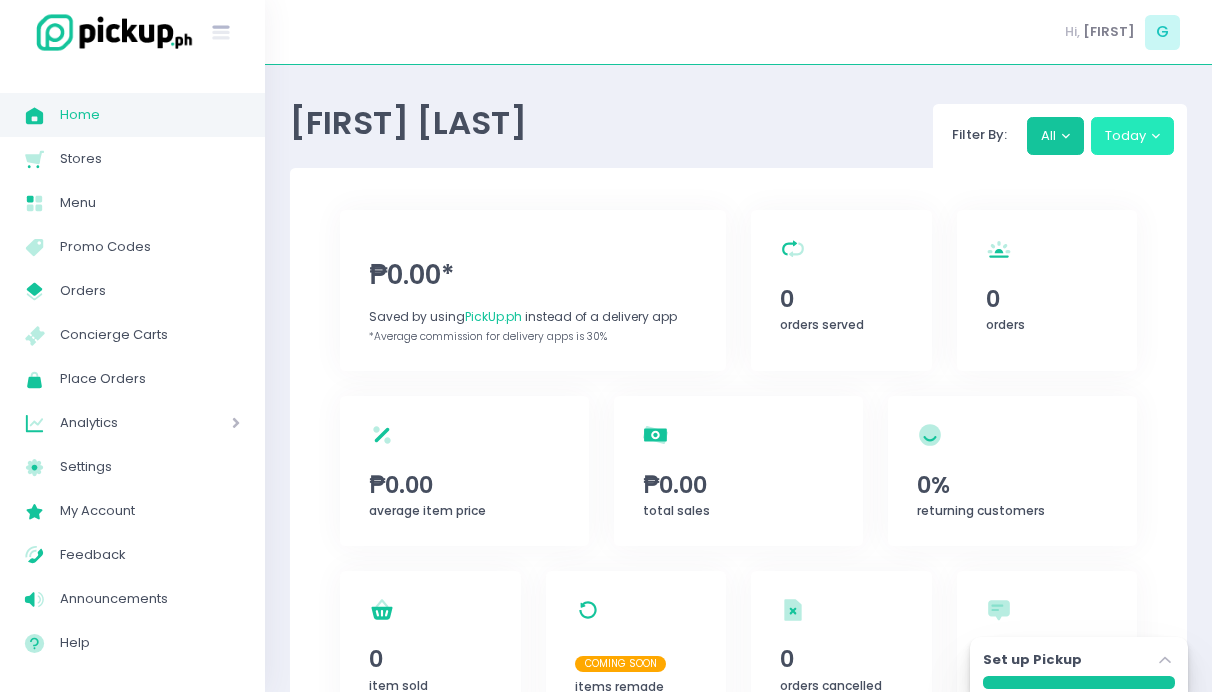 click on "Today" at bounding box center [1133, 136] 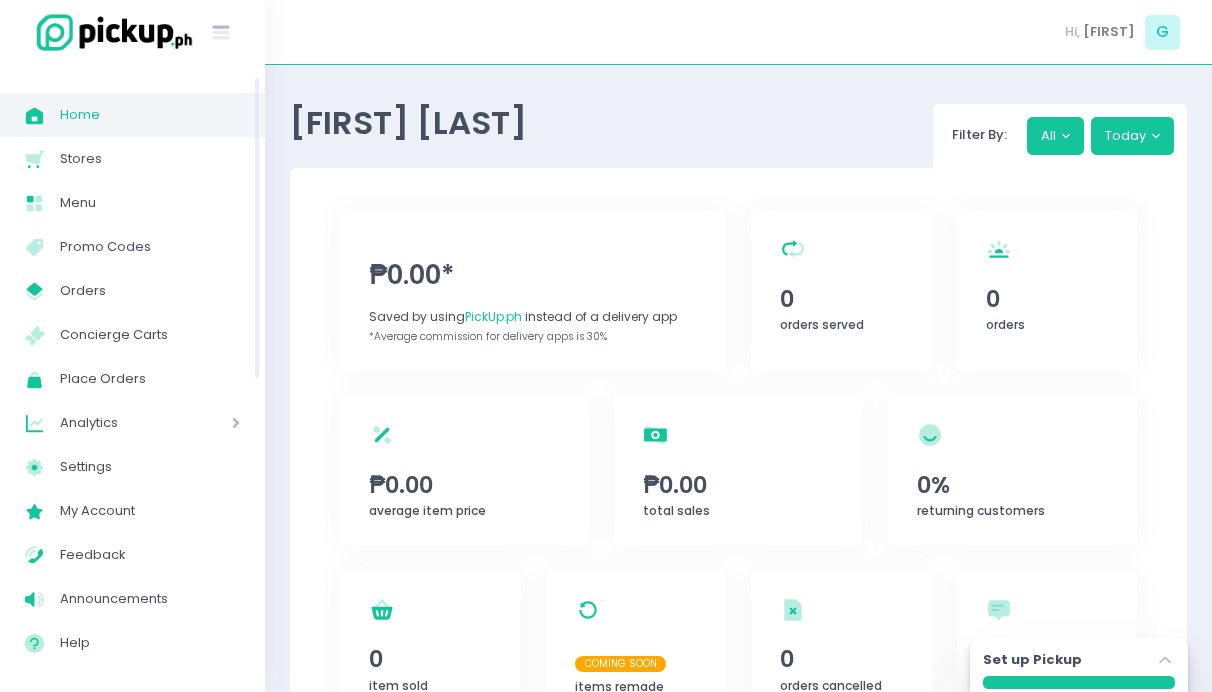 click on "Analytics" at bounding box center [117, 423] 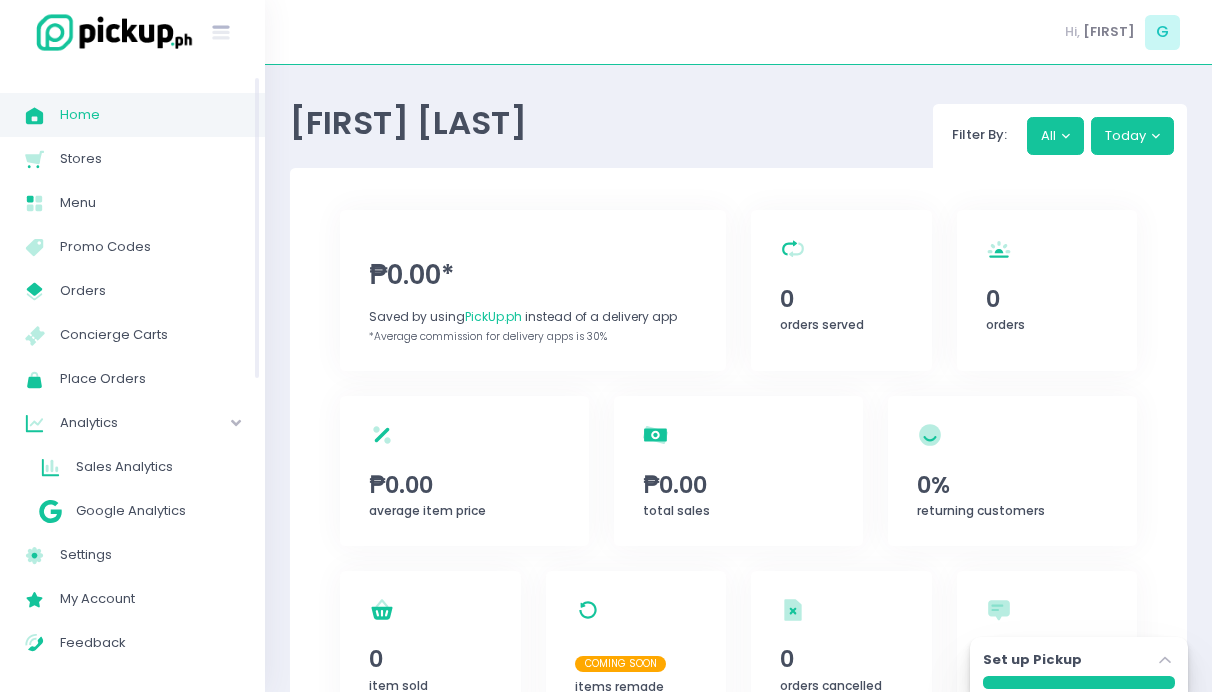 click on "Analytics" at bounding box center (117, 423) 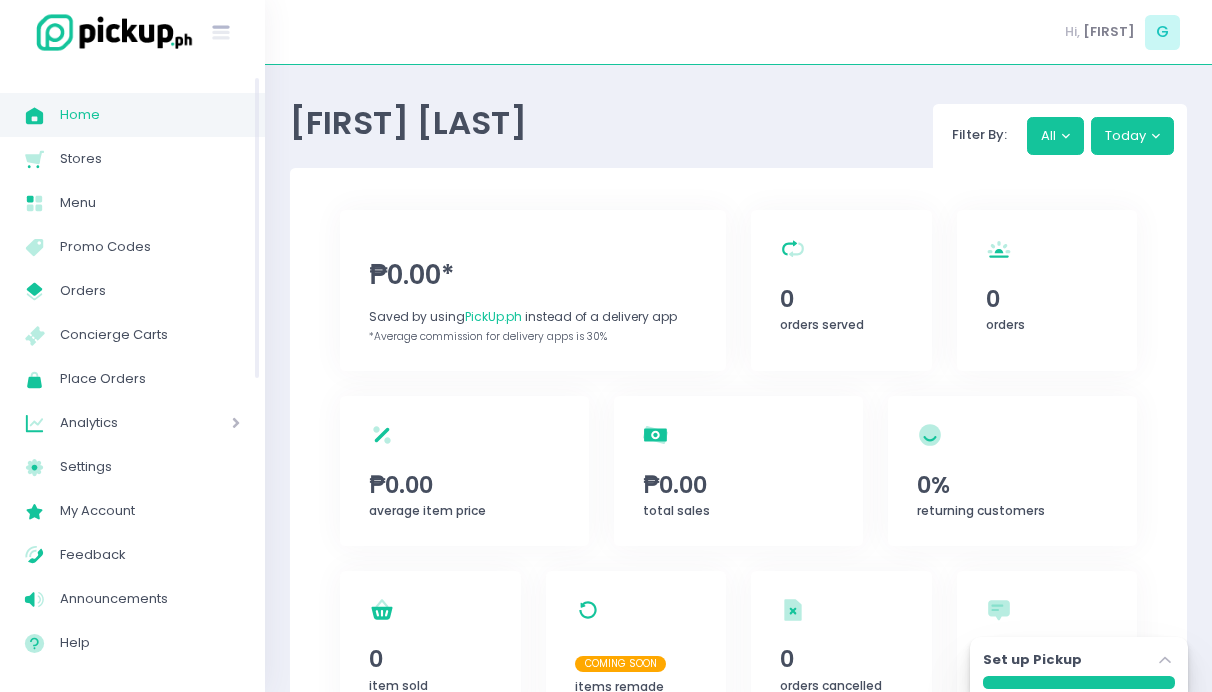 click on "Analytics" at bounding box center [117, 423] 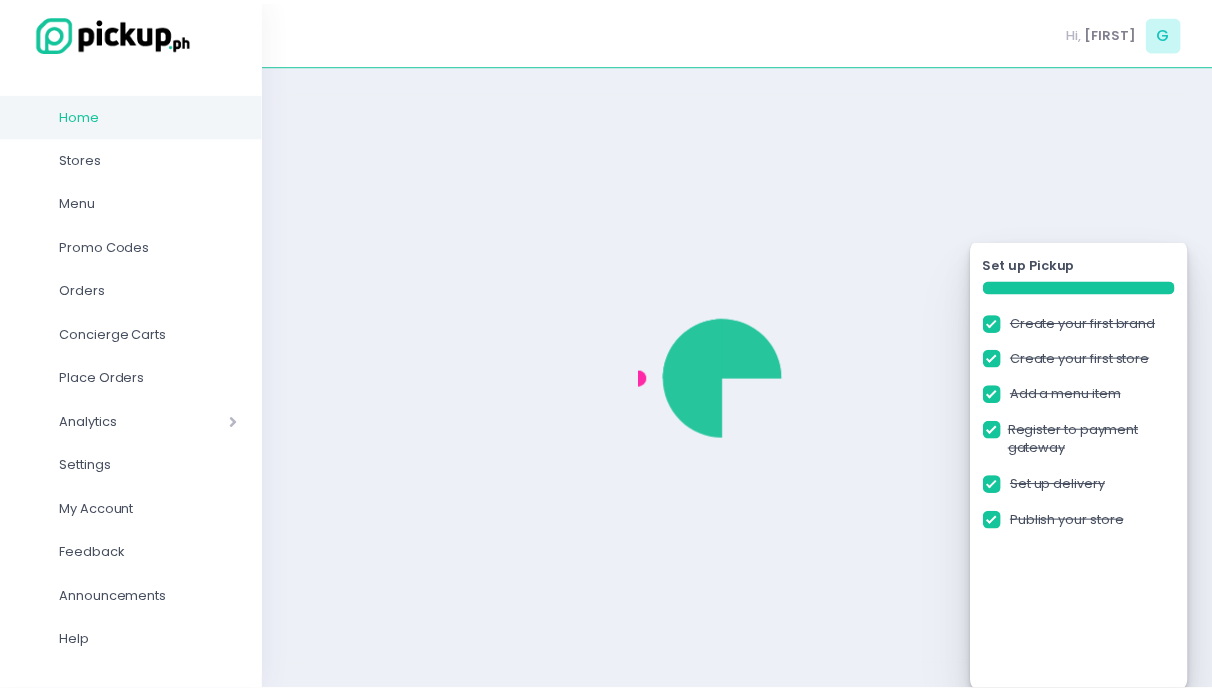 scroll, scrollTop: 0, scrollLeft: 0, axis: both 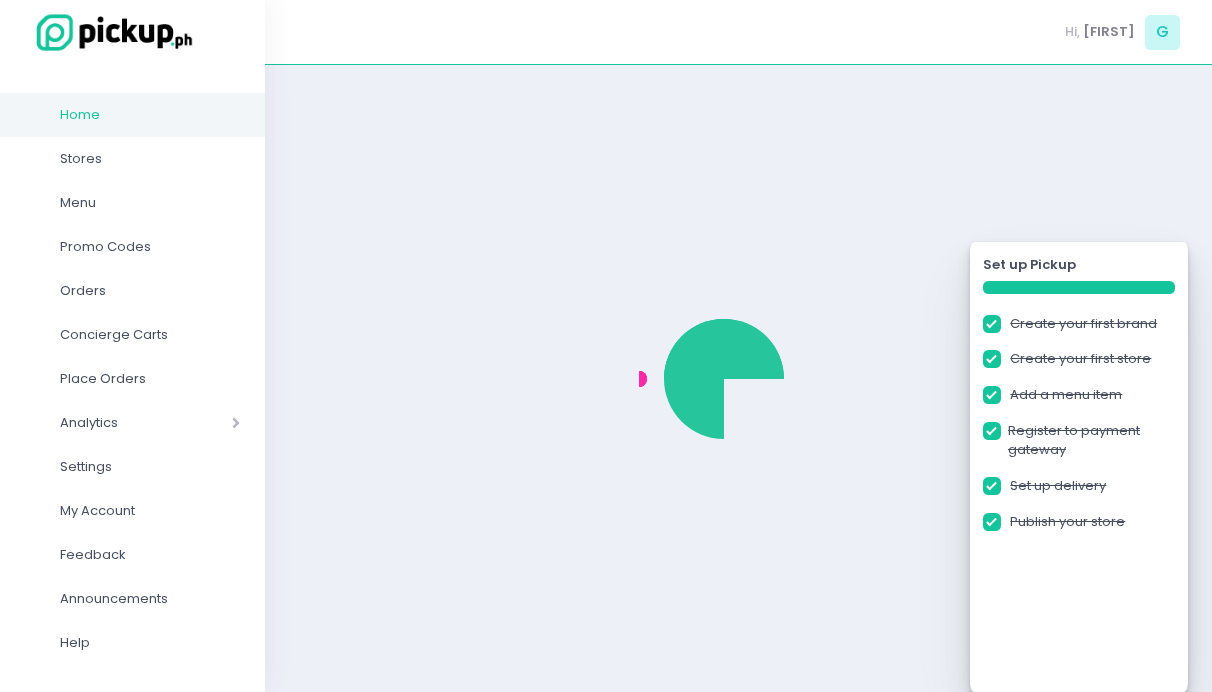 checkbox on "true" 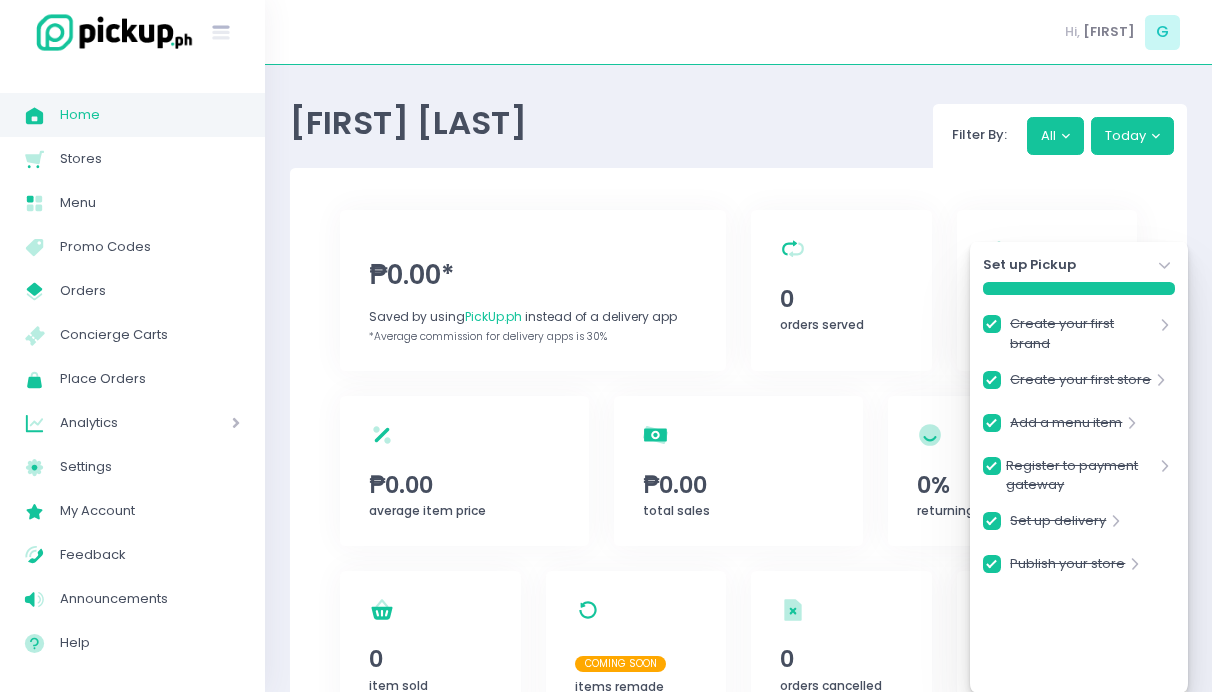 drag, startPoint x: 1162, startPoint y: 260, endPoint x: 1154, endPoint y: 169, distance: 91.350975 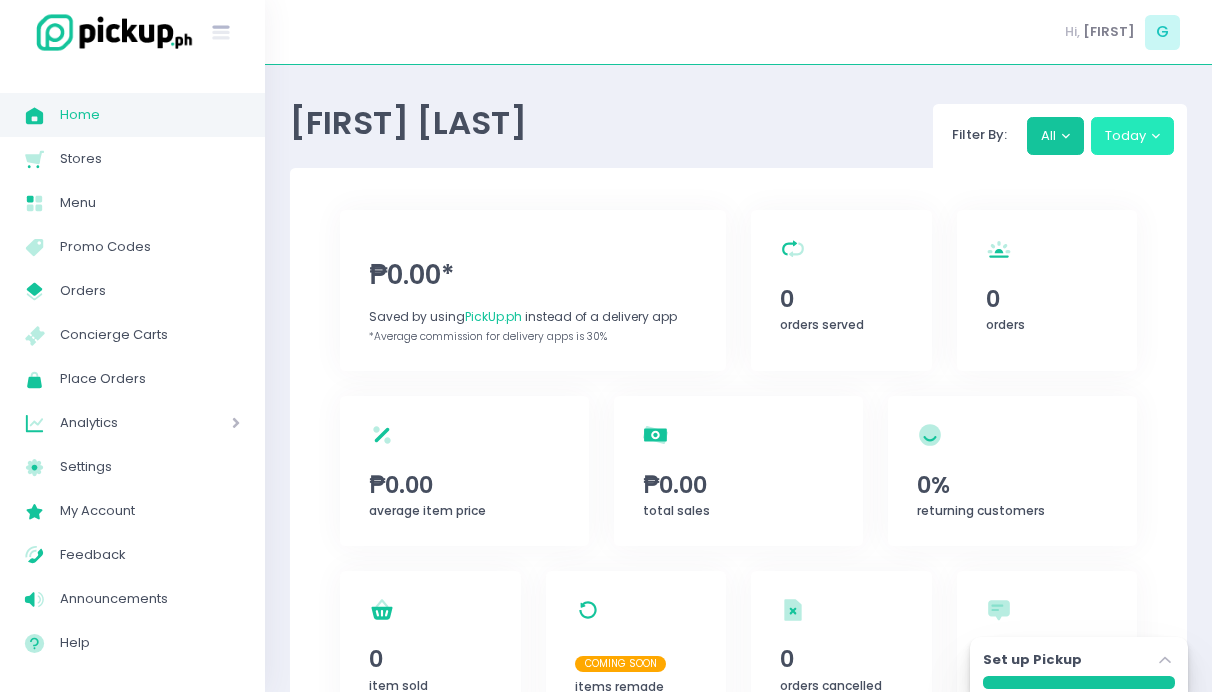click on "Today" at bounding box center [1133, 136] 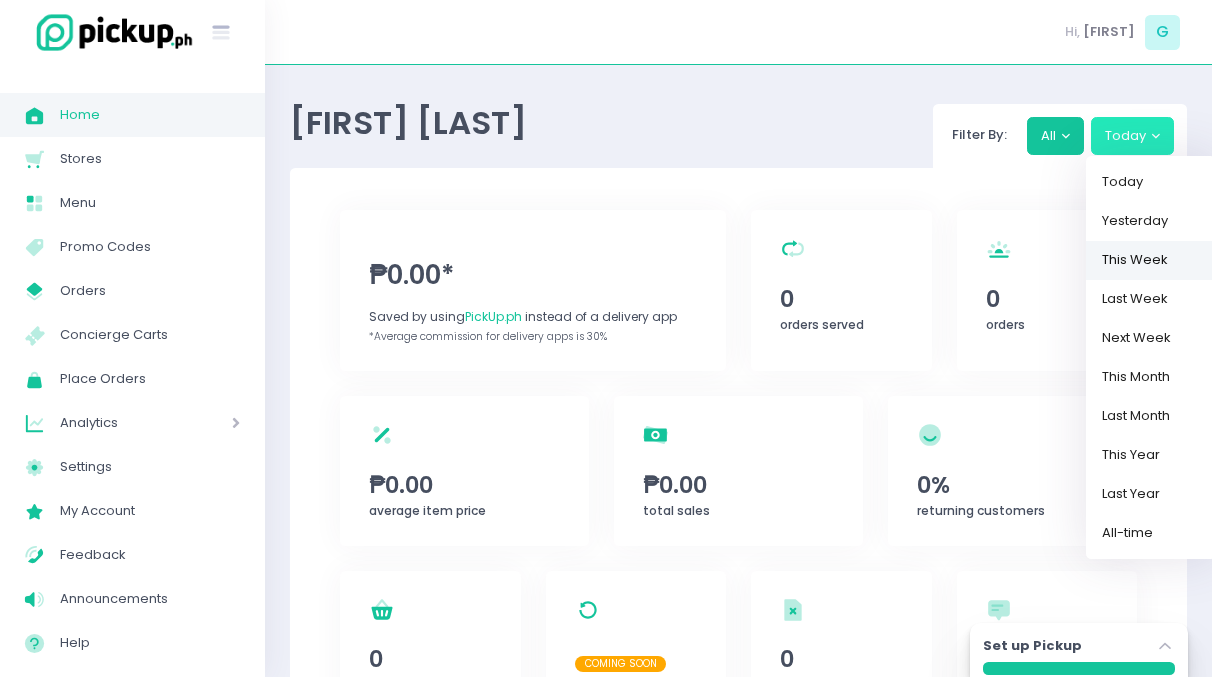 click on "This Week" at bounding box center (1151, 260) 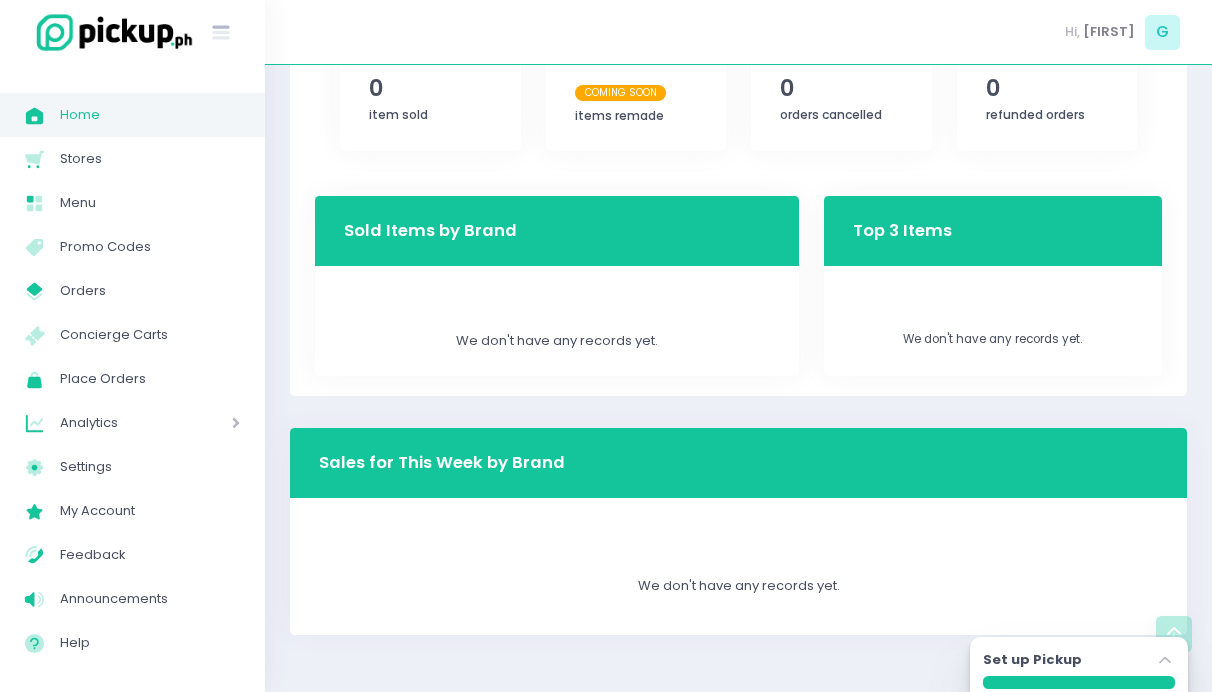 scroll, scrollTop: 0, scrollLeft: 0, axis: both 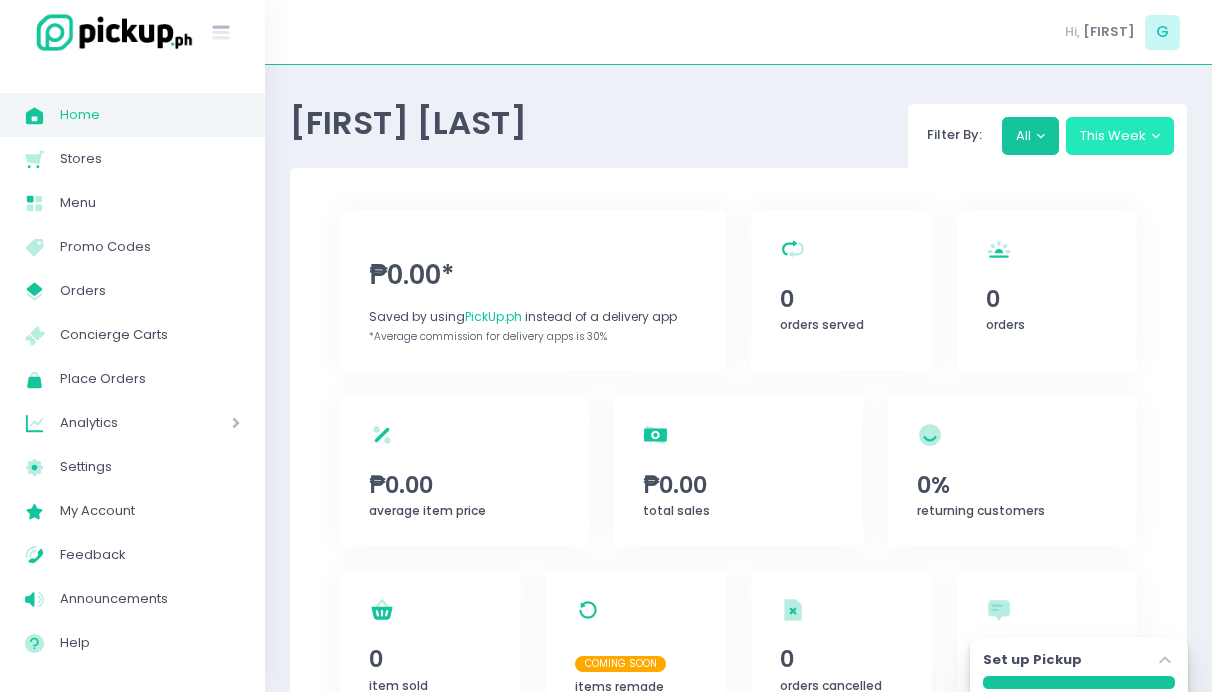 click on "This Week" at bounding box center (1120, 136) 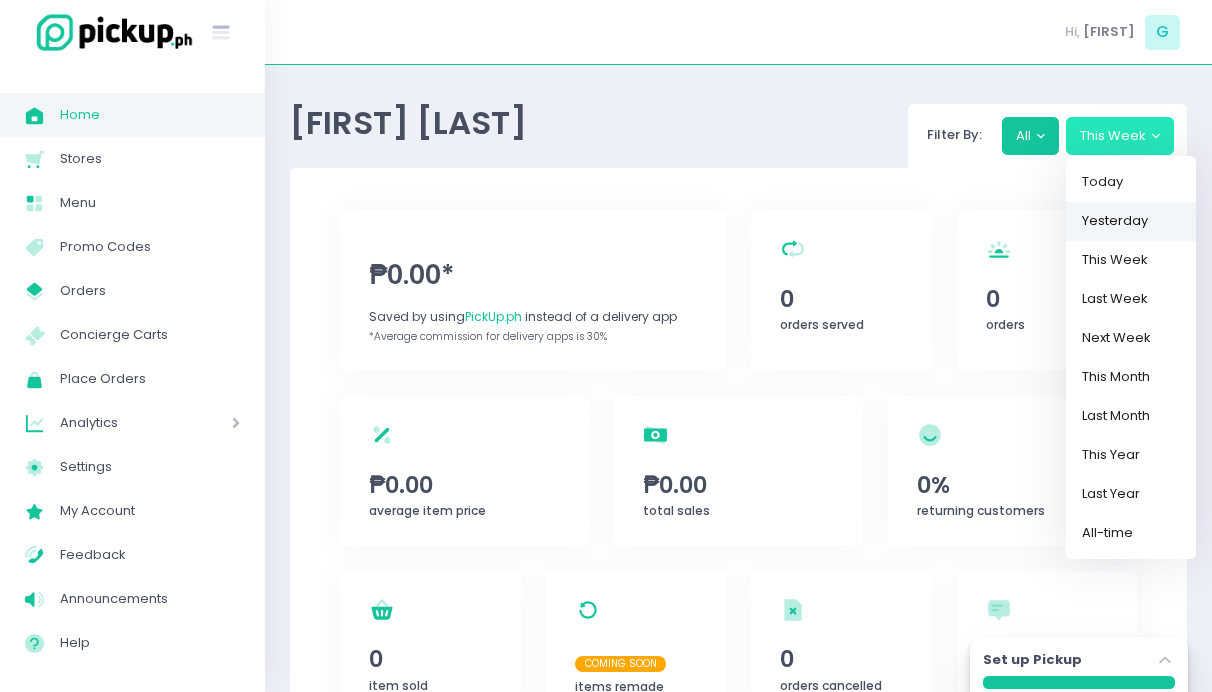 click on "Yesterday" at bounding box center [1131, 221] 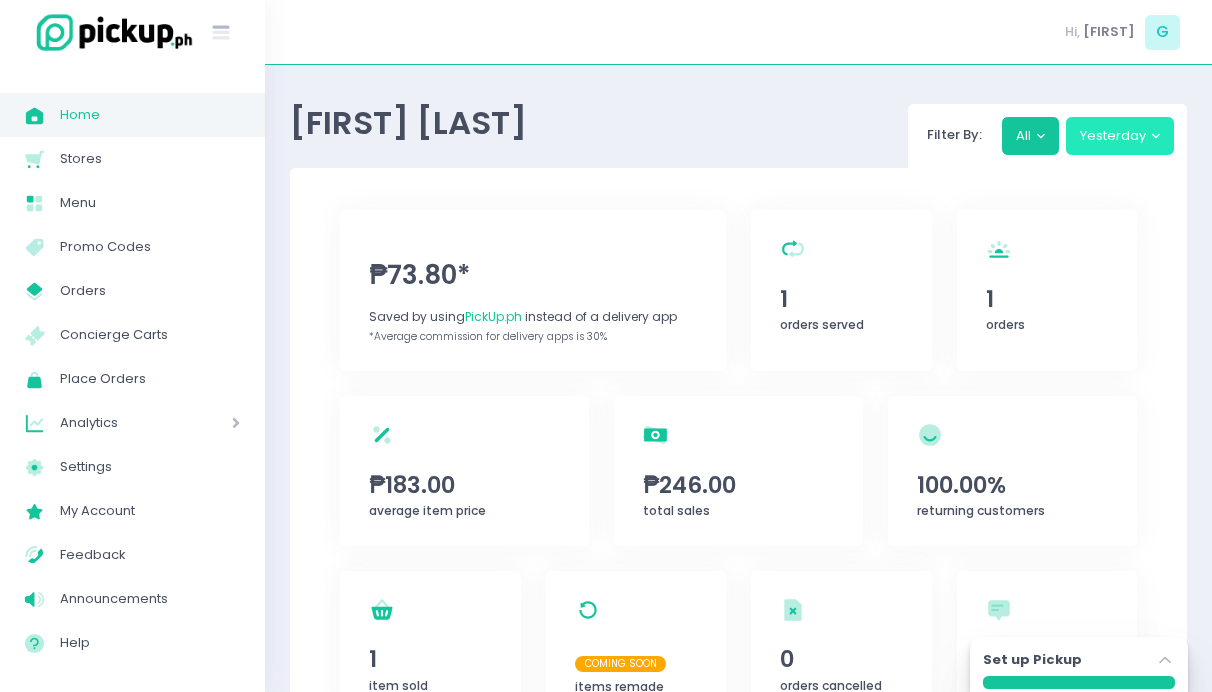 click on "Yesterday" at bounding box center (1120, 136) 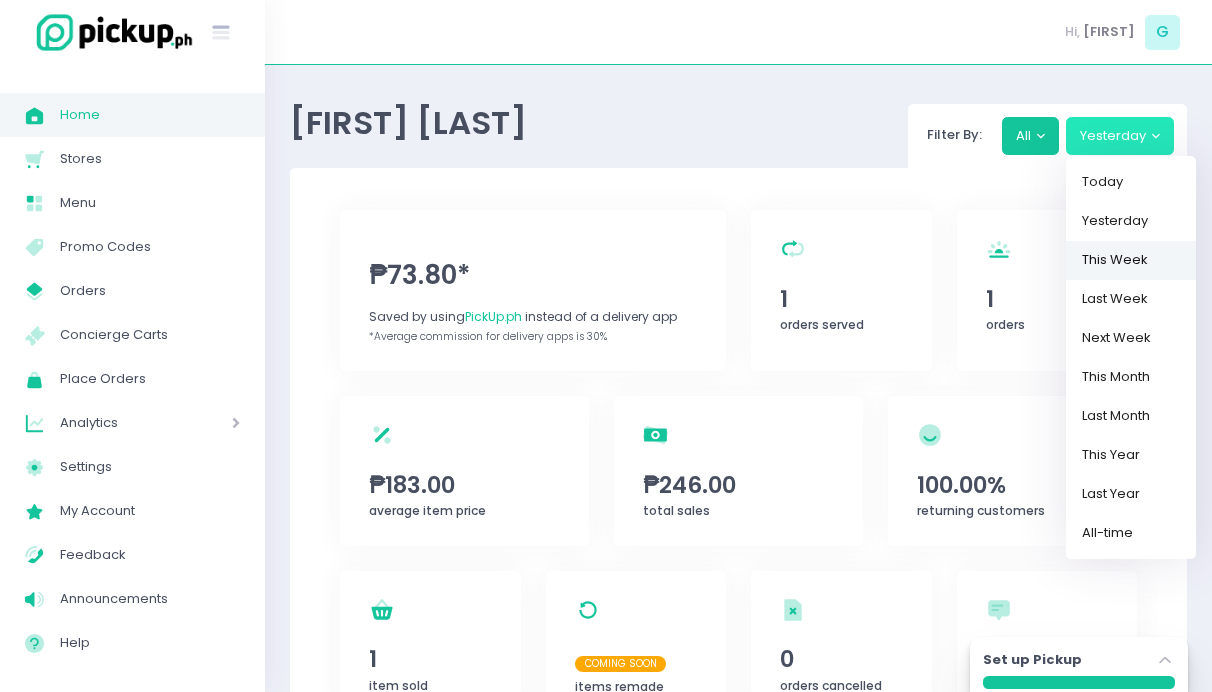 click on "This Week" at bounding box center (1131, 260) 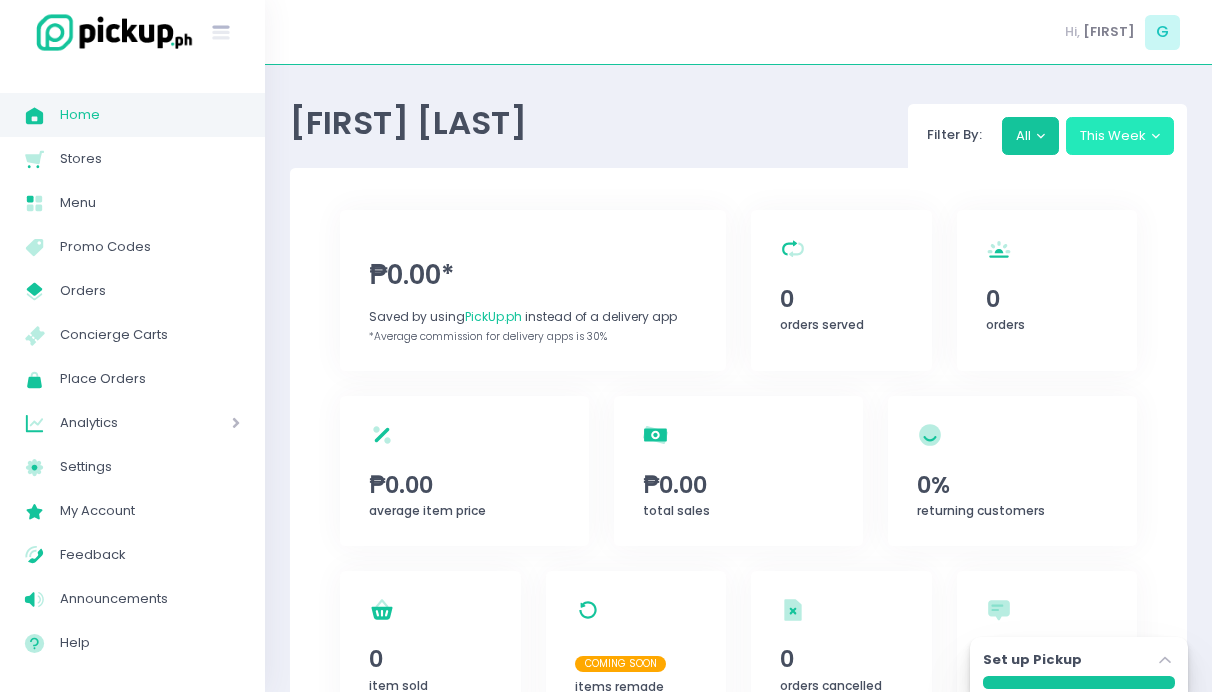 click on "This Week" at bounding box center (1120, 136) 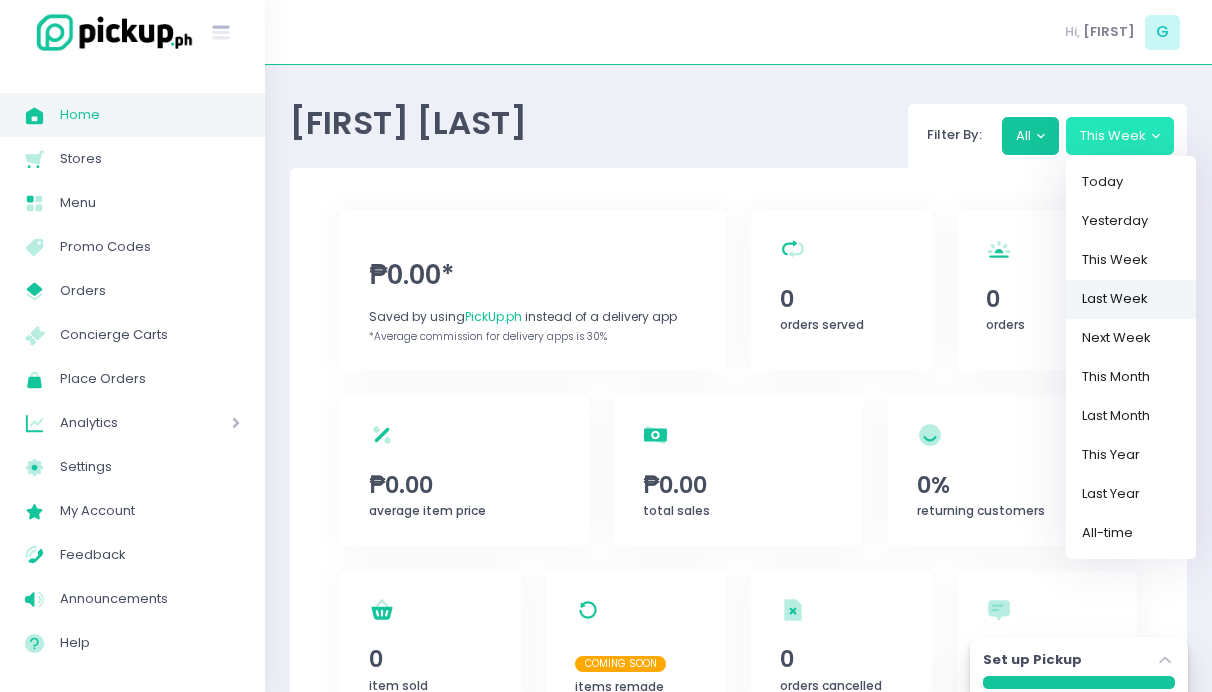 click on "Last Week" at bounding box center [1131, 299] 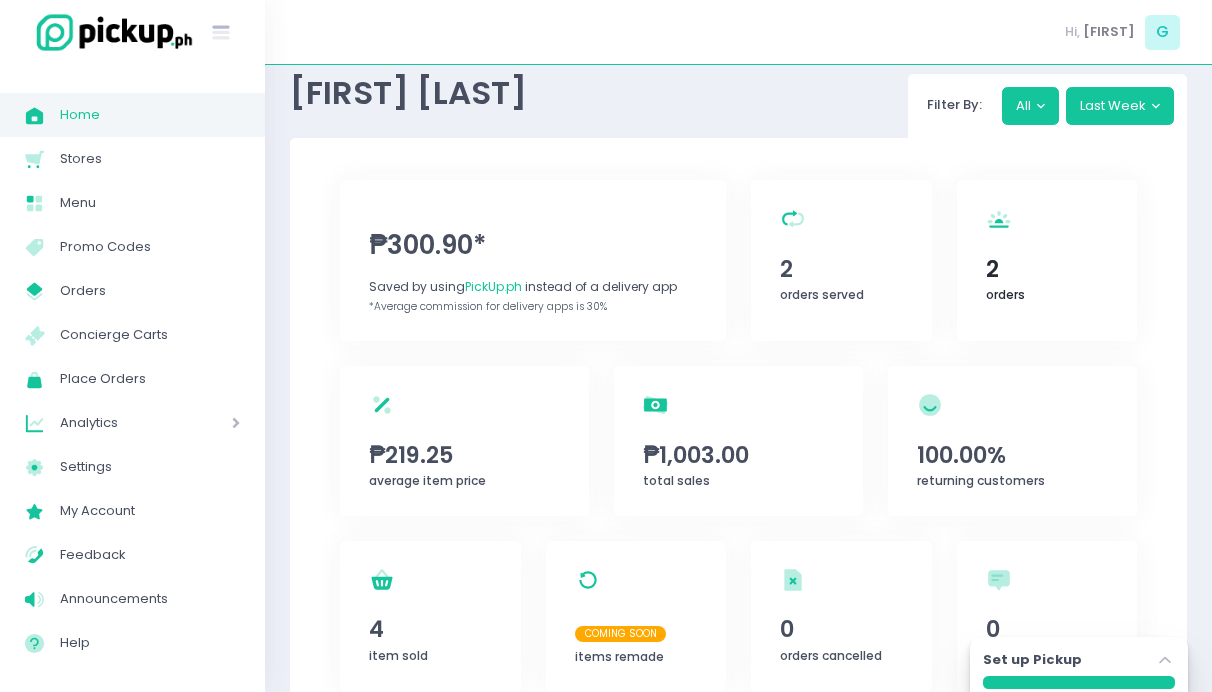 scroll, scrollTop: 32, scrollLeft: 0, axis: vertical 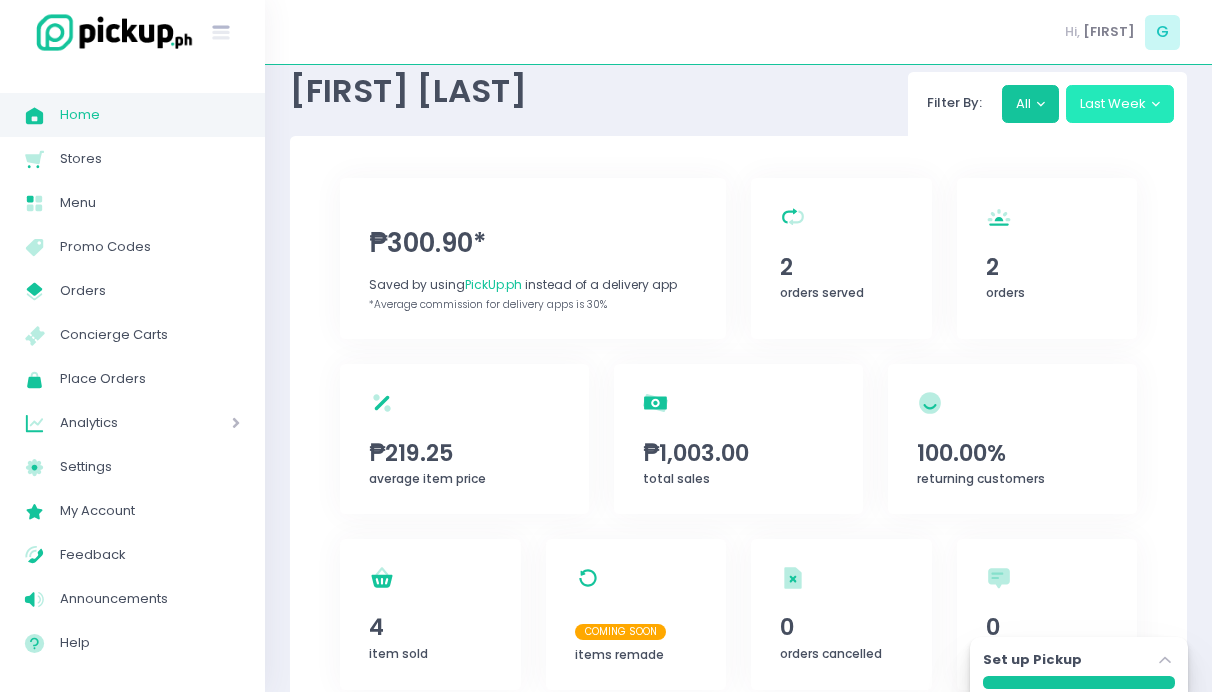 click on "Last Week" at bounding box center [1120, 104] 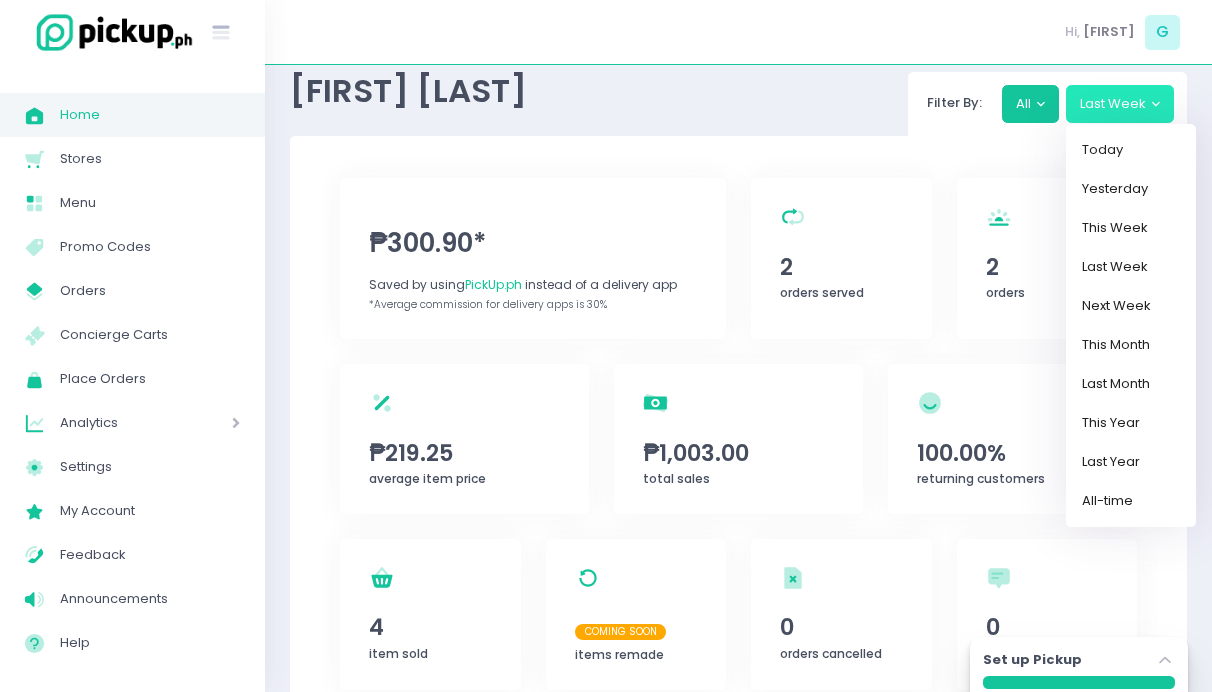 click on "₱300.90* Saved by using  PickUp.ph   instead of a delivery app *Average commission for delivery apps is 30% orders served Created with Sketch. 2 orders served orders Created with Sketch. 2 orders average item price Created with Sketch. ₱219.25 average item price total sales Created with Sketch. ₱1,003.00 total sales returning customers Created with Sketch. 100.00% returning customers item sold Created with Sketch. 4 item sold items remade Created with Sketch. Coming Soon items remade orders cancelled Created with Sketch. 0 orders cancelled refunded orders Created with Sketch. 0 refunded orders" at bounding box center [738, 438] 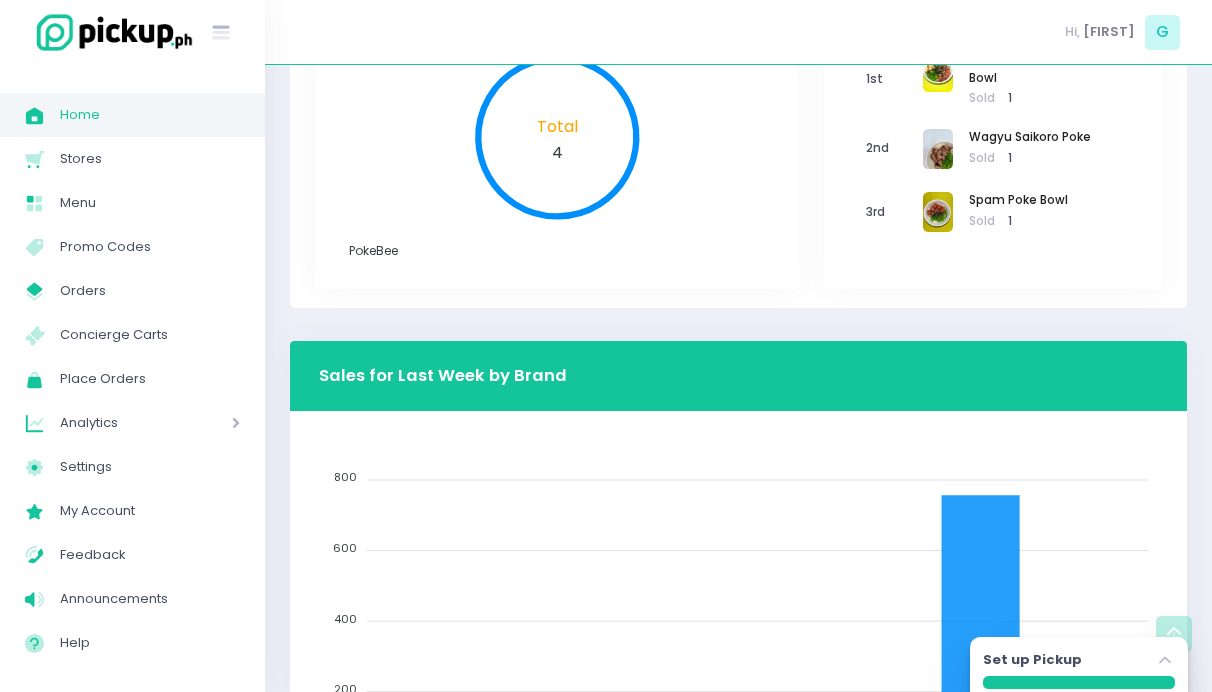 scroll, scrollTop: 645, scrollLeft: 0, axis: vertical 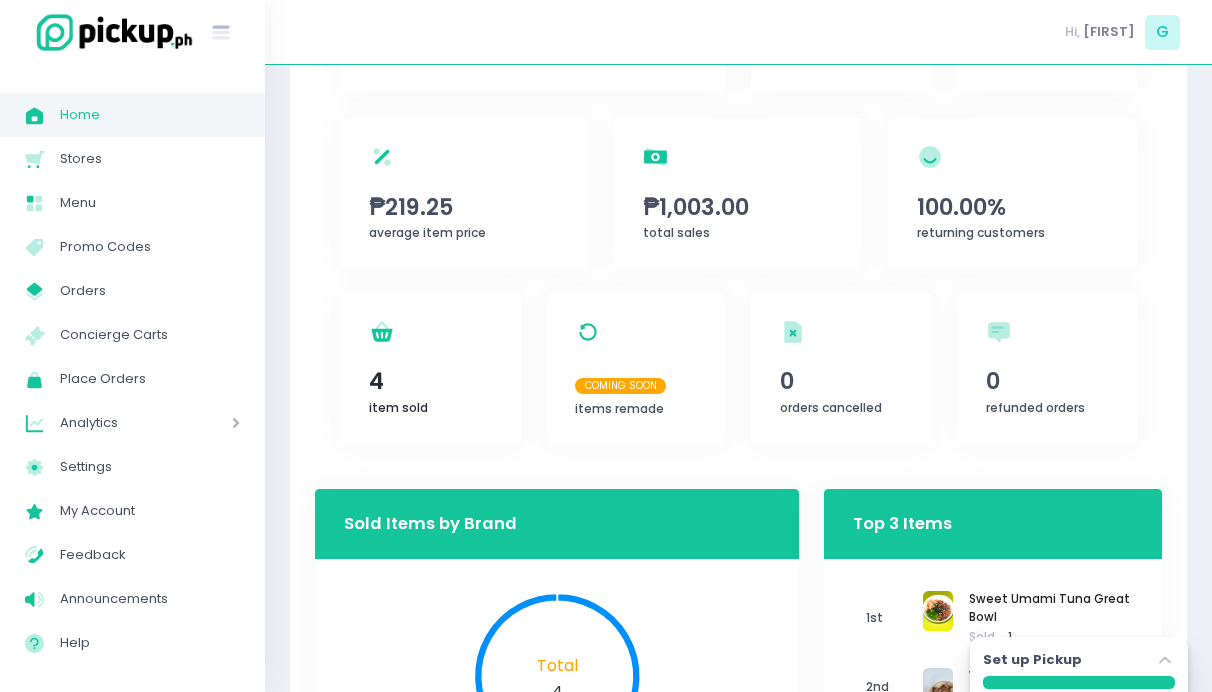 click on "item sold Created with Sketch. 4 item sold" at bounding box center [430, 368] 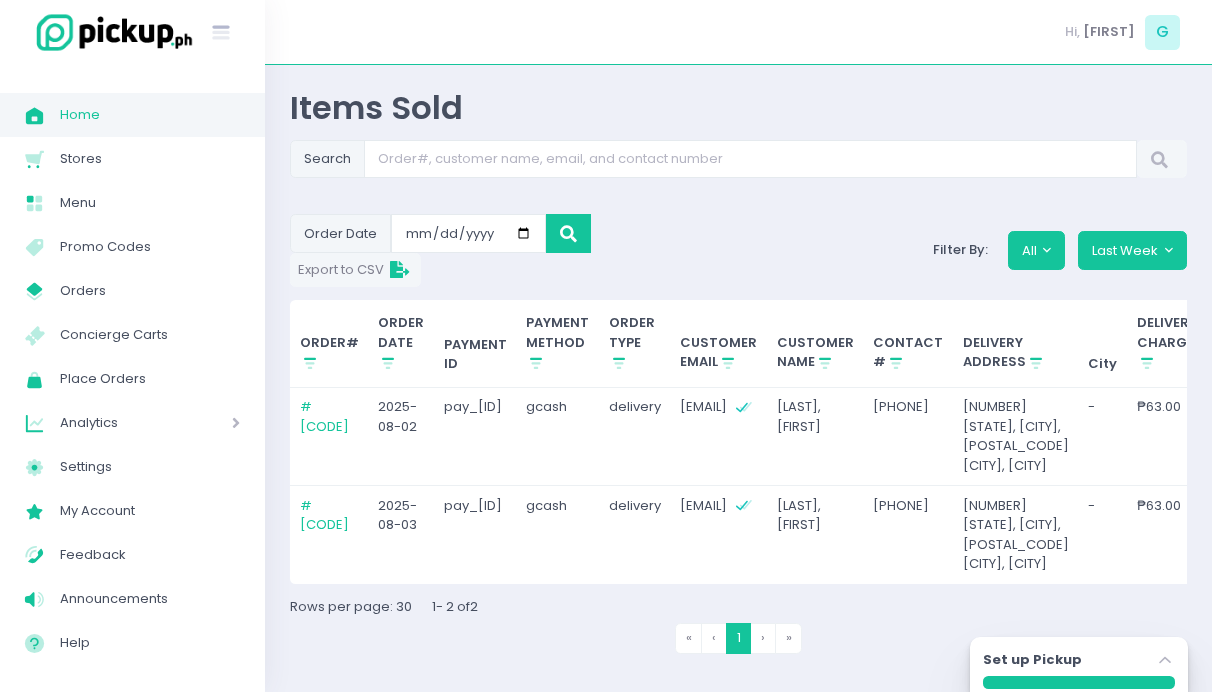 scroll, scrollTop: 92, scrollLeft: 0, axis: vertical 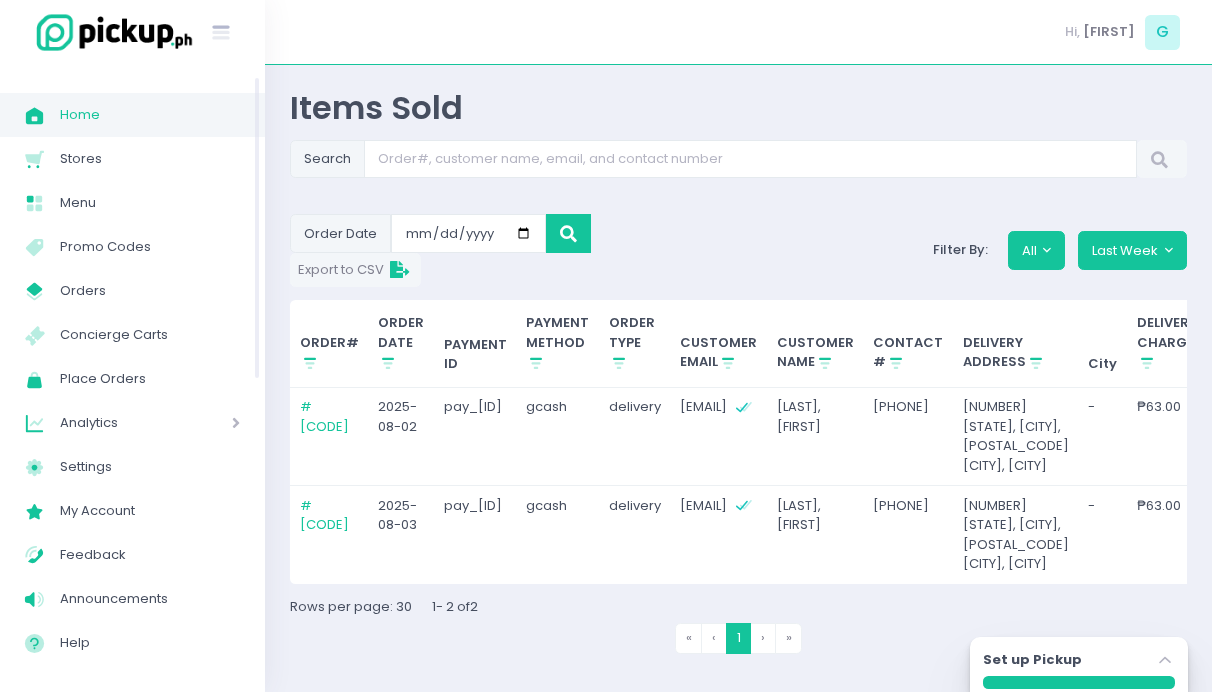 click on "Analytics" at bounding box center (117, 423) 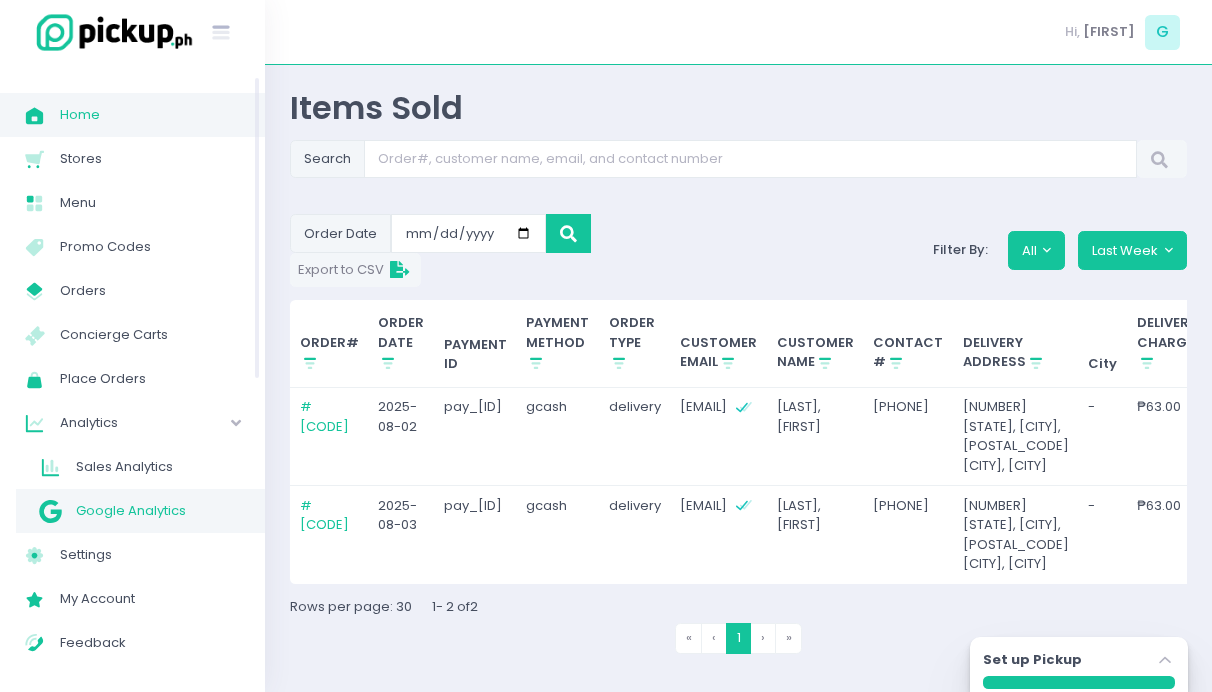 click on "Google Analytics" at bounding box center (158, 511) 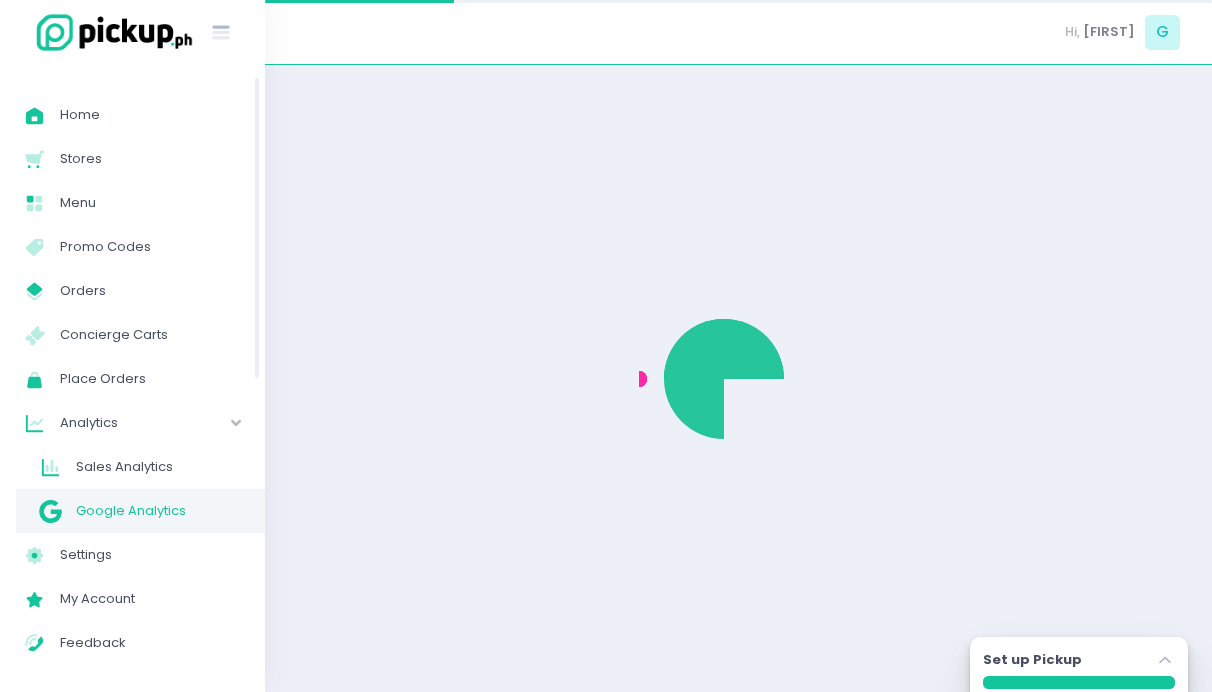 scroll, scrollTop: 0, scrollLeft: 0, axis: both 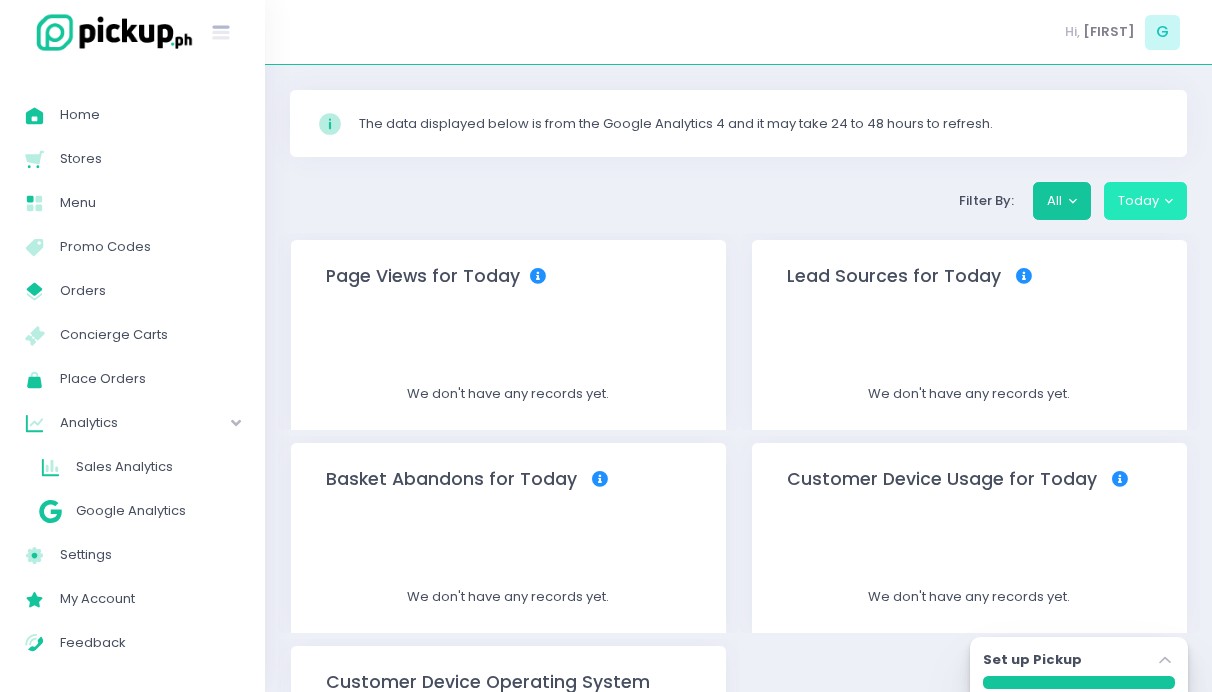 click on "Today" at bounding box center (1146, 201) 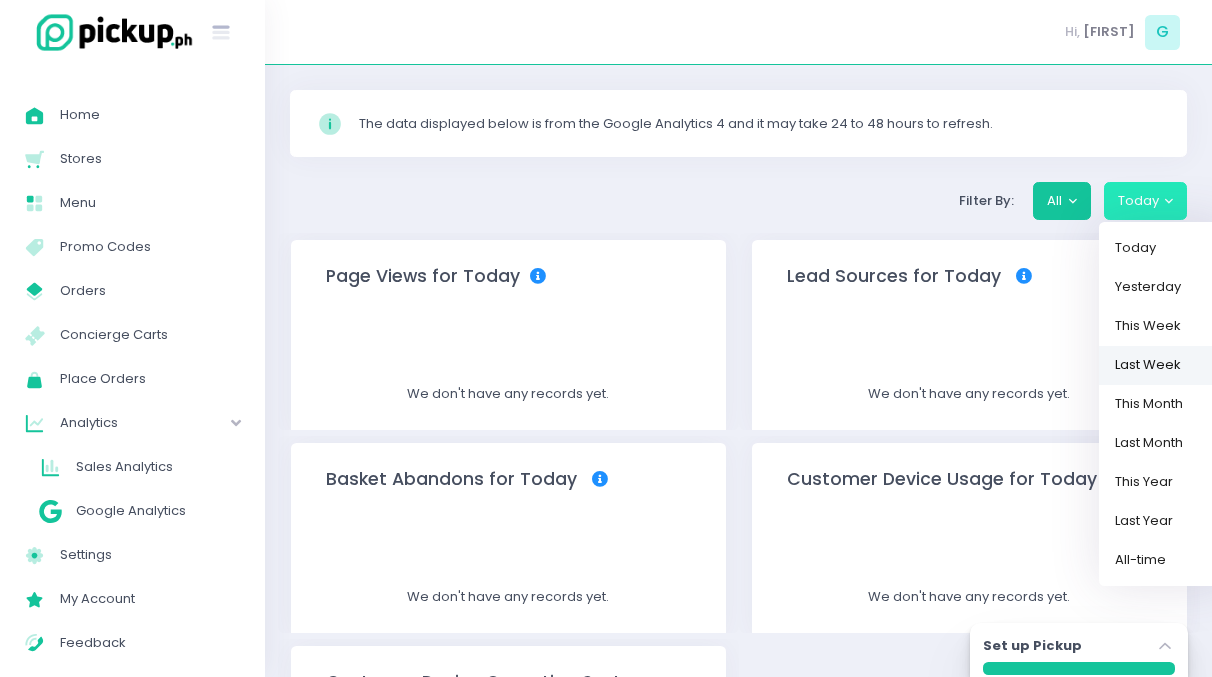 click on "Last Week" at bounding box center (1164, 364) 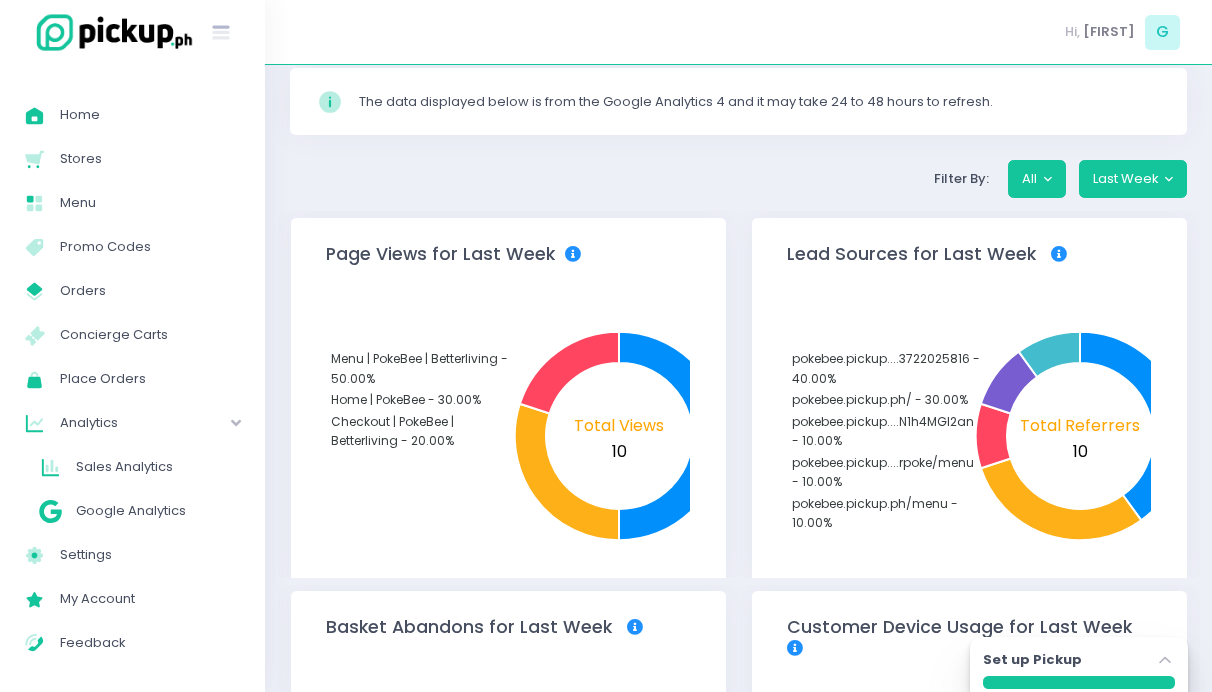 scroll, scrollTop: 26, scrollLeft: 0, axis: vertical 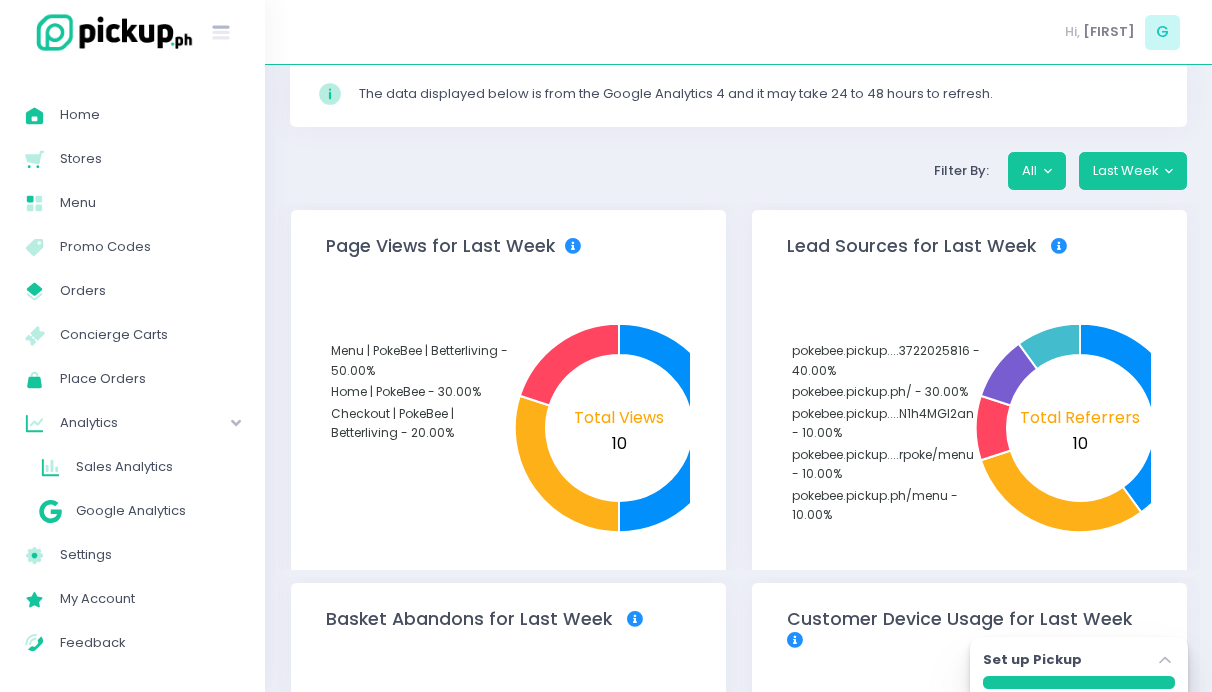 click on "These are the url links the users redirected from. None means there are no referrer links due to several reasons including bookmarks and being the first page to load." at bounding box center (1102, 245) 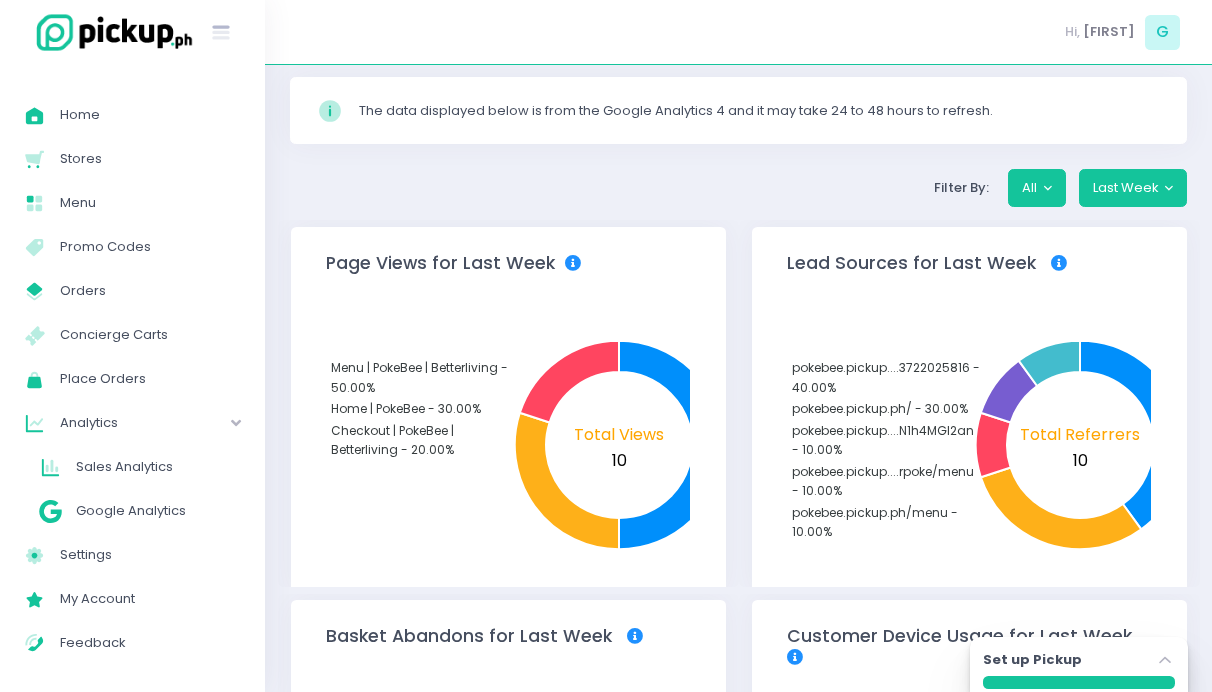 scroll, scrollTop: 14, scrollLeft: 0, axis: vertical 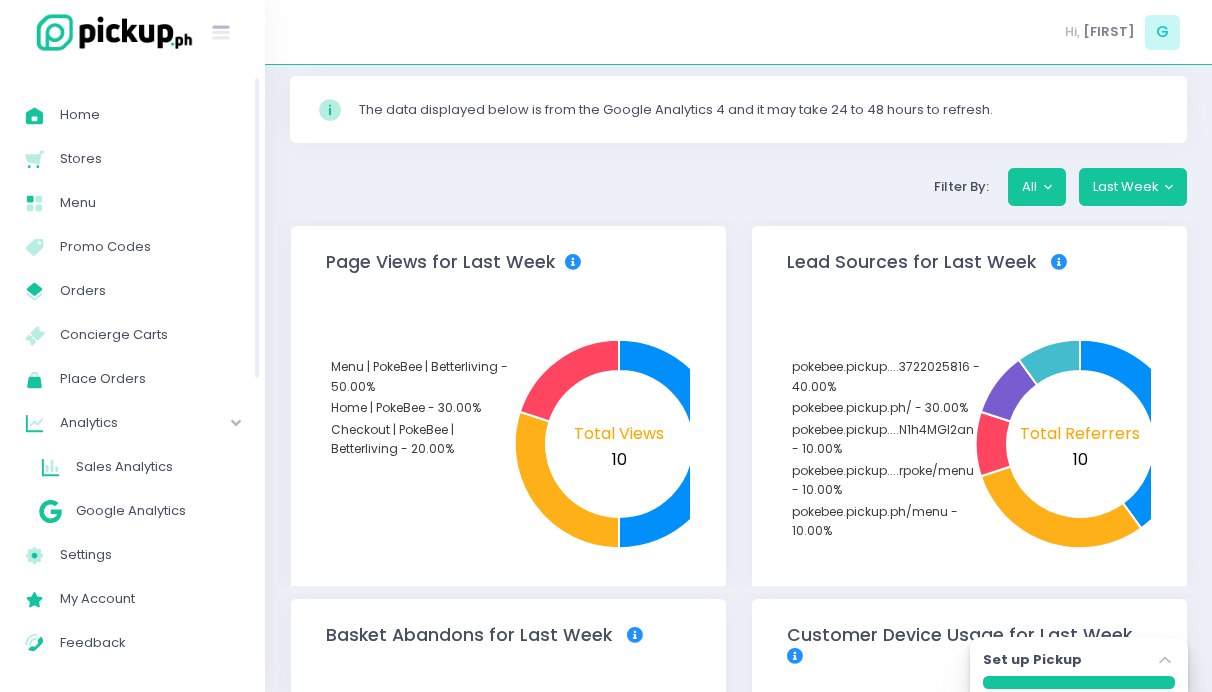 click on "Analytics" at bounding box center [117, 423] 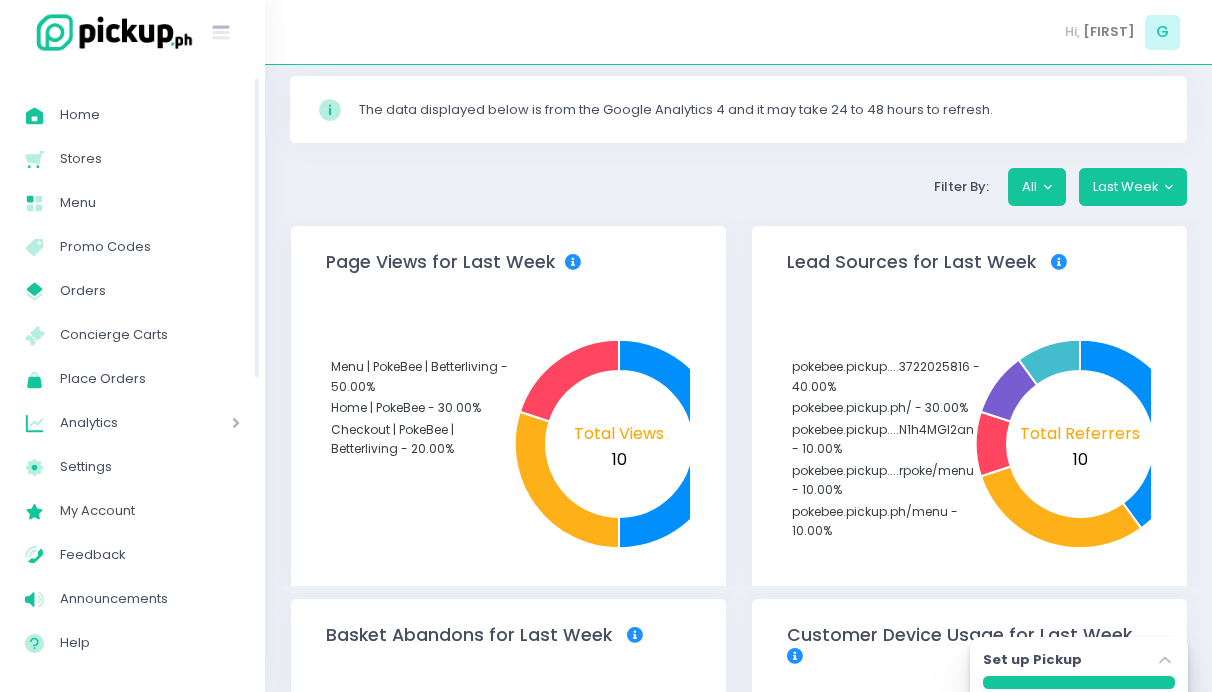 click on "Analytics" at bounding box center [117, 423] 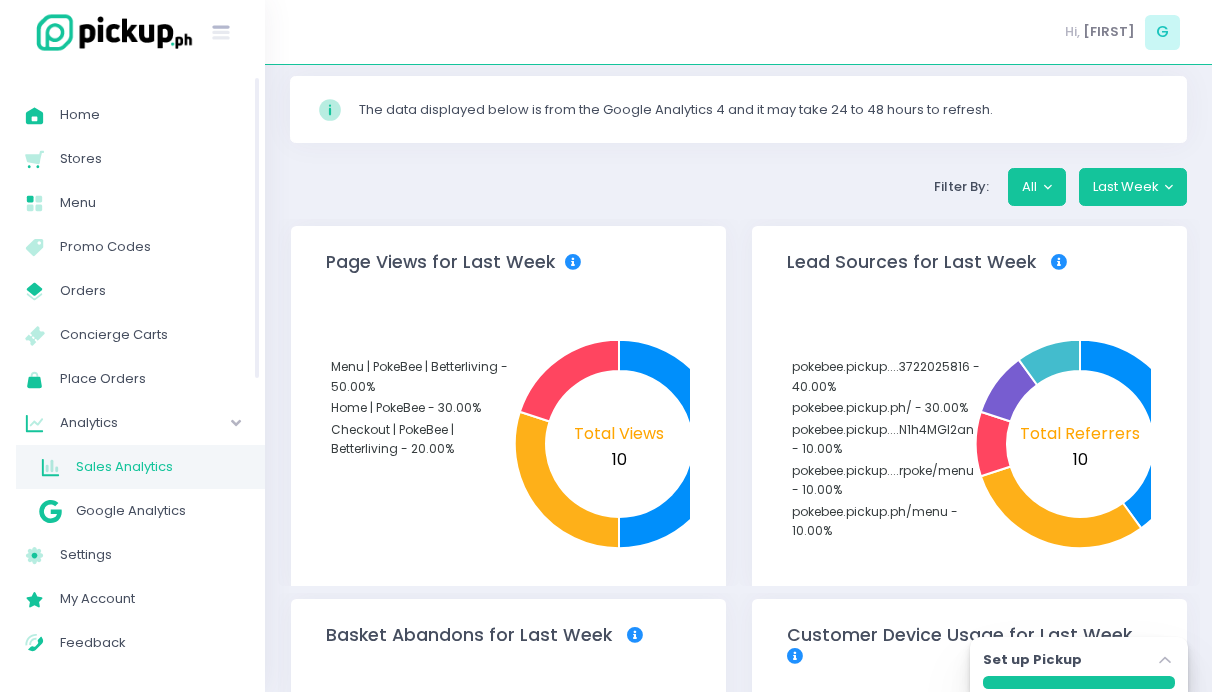 click on "Sales Analytics" at bounding box center (158, 467) 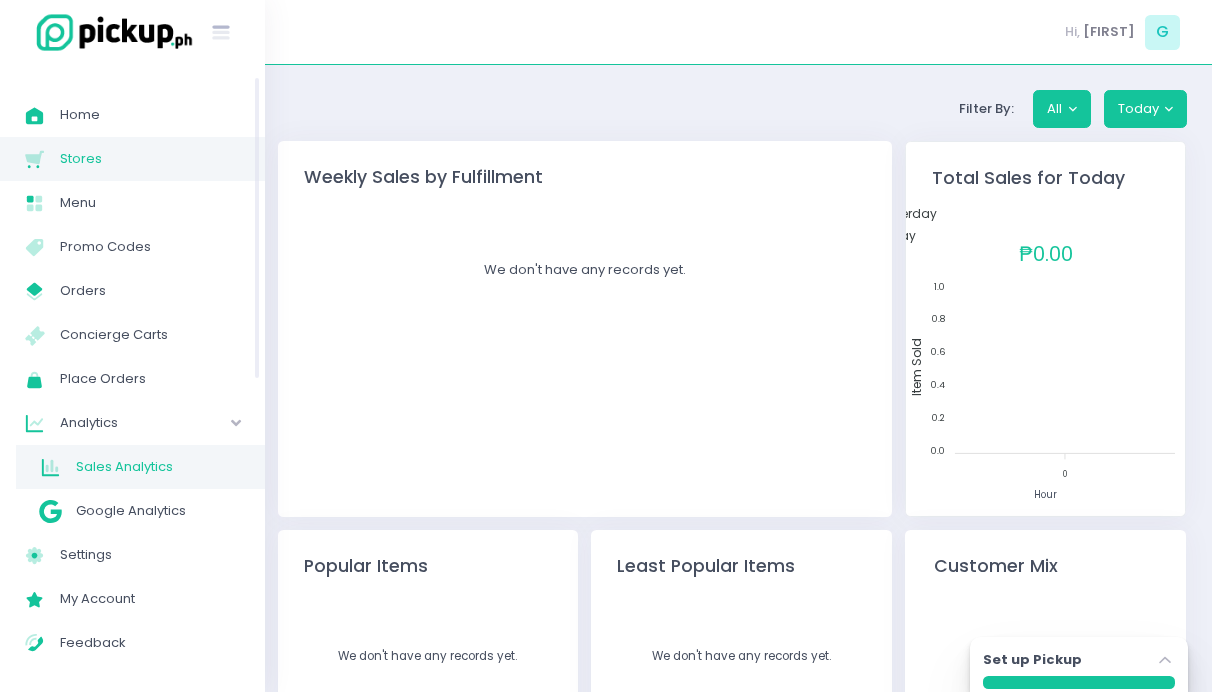 click on "Stores" at bounding box center (150, 159) 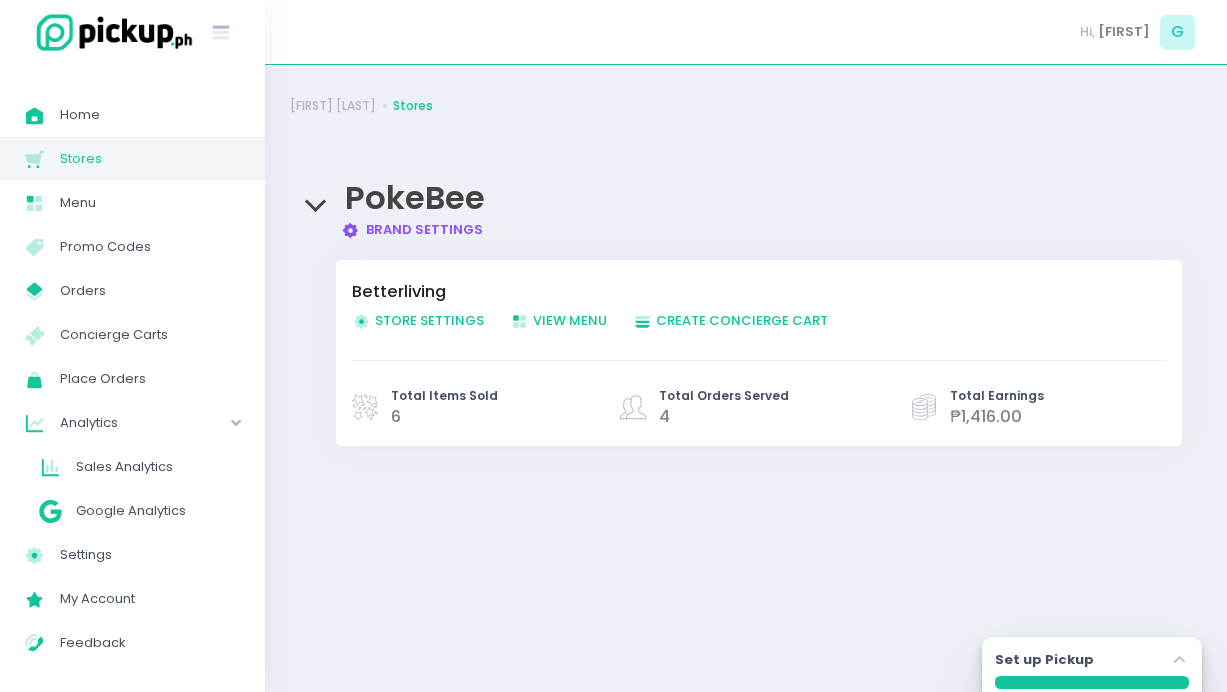 click on "Store Settings Created with Sketch. Store Settings" at bounding box center [418, 320] 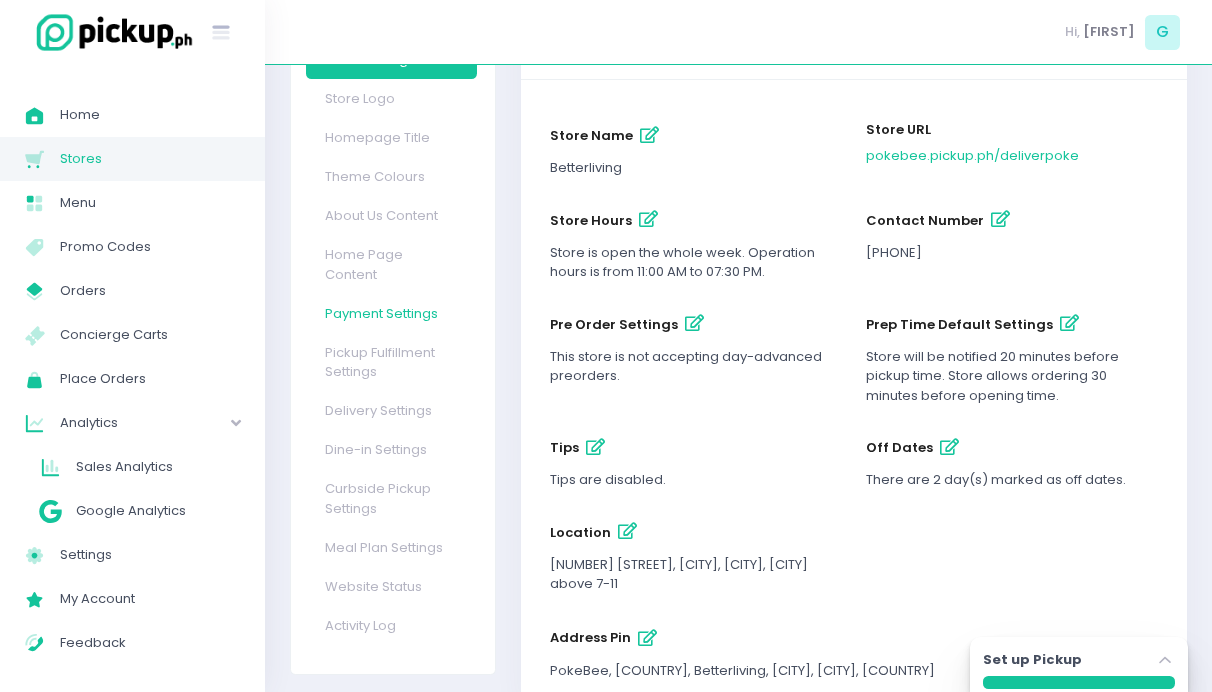 scroll, scrollTop: 214, scrollLeft: 0, axis: vertical 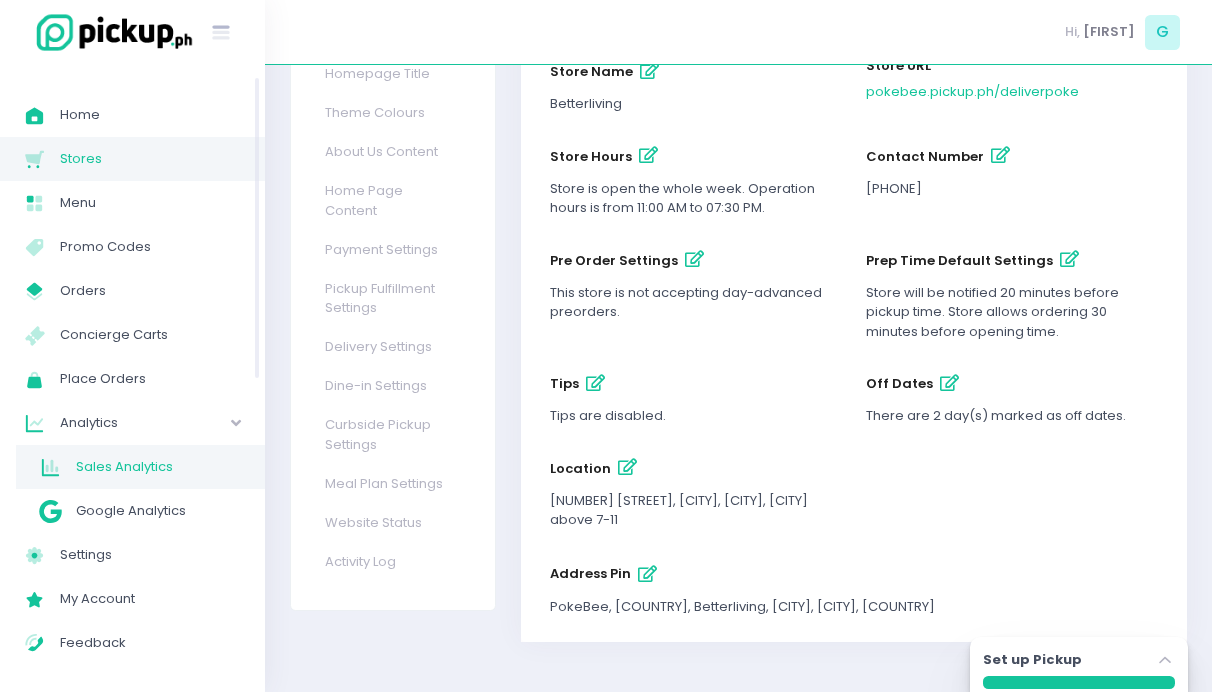 click on "Sales Analytics" at bounding box center [158, 467] 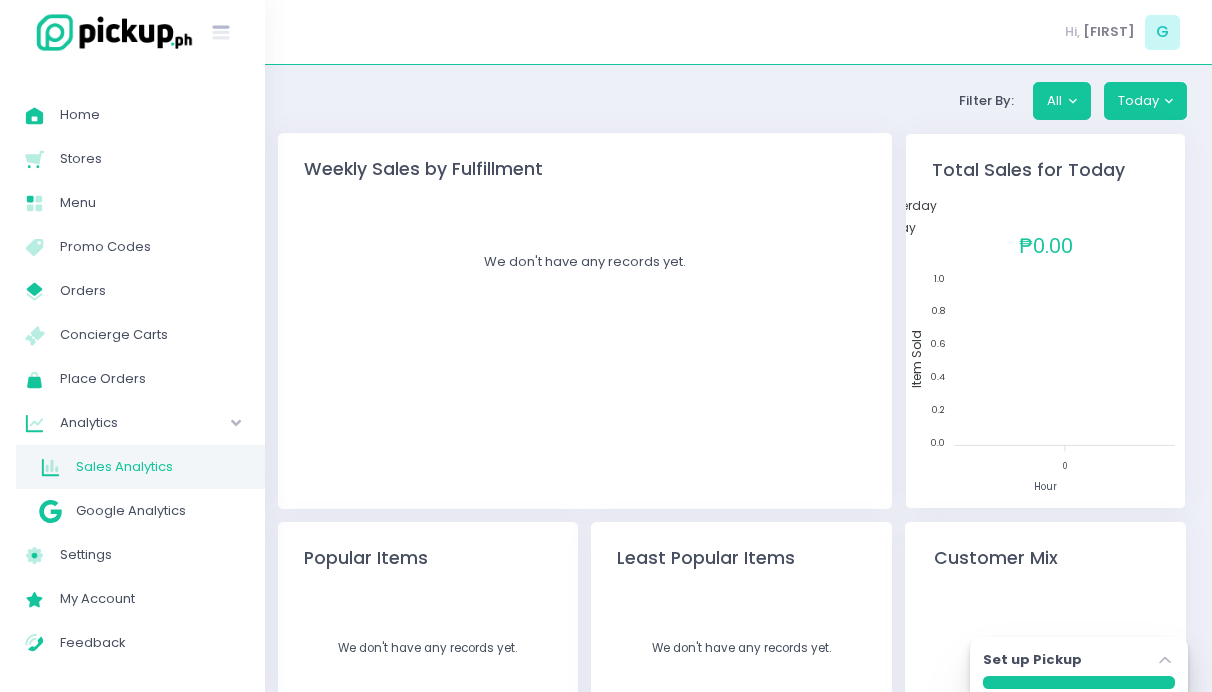 scroll, scrollTop: 7, scrollLeft: 0, axis: vertical 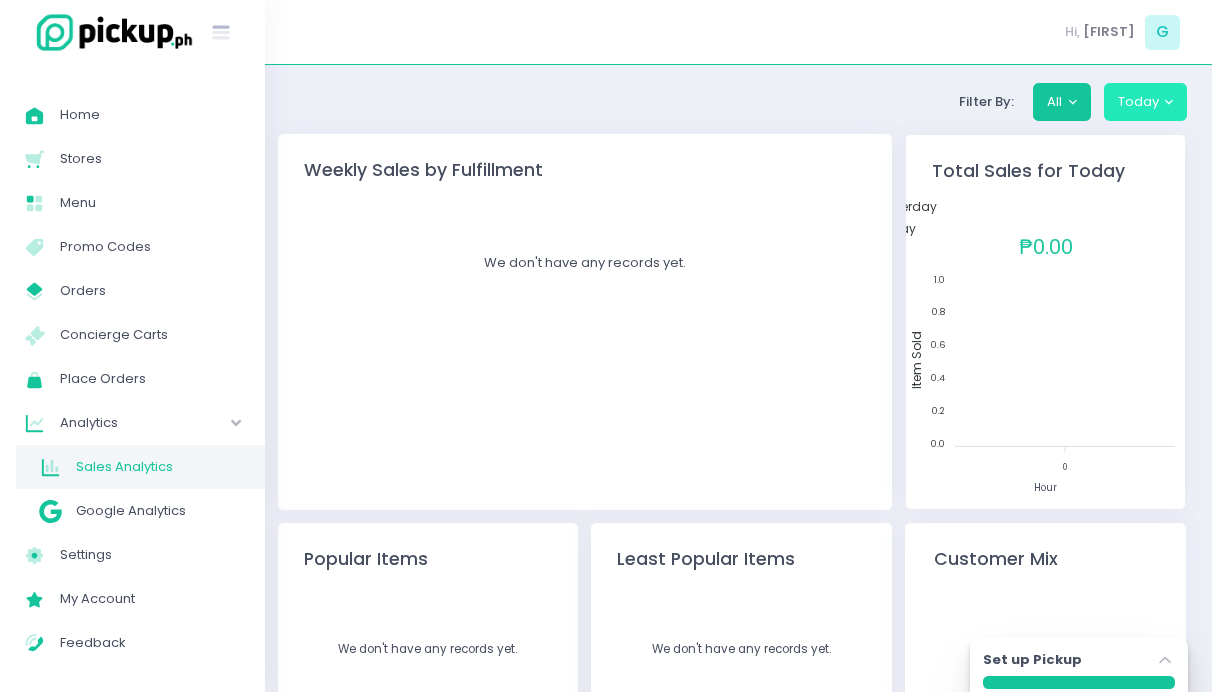 click on "Today" at bounding box center [1146, 102] 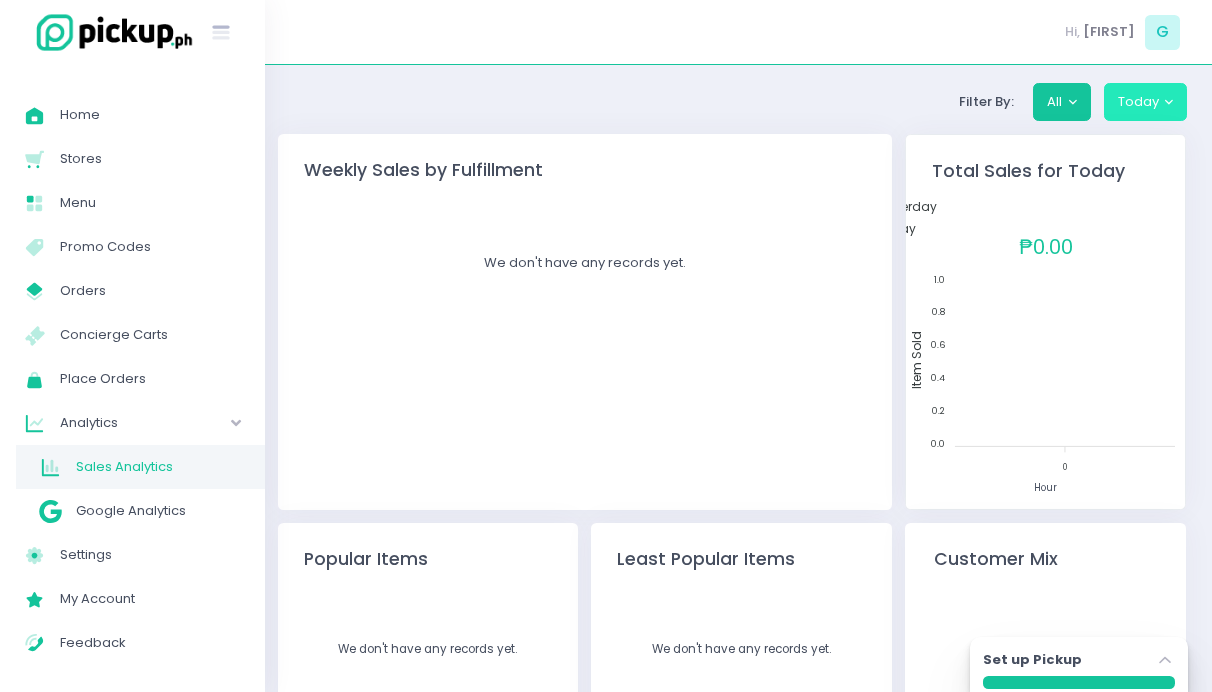 click on "Today" at bounding box center [1146, 102] 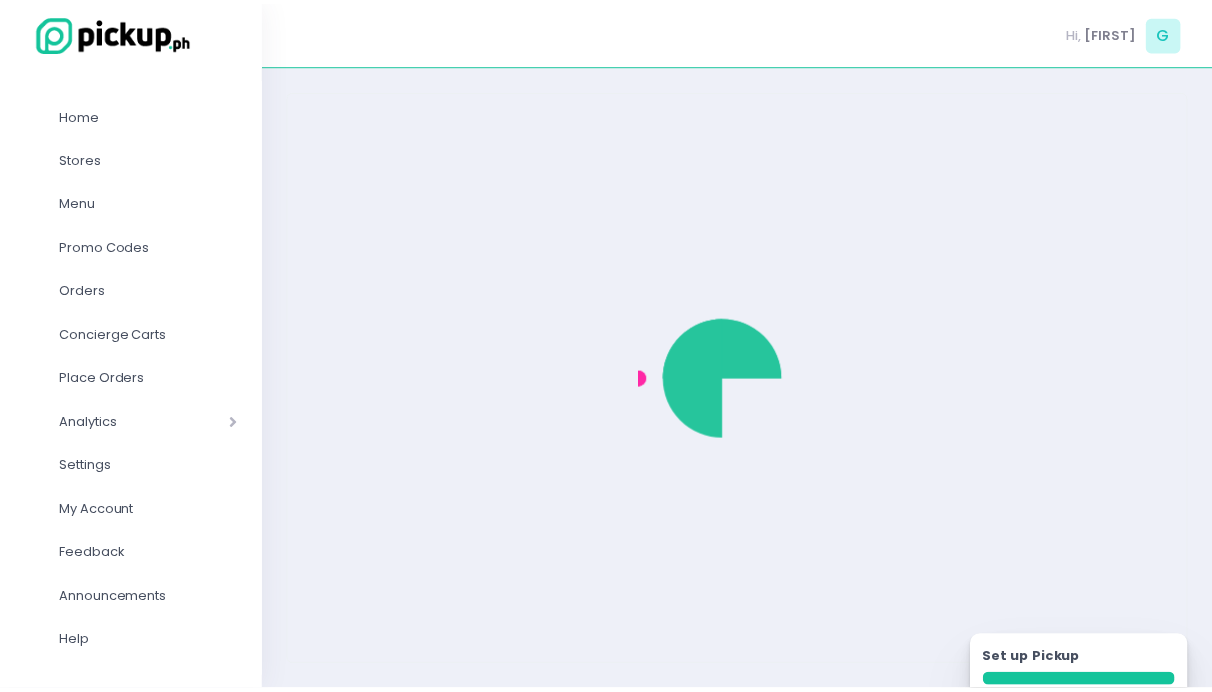 scroll, scrollTop: 0, scrollLeft: 0, axis: both 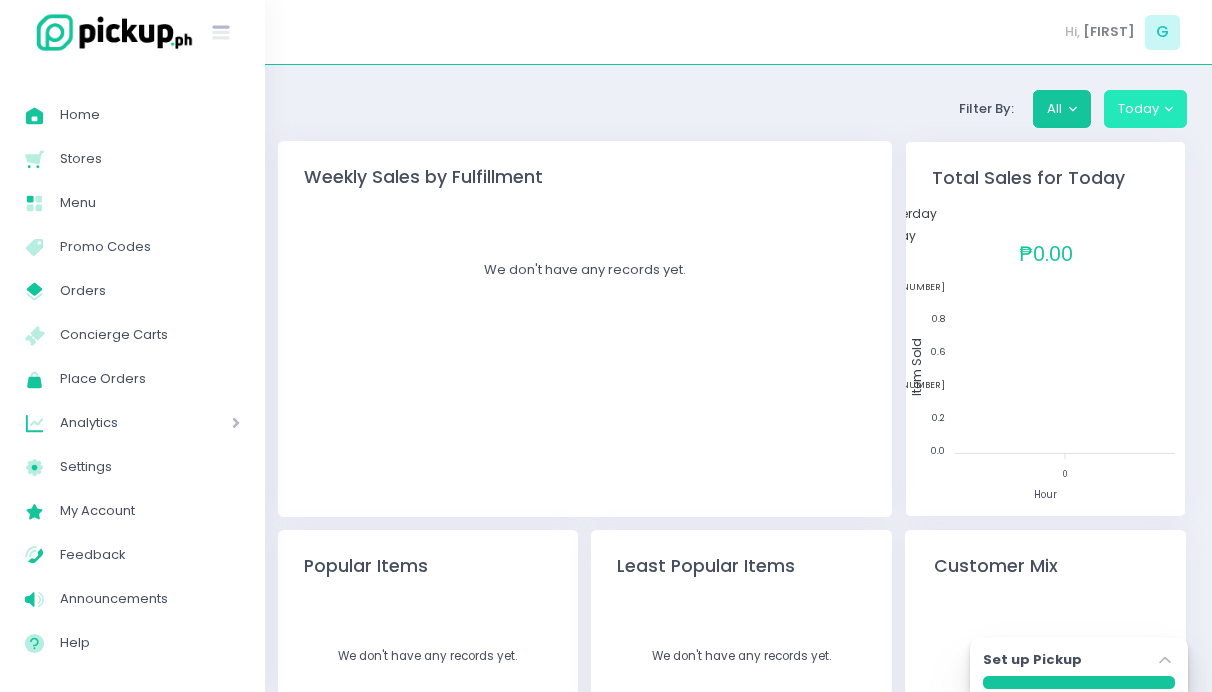 click on "Today" at bounding box center (1146, 109) 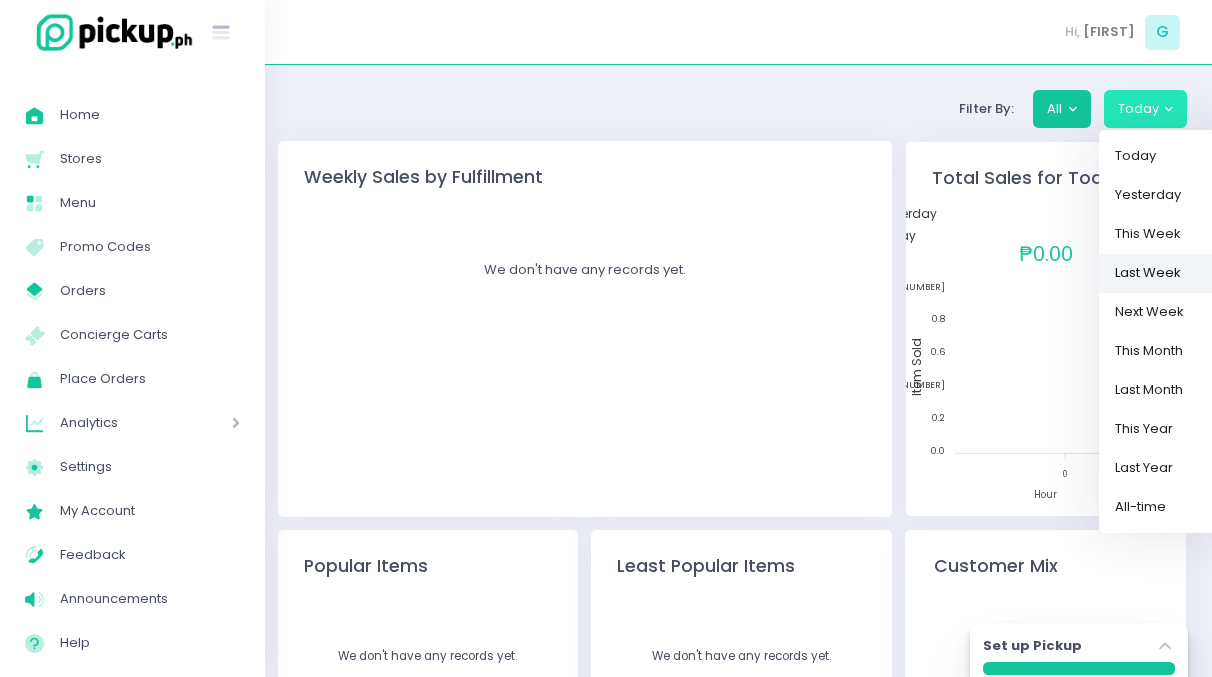 click on "Last Week" at bounding box center [1164, 272] 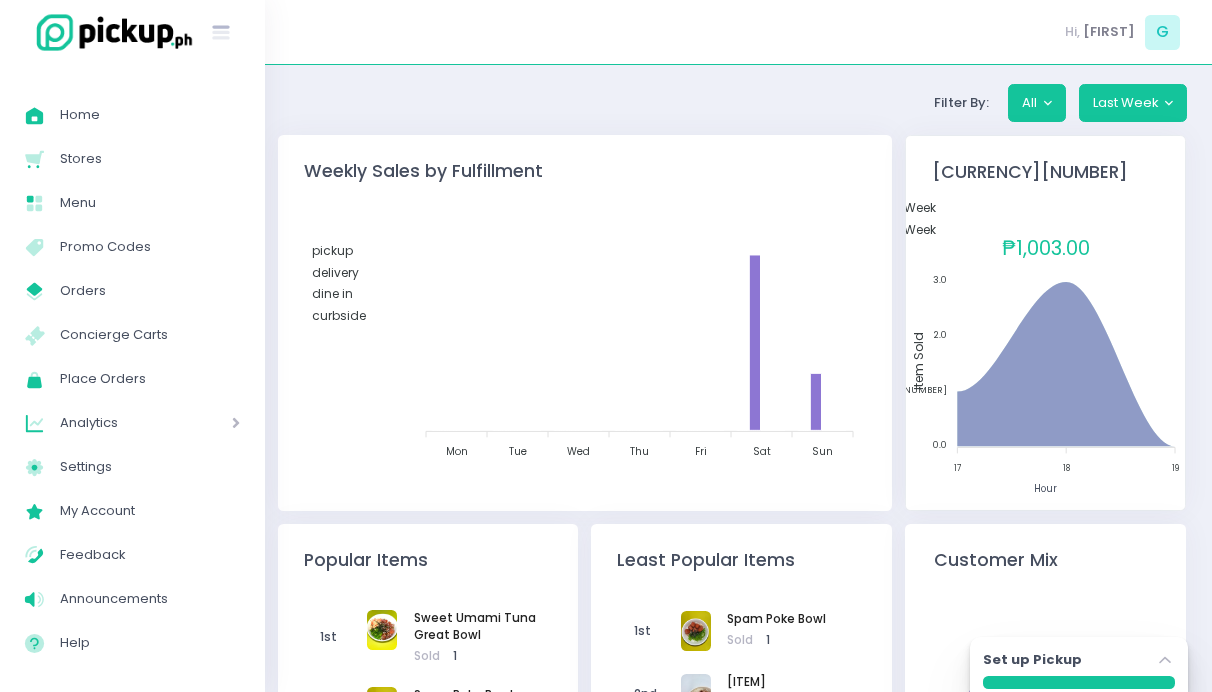 scroll, scrollTop: 0, scrollLeft: 0, axis: both 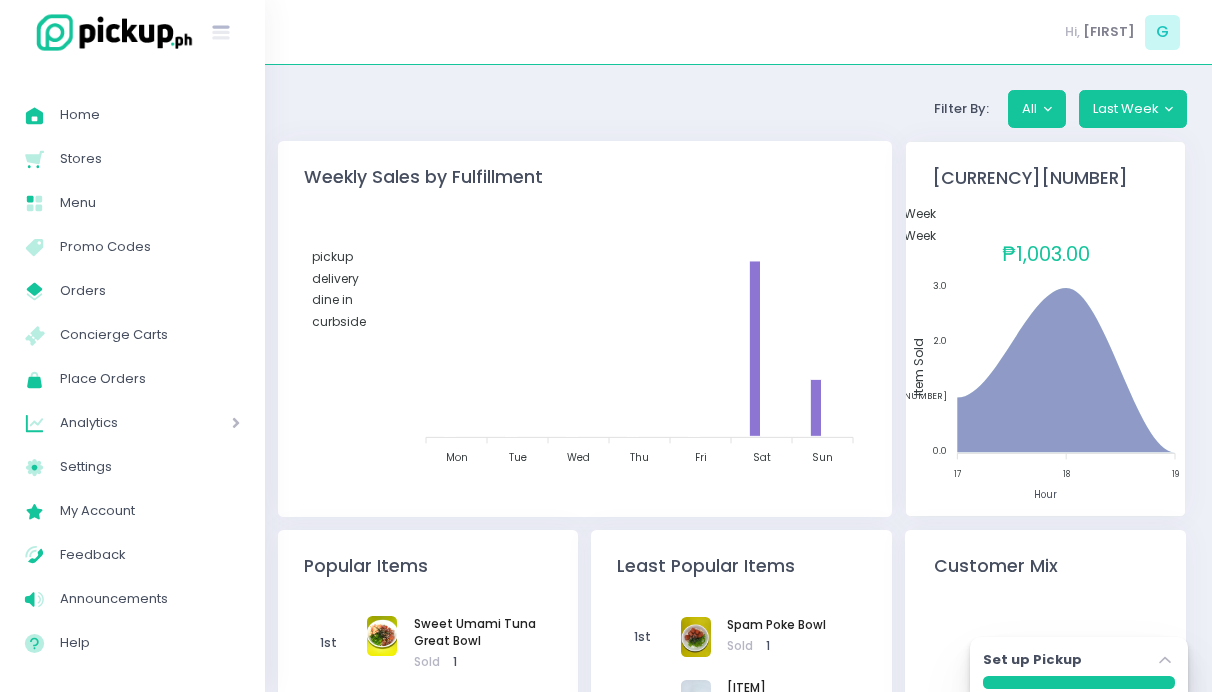 click on "delivery" 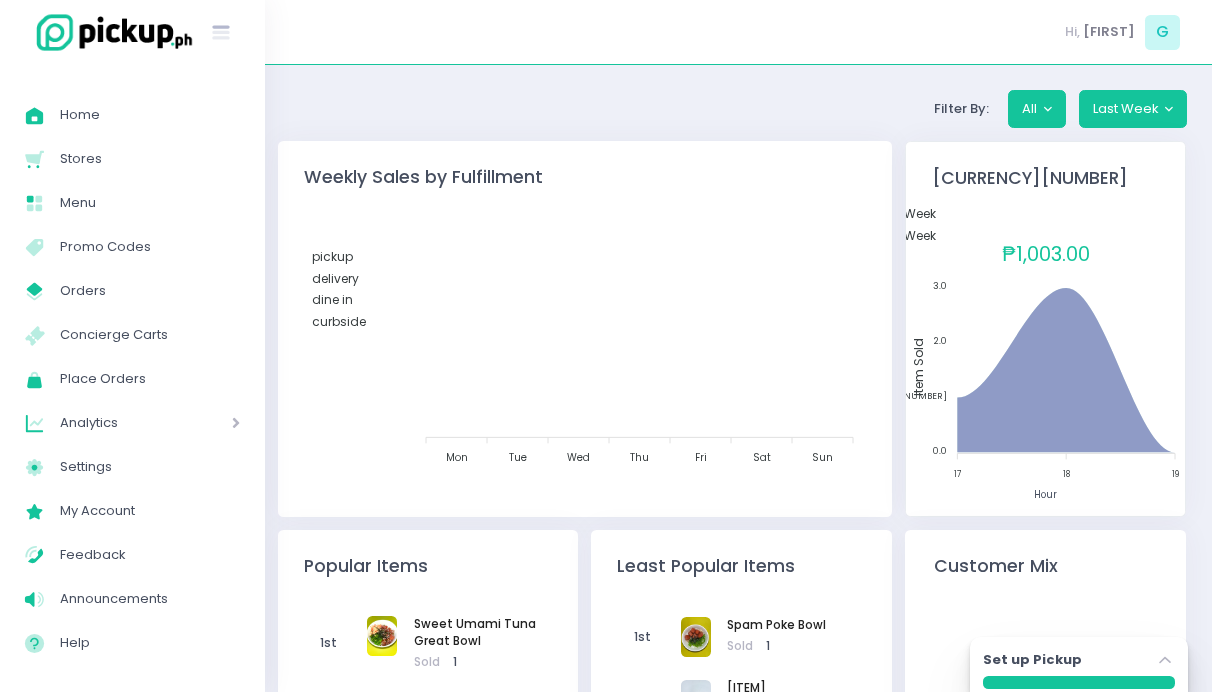 click on "delivery" 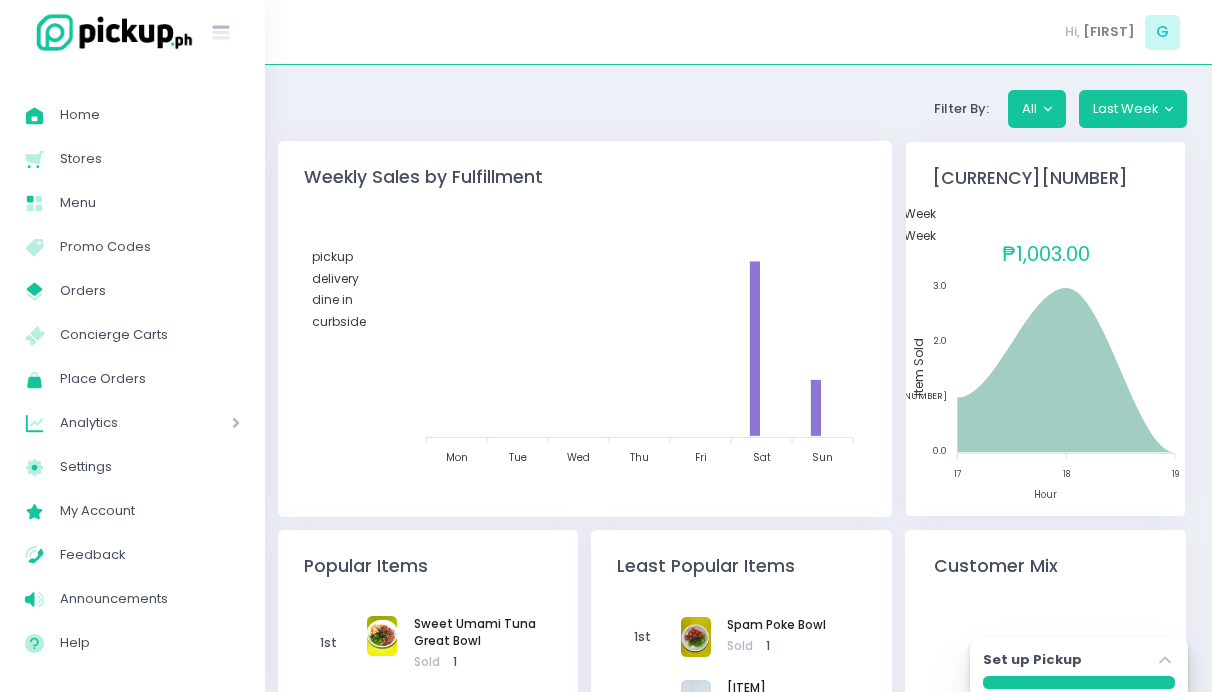 click on "Last Week" 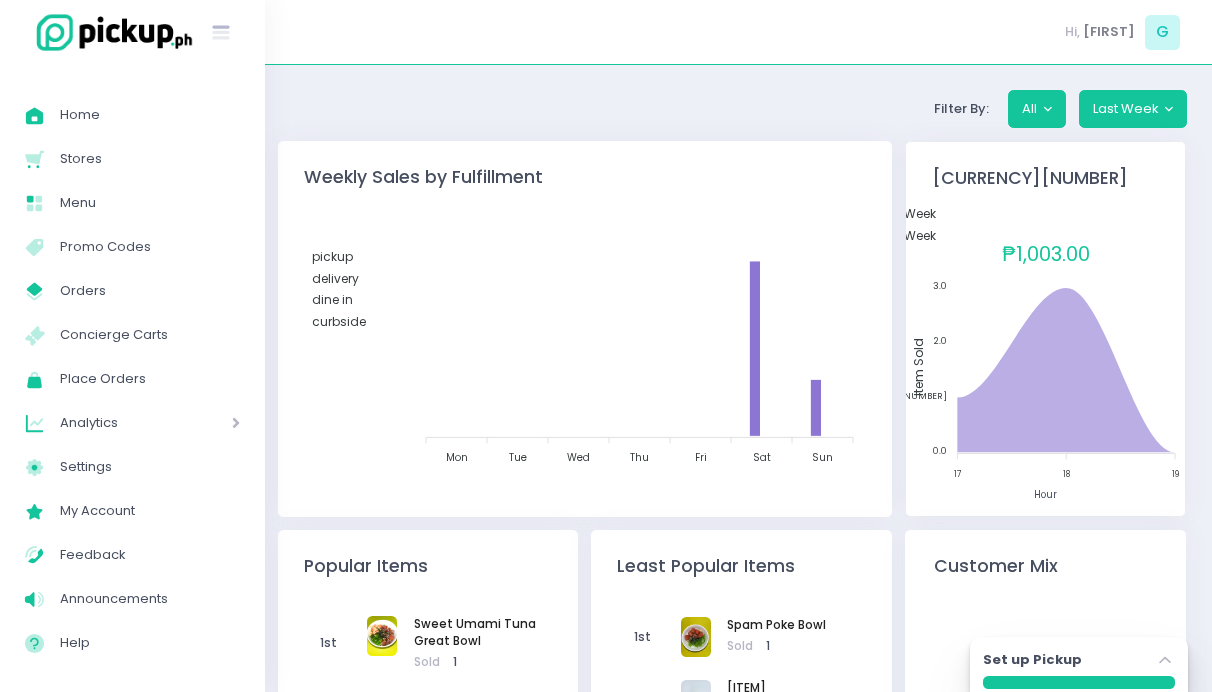 click on "This Week" 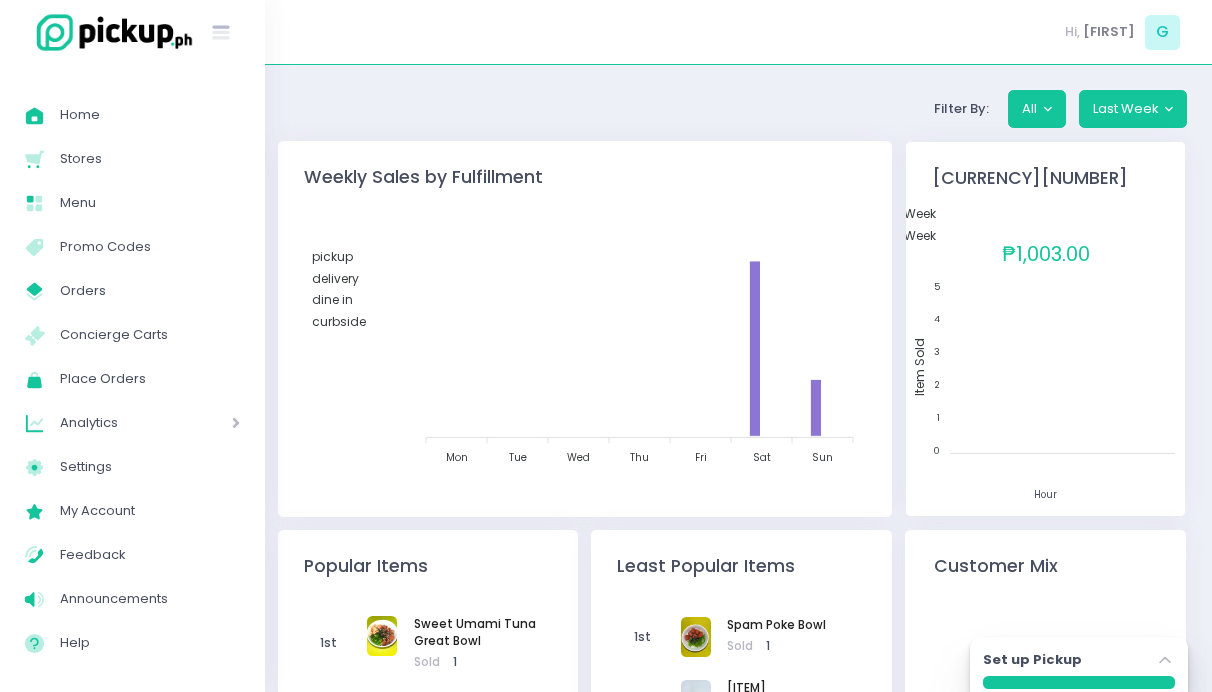 click on "This Week" 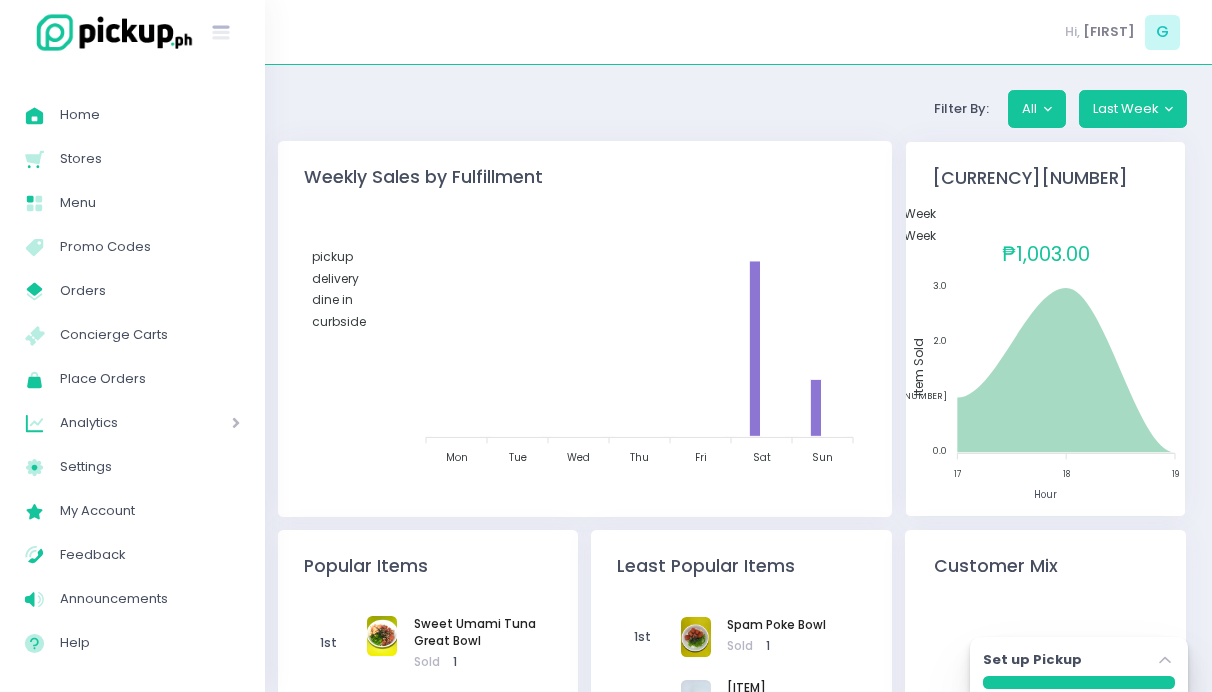 click 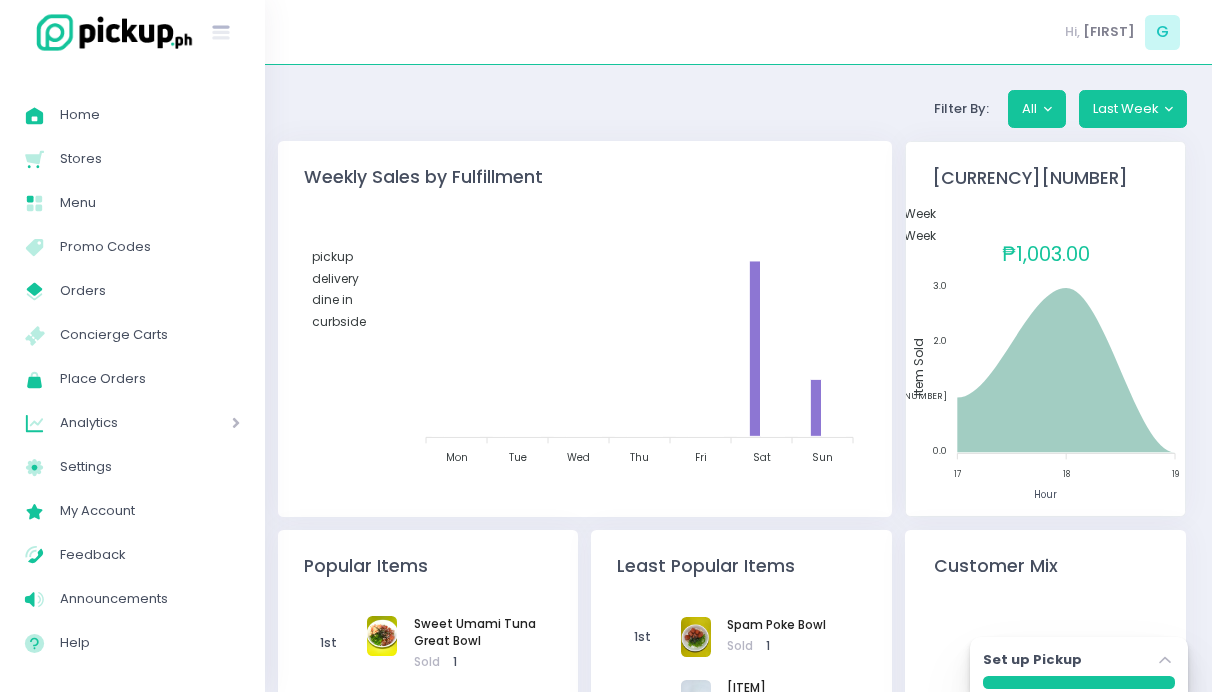 click 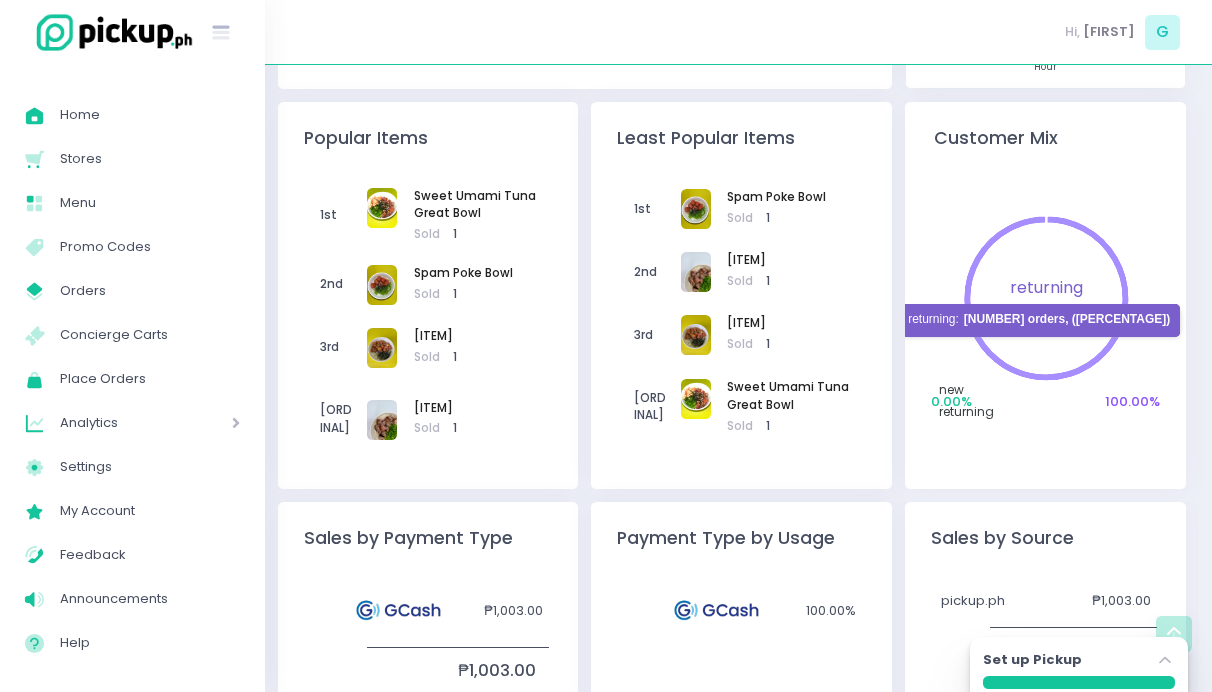 scroll, scrollTop: 456, scrollLeft: 0, axis: vertical 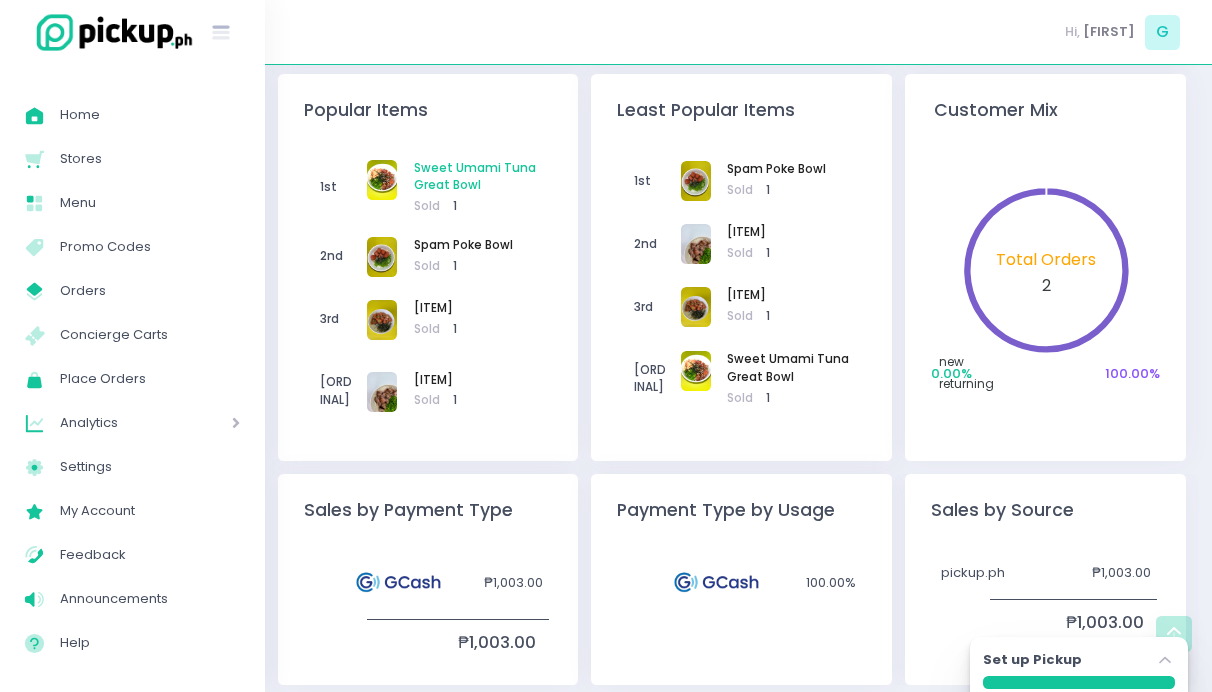 click on "Sweet Umami Tuna Great Bowl" at bounding box center [481, 177] 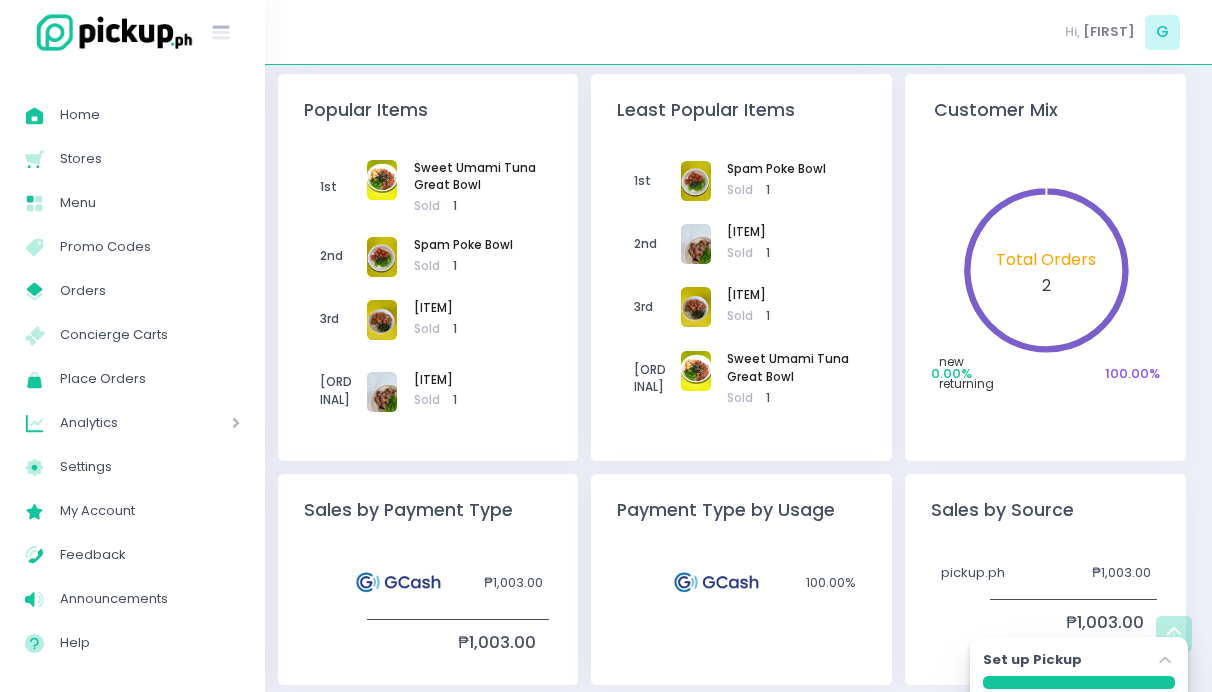 click at bounding box center (382, 180) 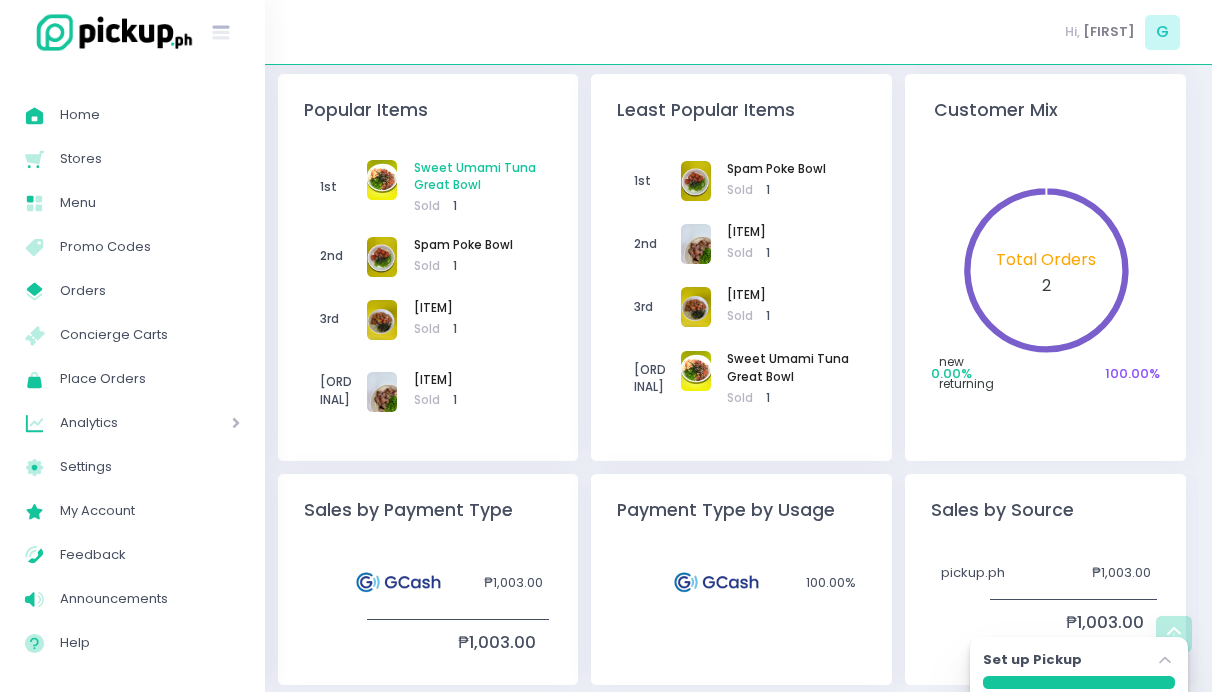 click on "Sweet Umami Tuna Great Bowl" at bounding box center [481, 177] 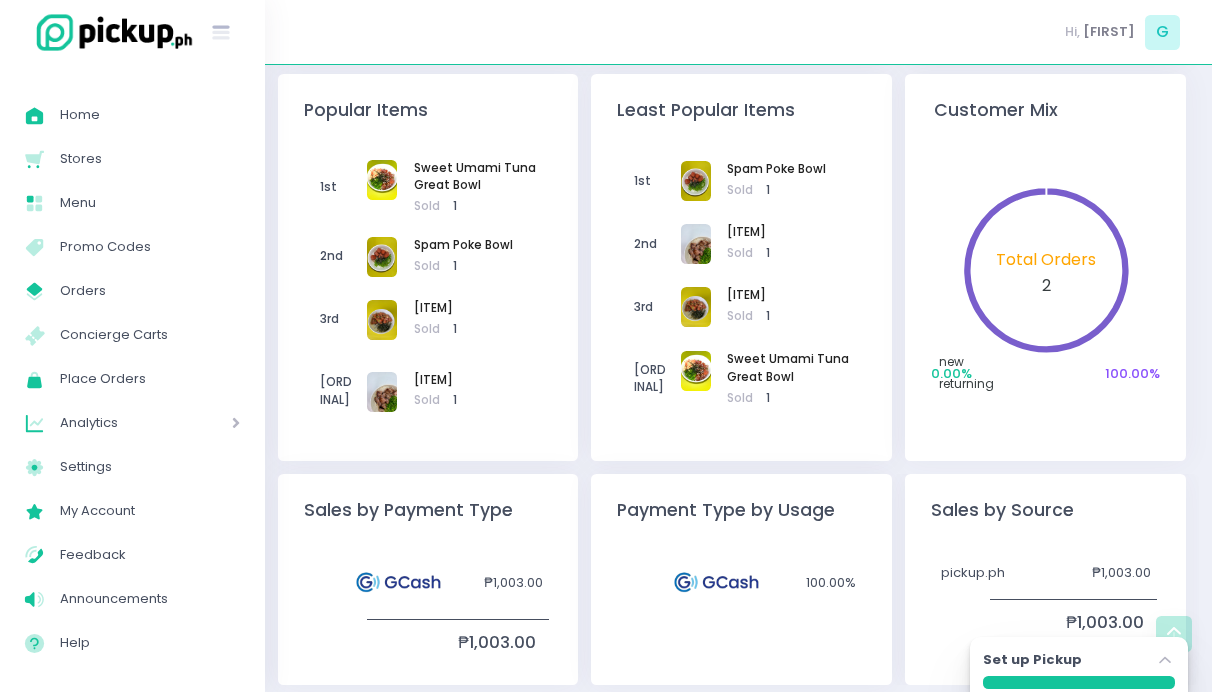 click on "Popular Items" at bounding box center (428, 97) 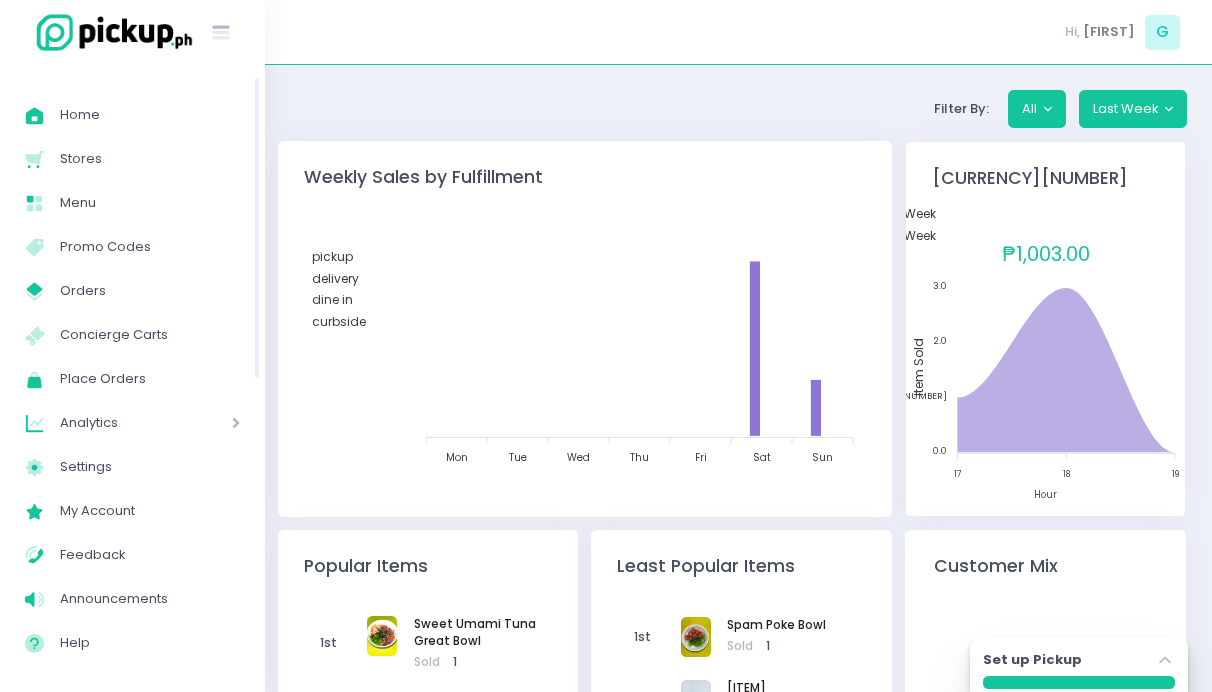 click on "Analytics" at bounding box center [117, 423] 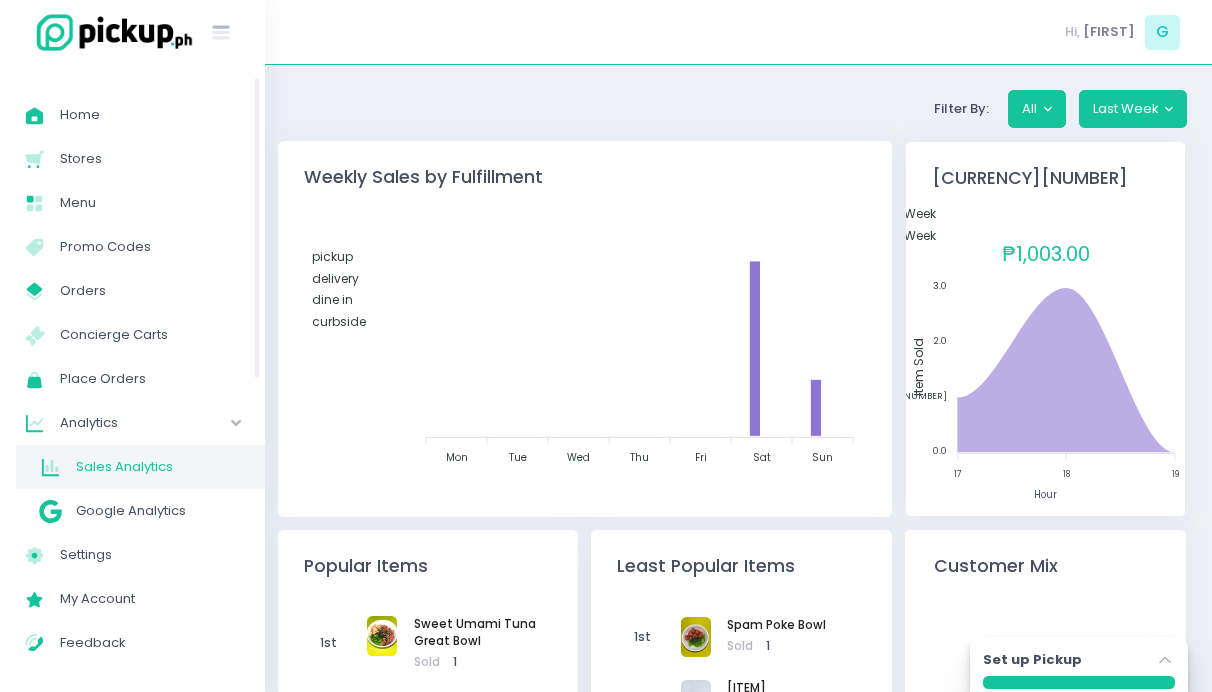 click on "Analytics" at bounding box center [117, 423] 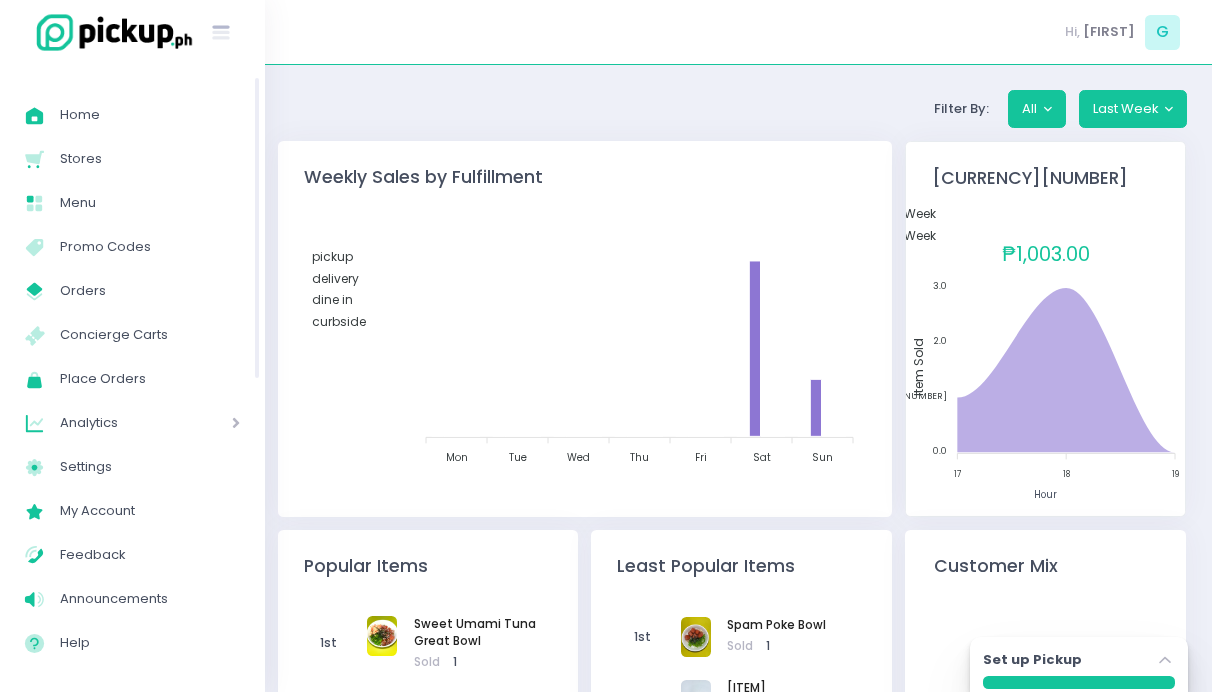 click on "Analytics" at bounding box center (117, 423) 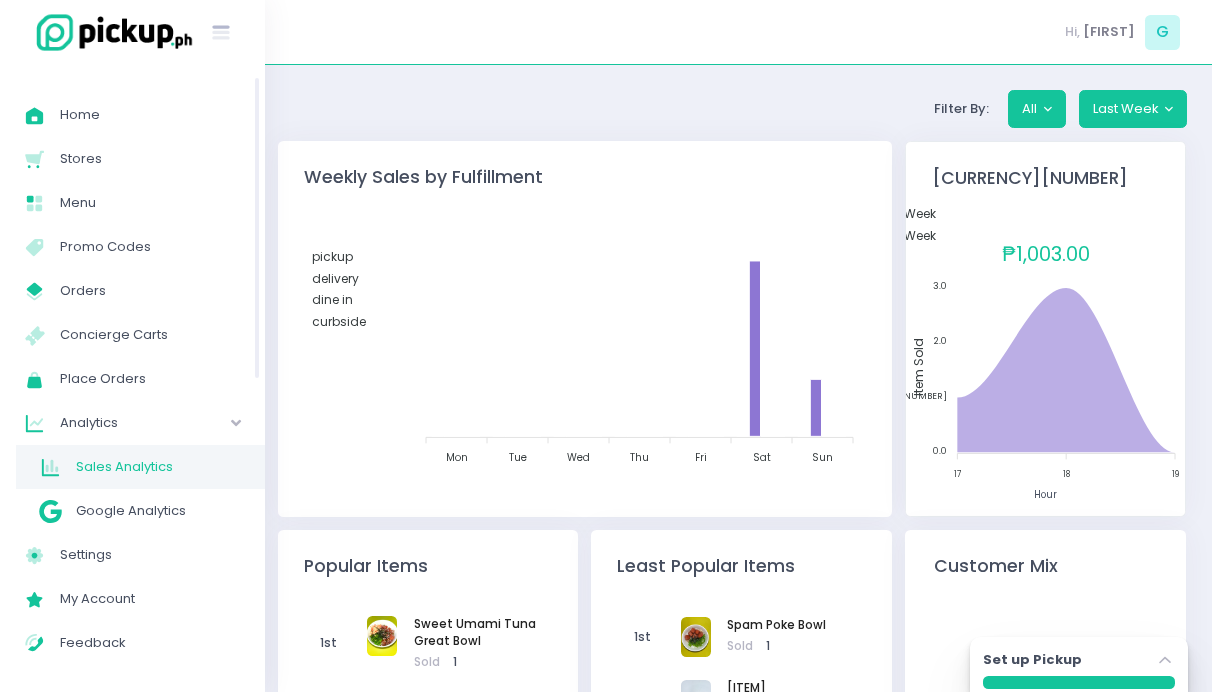 click on "Sales Analytics" at bounding box center [158, 467] 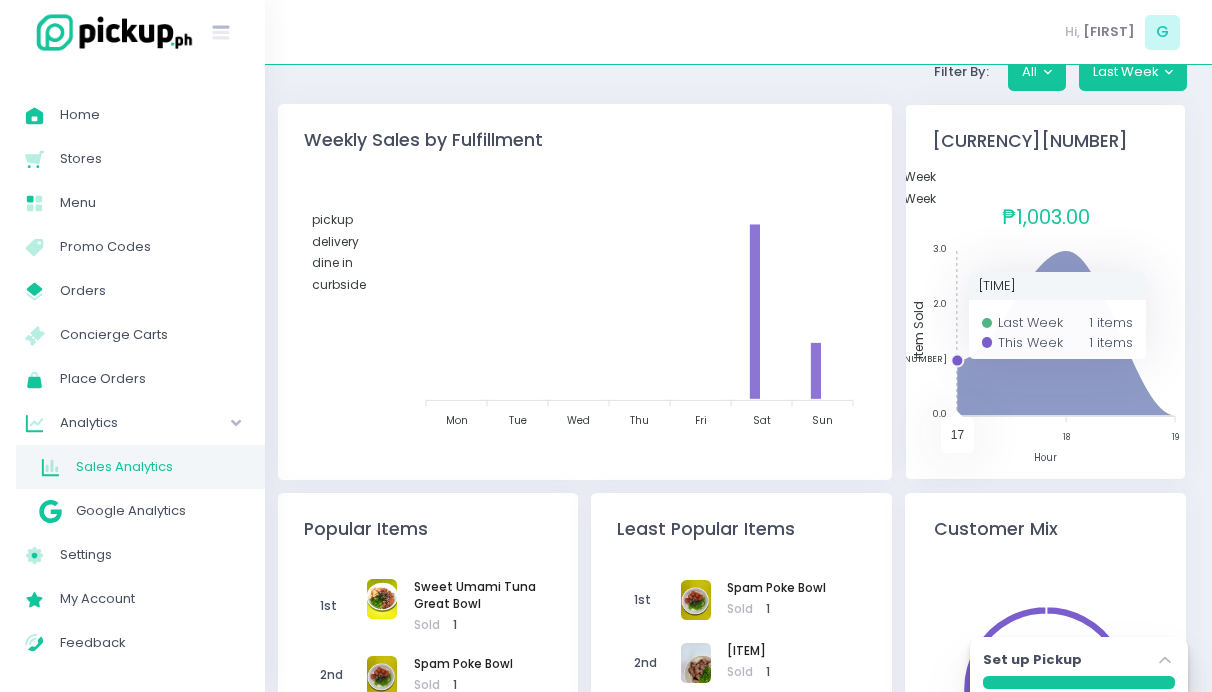 scroll, scrollTop: 0, scrollLeft: 0, axis: both 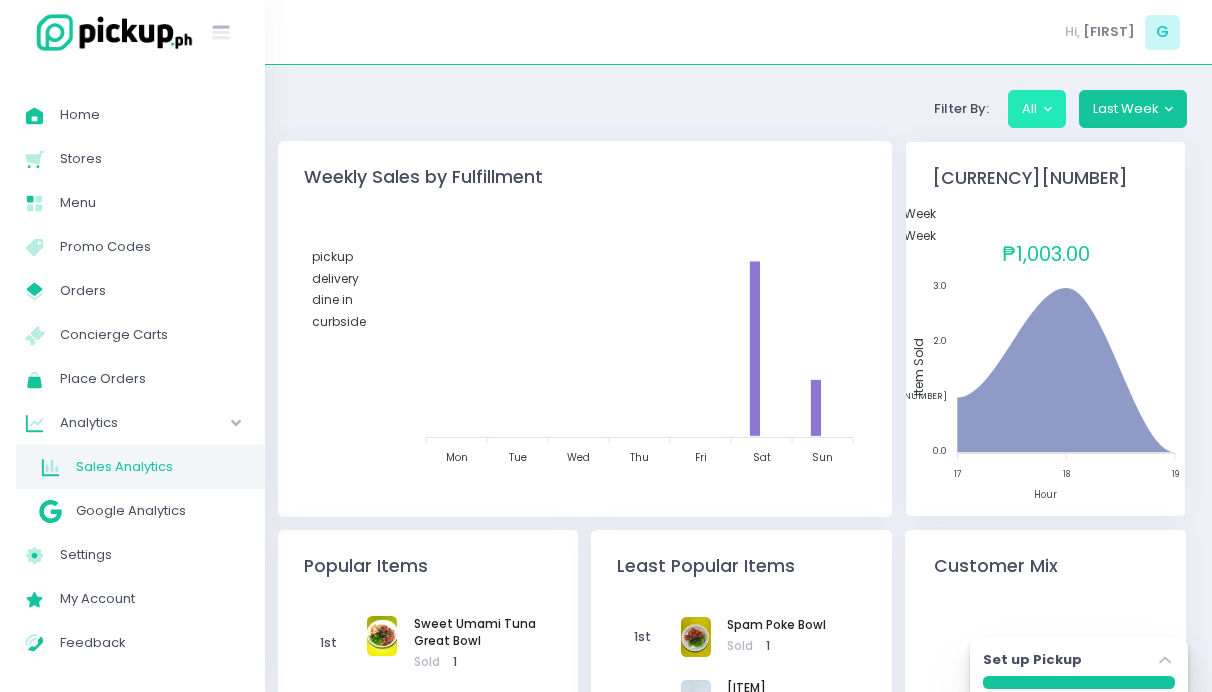 click on "All" at bounding box center [1037, 109] 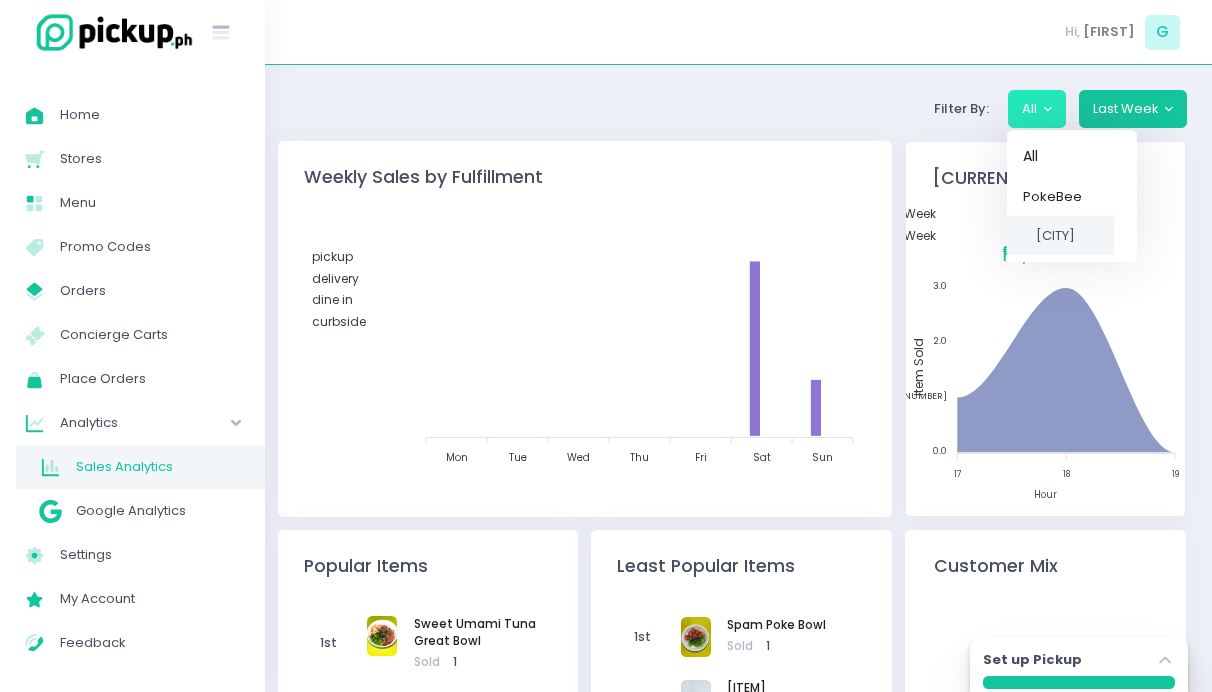 click on "[CITY]" at bounding box center (1055, 234) 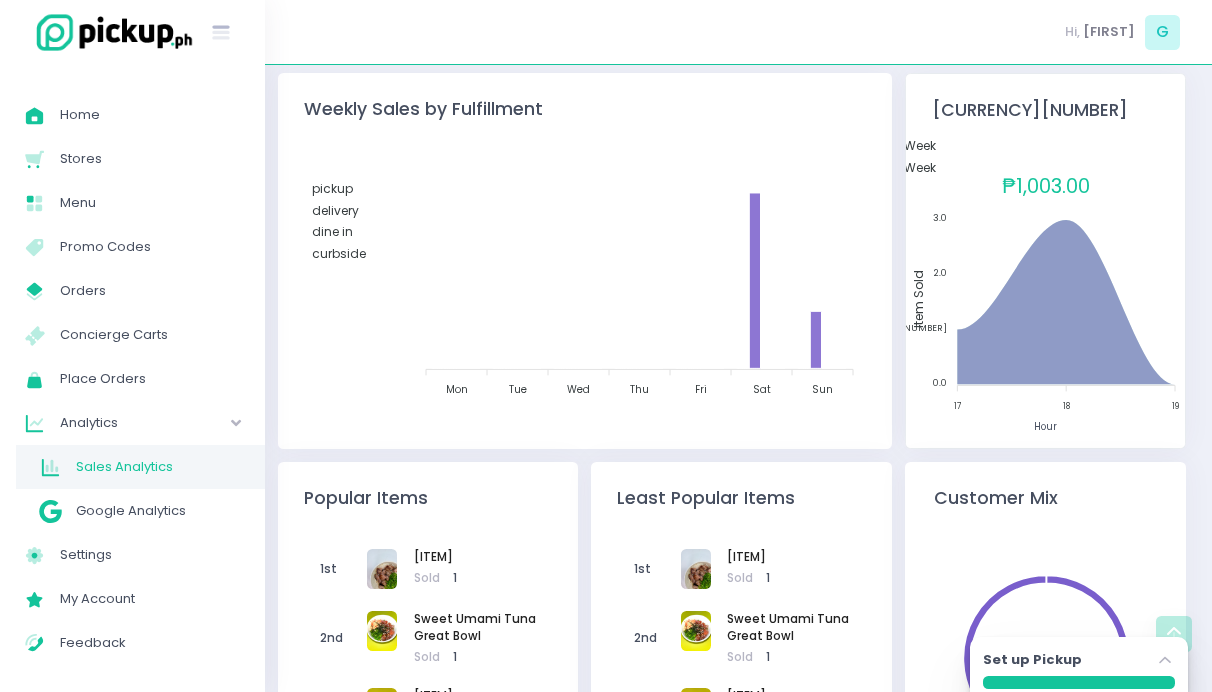 scroll, scrollTop: 0, scrollLeft: 0, axis: both 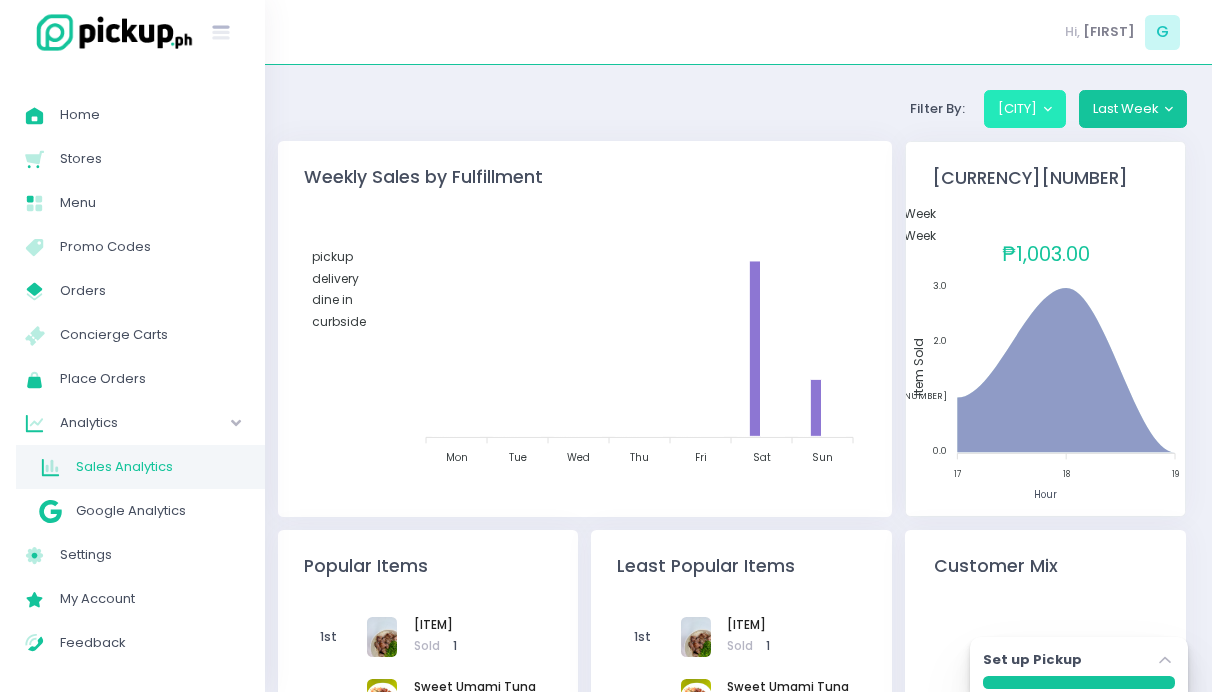 click on "[CITY]" at bounding box center [1025, 109] 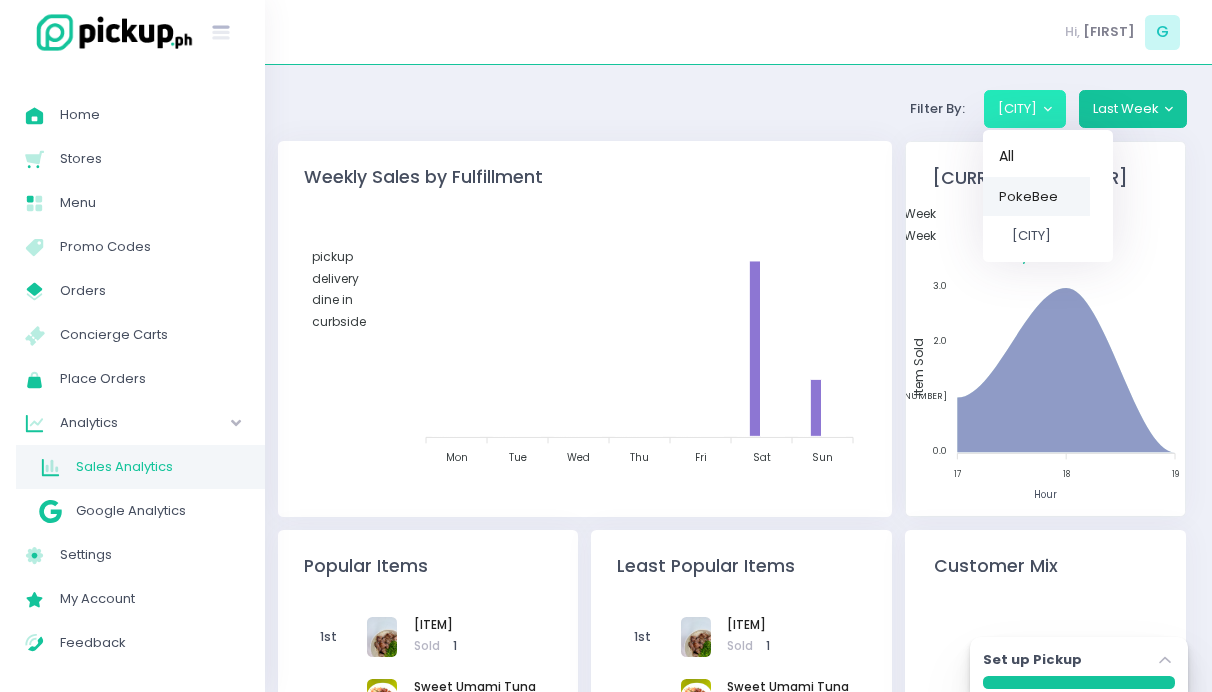 click on "PokeBee" at bounding box center [1028, 195] 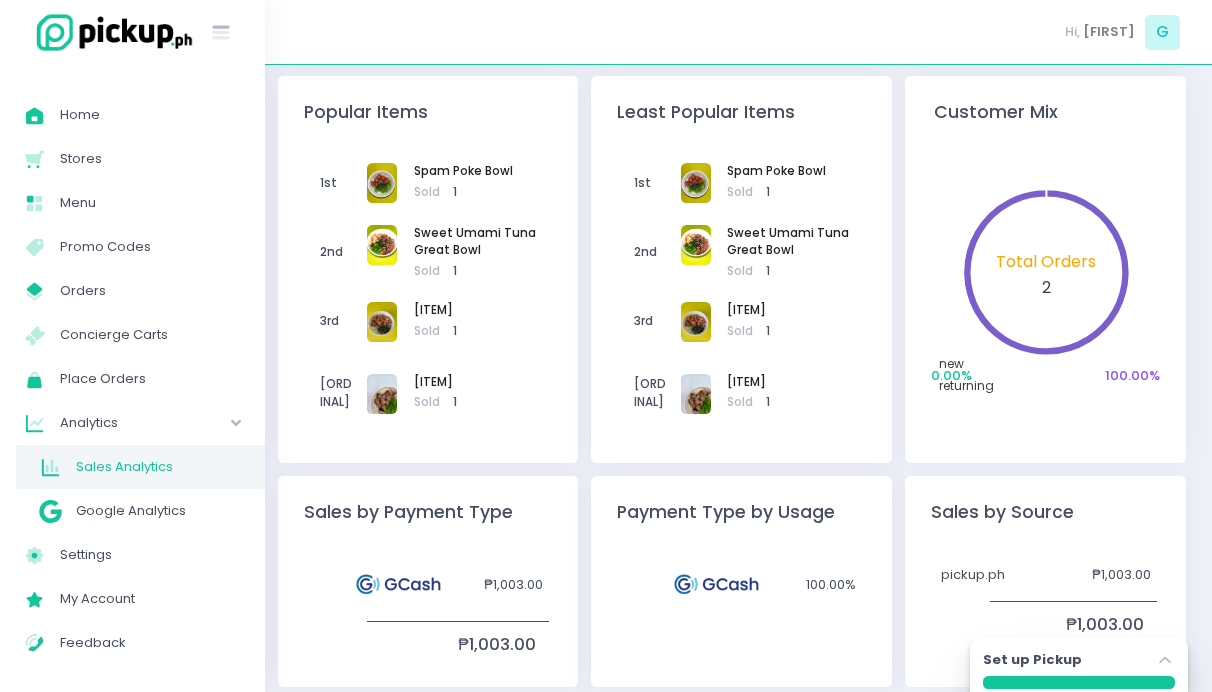 scroll, scrollTop: 456, scrollLeft: 0, axis: vertical 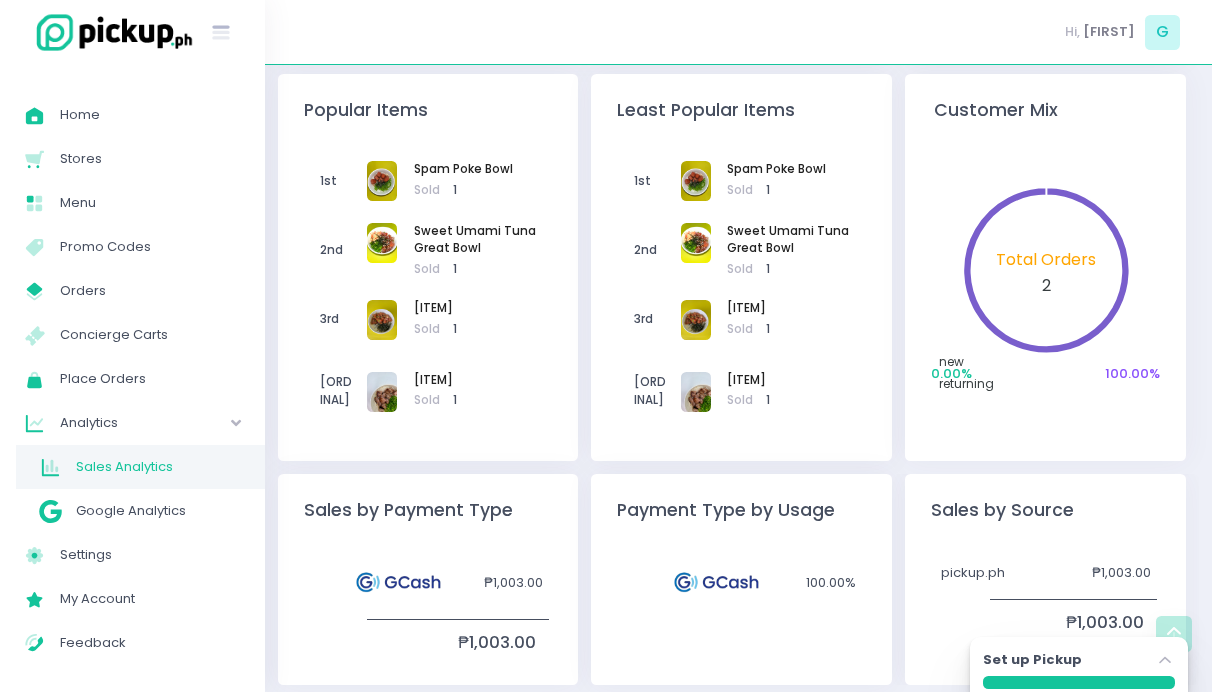 drag, startPoint x: 835, startPoint y: 566, endPoint x: 563, endPoint y: 538, distance: 273.43738 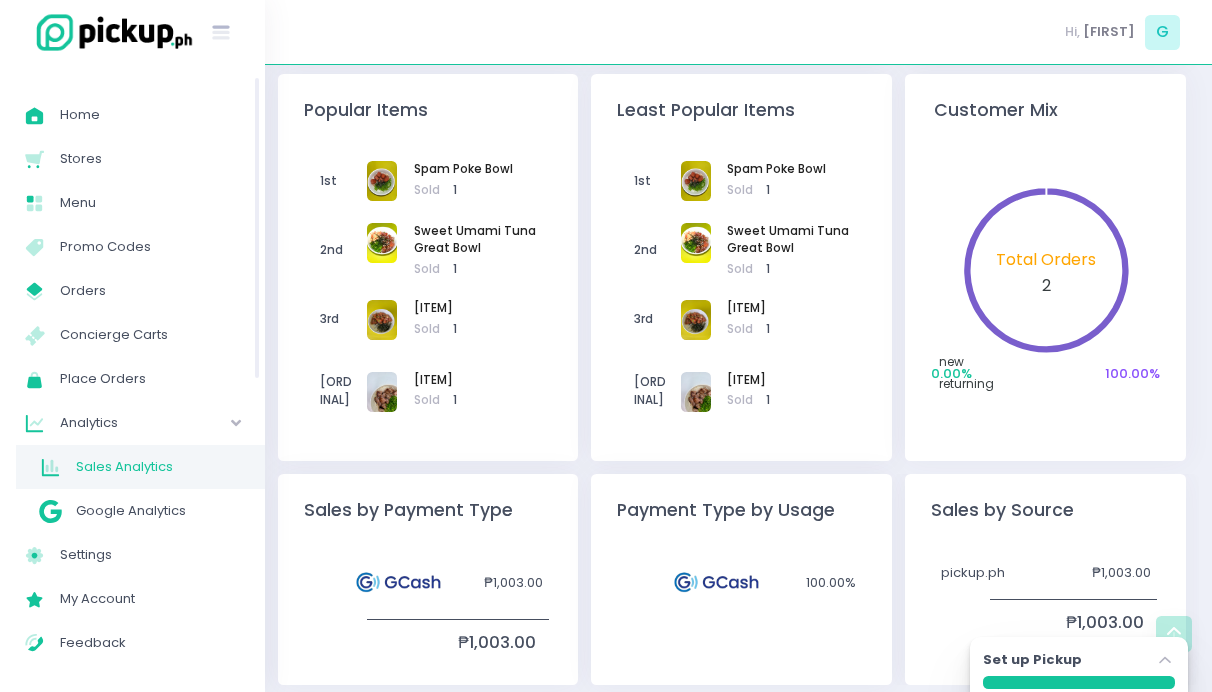 click on "Analytics" at bounding box center (117, 423) 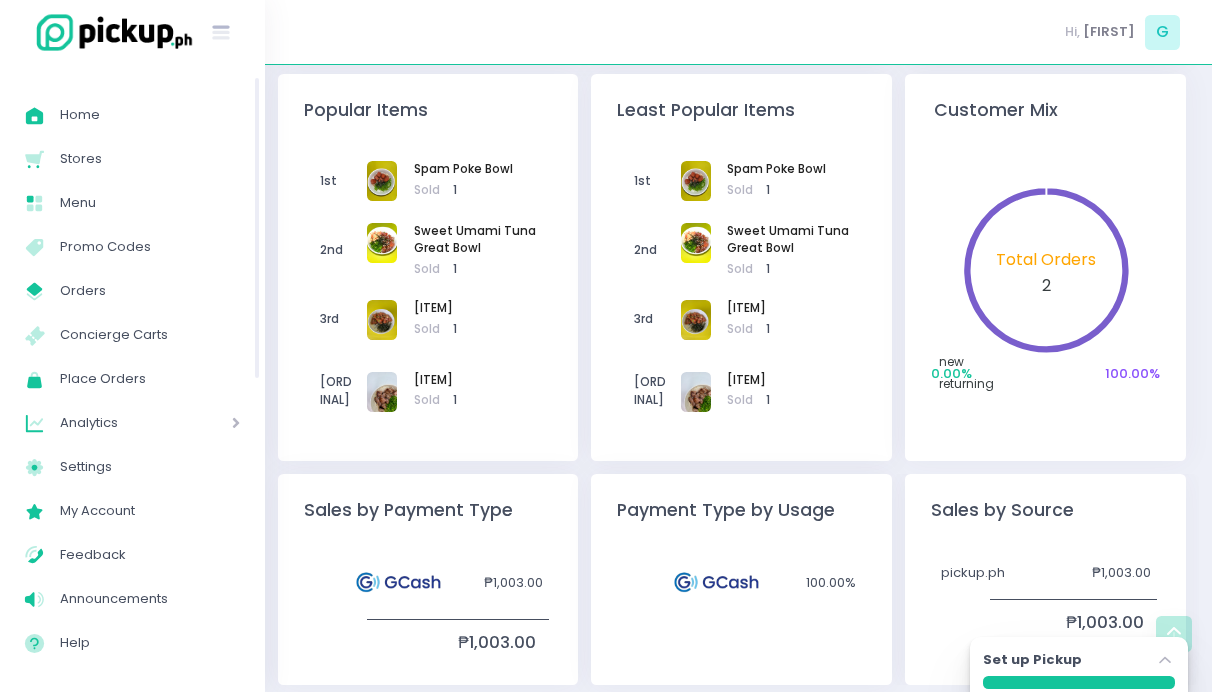 click on "Analytics" at bounding box center [117, 423] 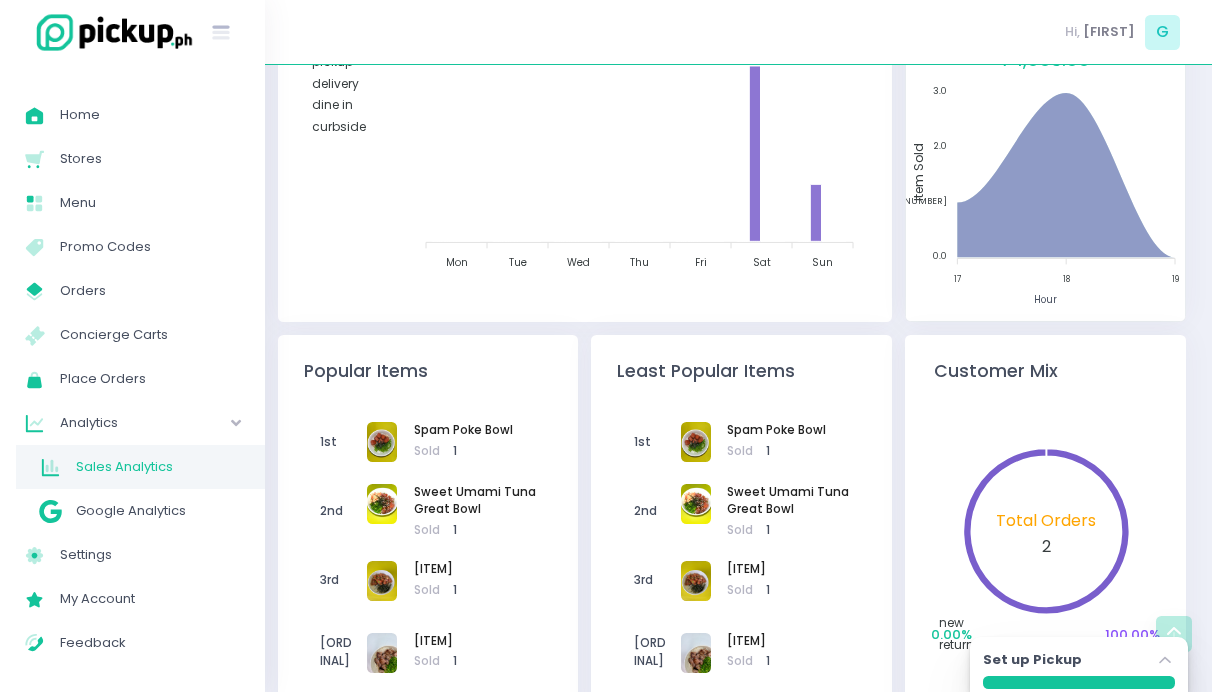 scroll, scrollTop: 0, scrollLeft: 0, axis: both 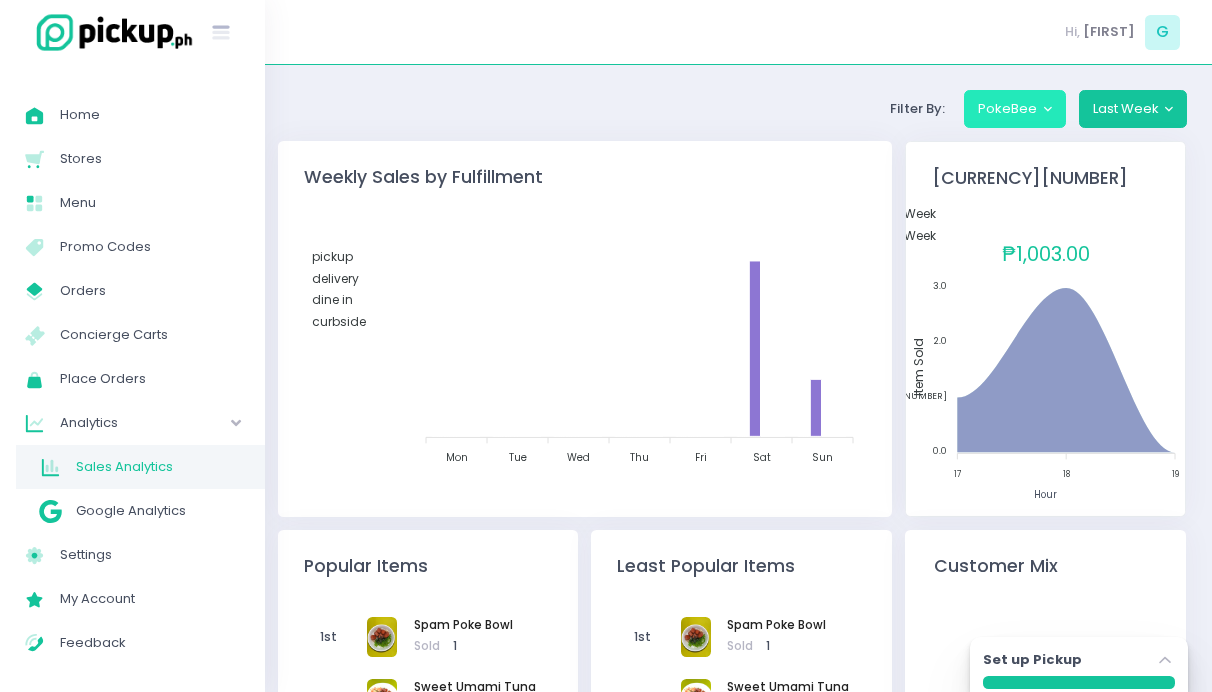 drag, startPoint x: 348, startPoint y: 173, endPoint x: 1010, endPoint y: 109, distance: 665.0865 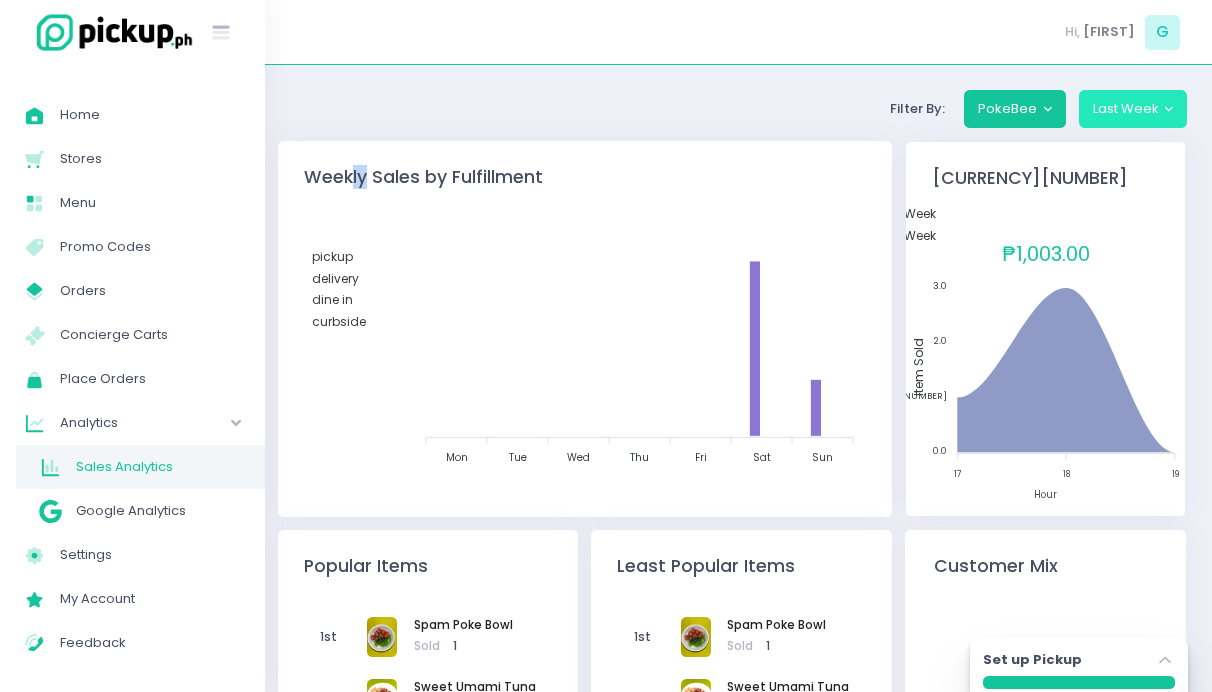 click on "Last Week" at bounding box center [1133, 109] 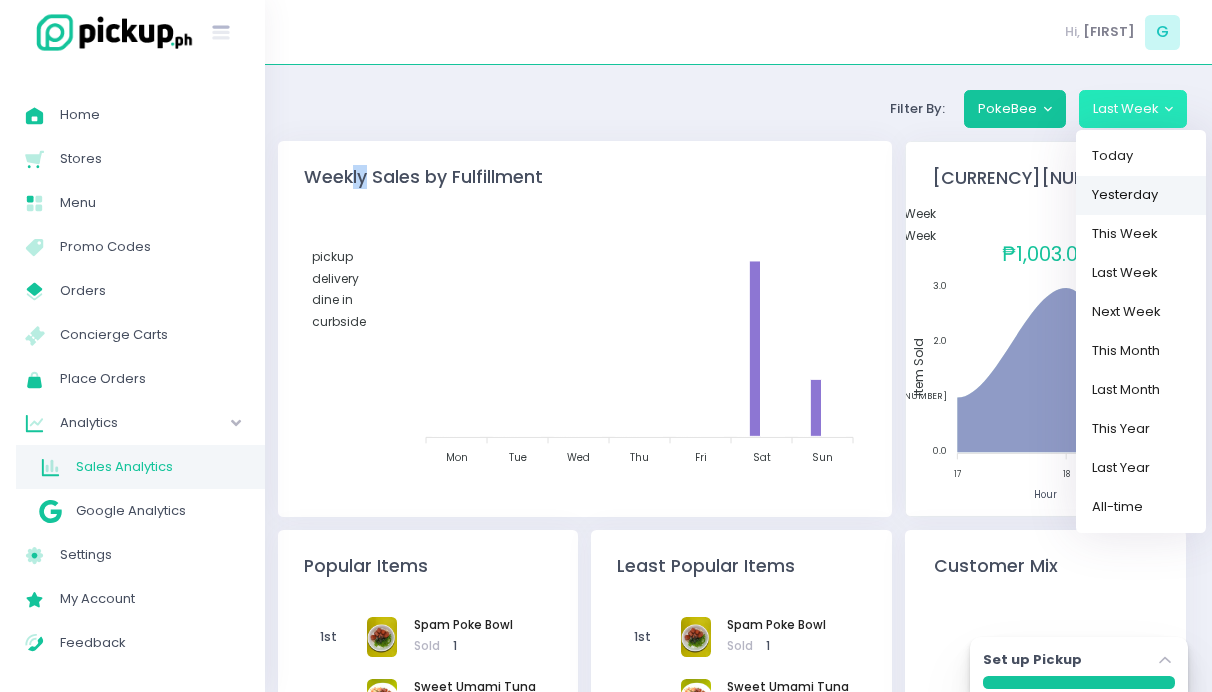 click on "Yesterday" at bounding box center [1141, 194] 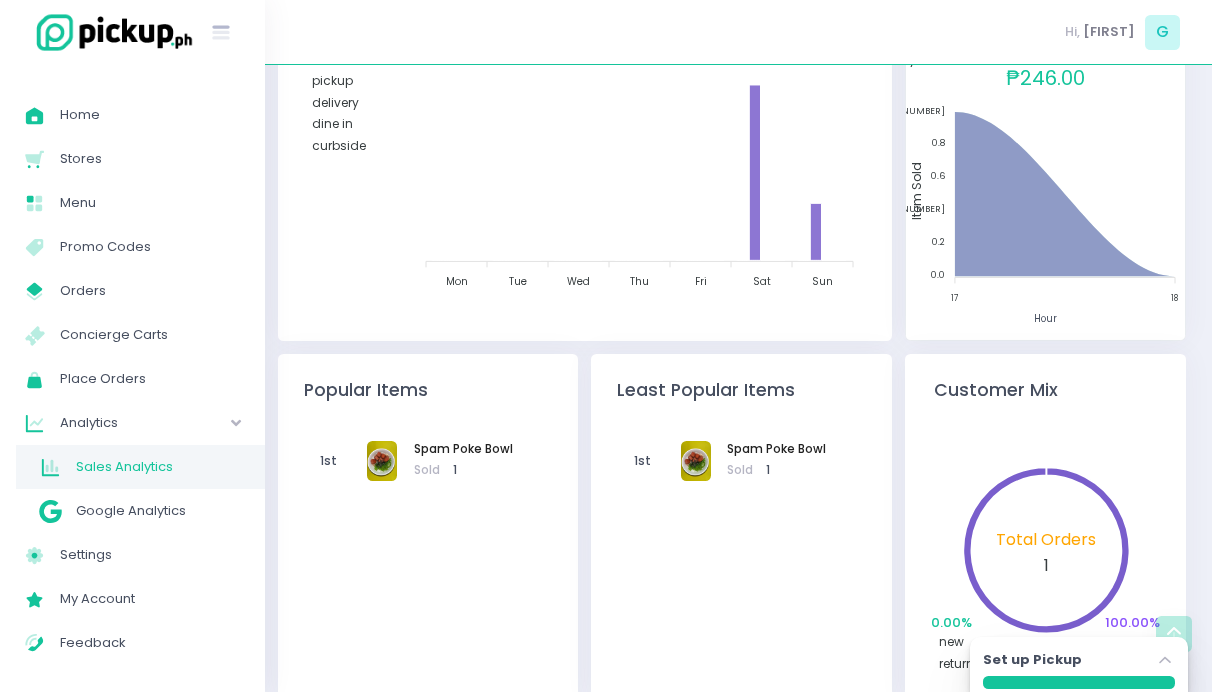 scroll, scrollTop: 0, scrollLeft: 0, axis: both 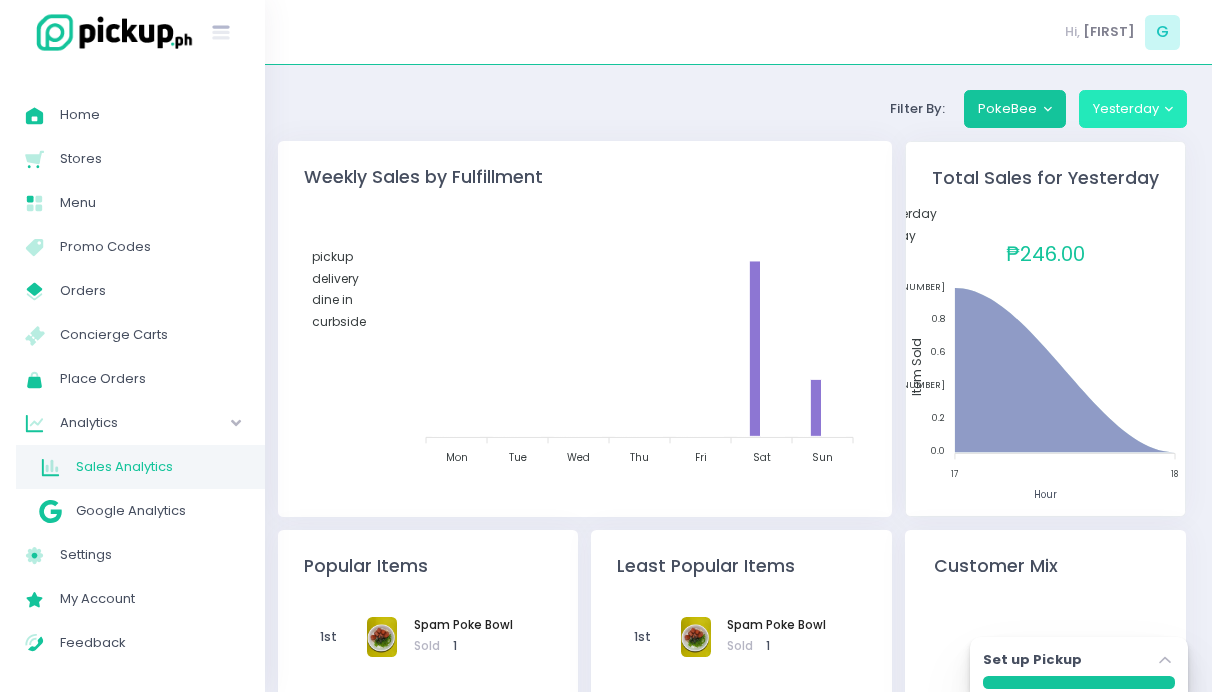 click on "Yesterday" at bounding box center [1133, 109] 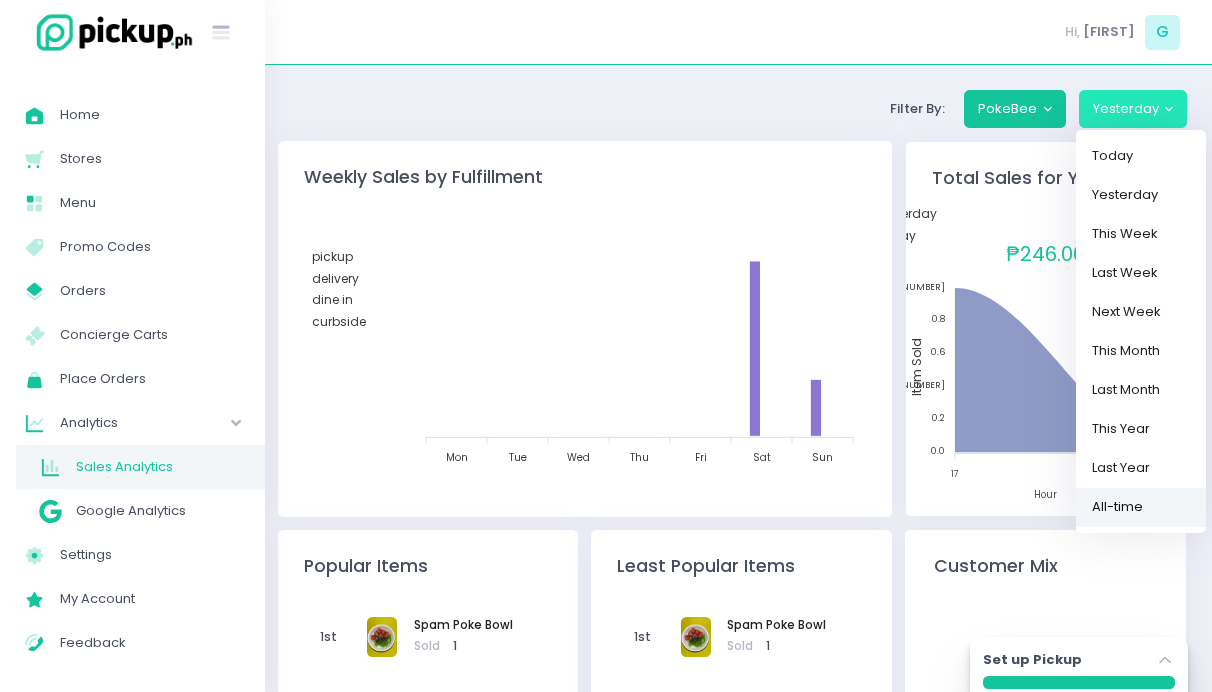 click on "All-time" at bounding box center [1141, 506] 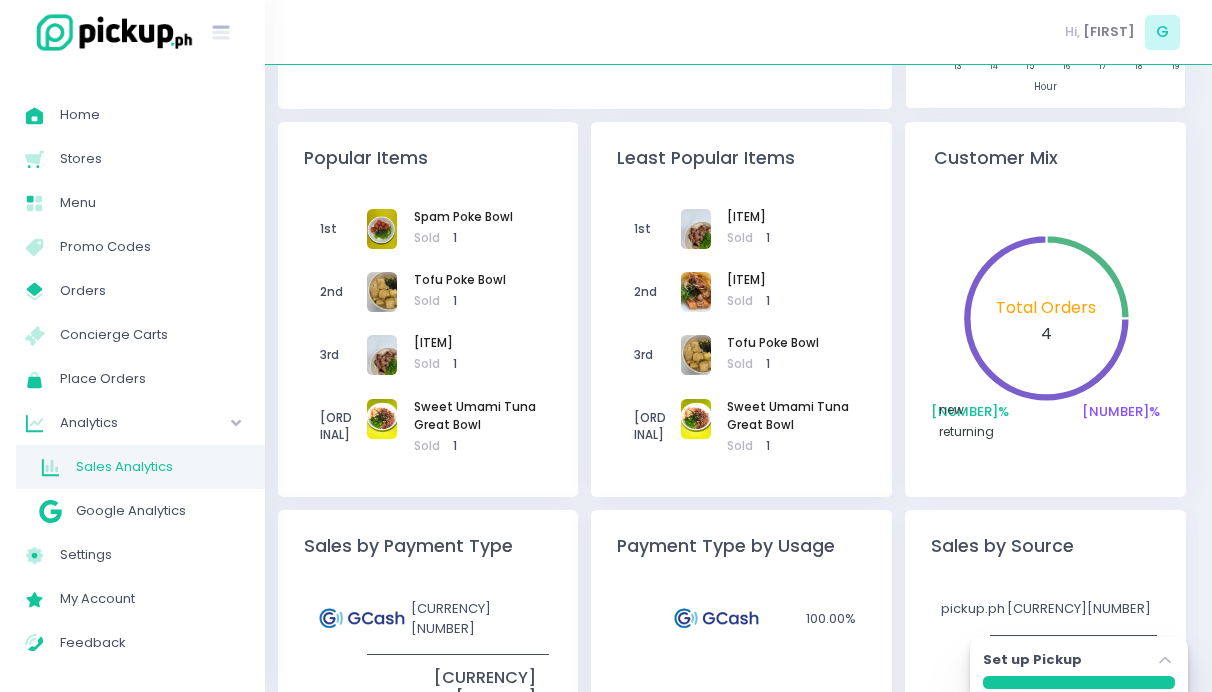 scroll, scrollTop: 456, scrollLeft: 0, axis: vertical 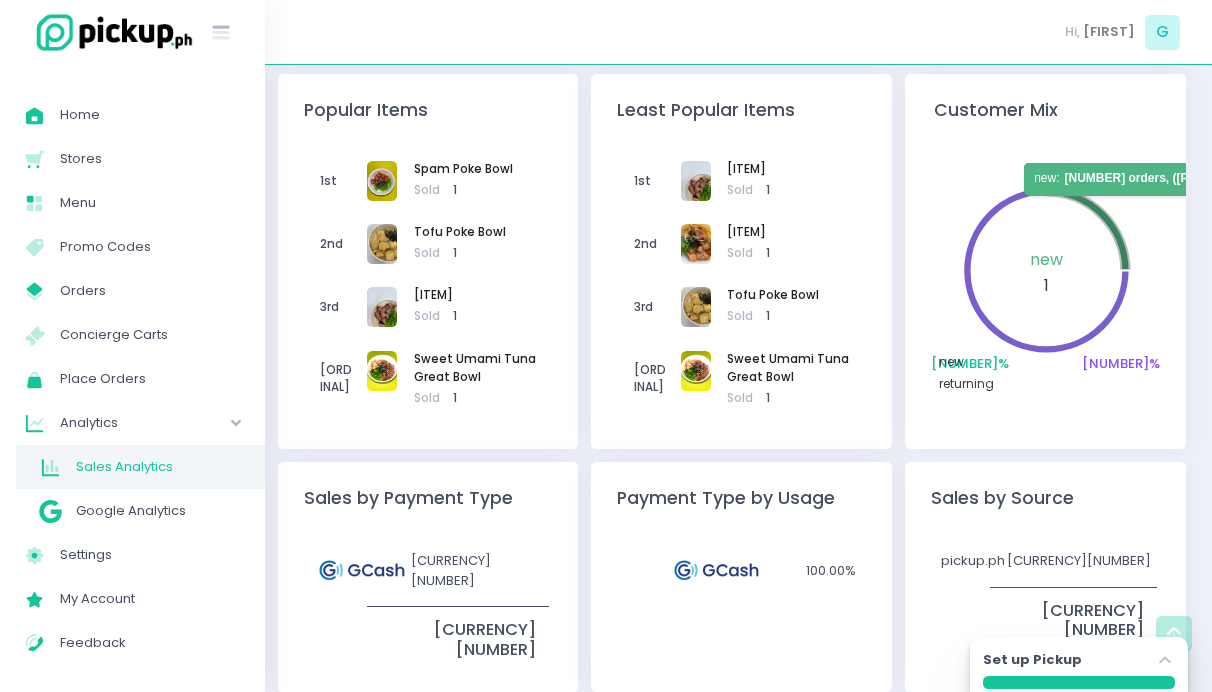 click 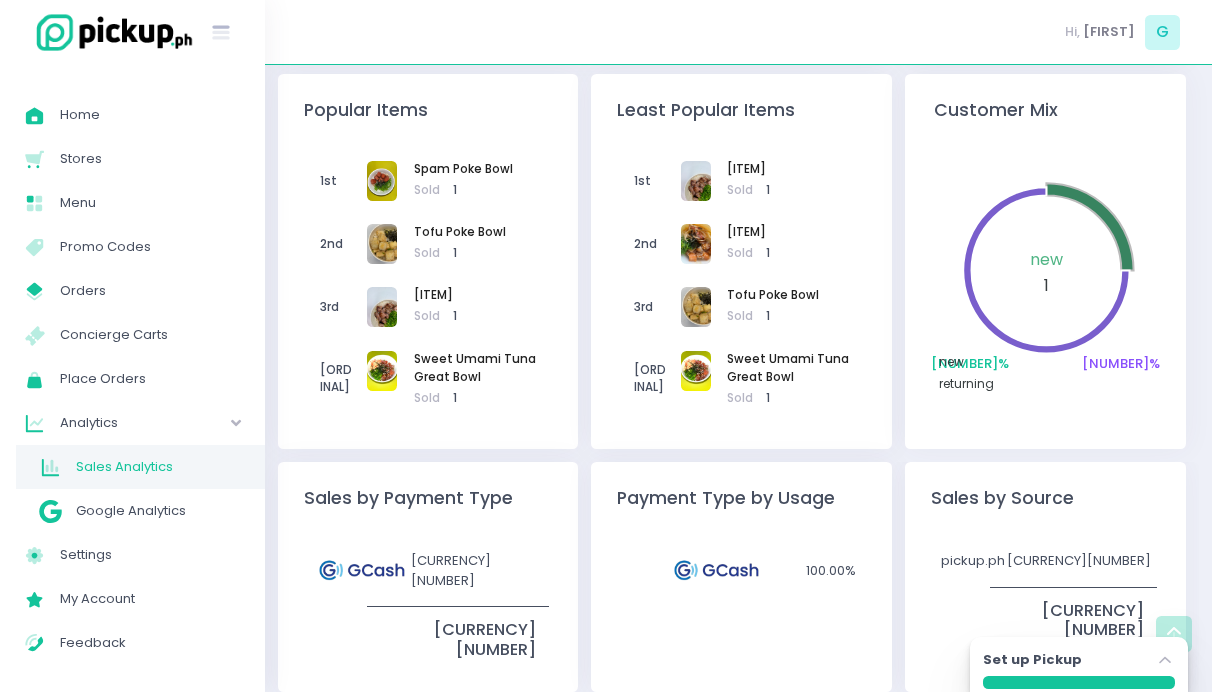 click on "[PERCENTAGE]" at bounding box center (741, 603) 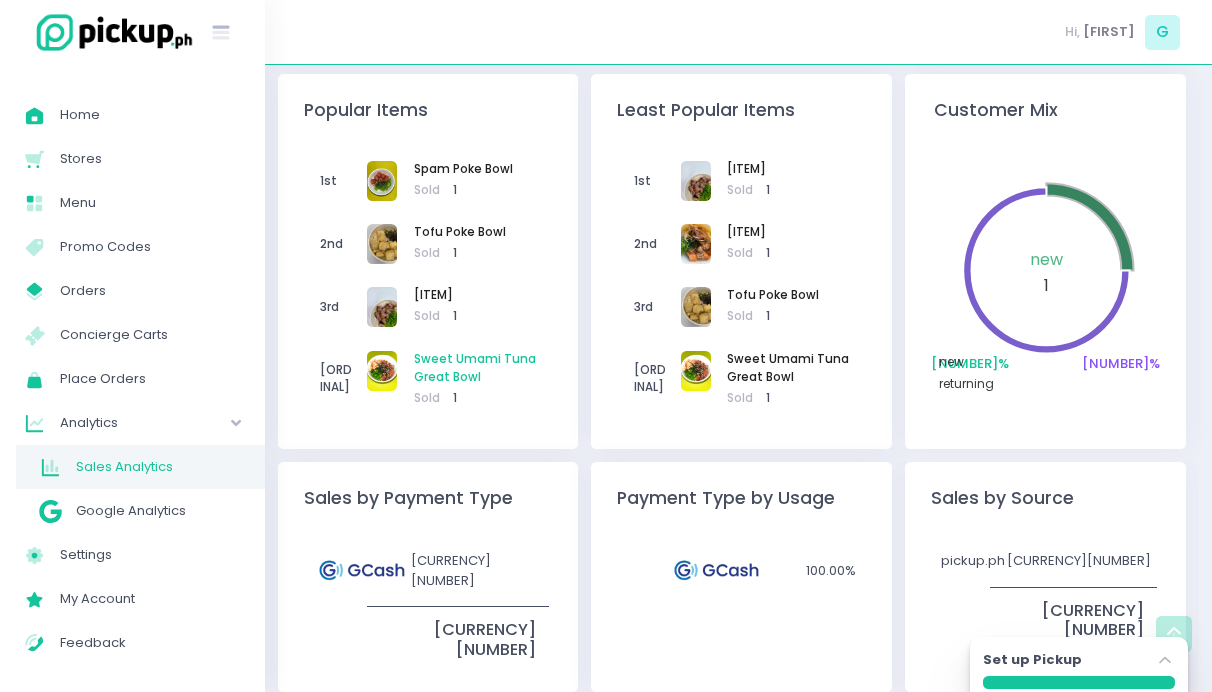 click on "Sweet Umami Tuna Great Bowl" at bounding box center [481, 368] 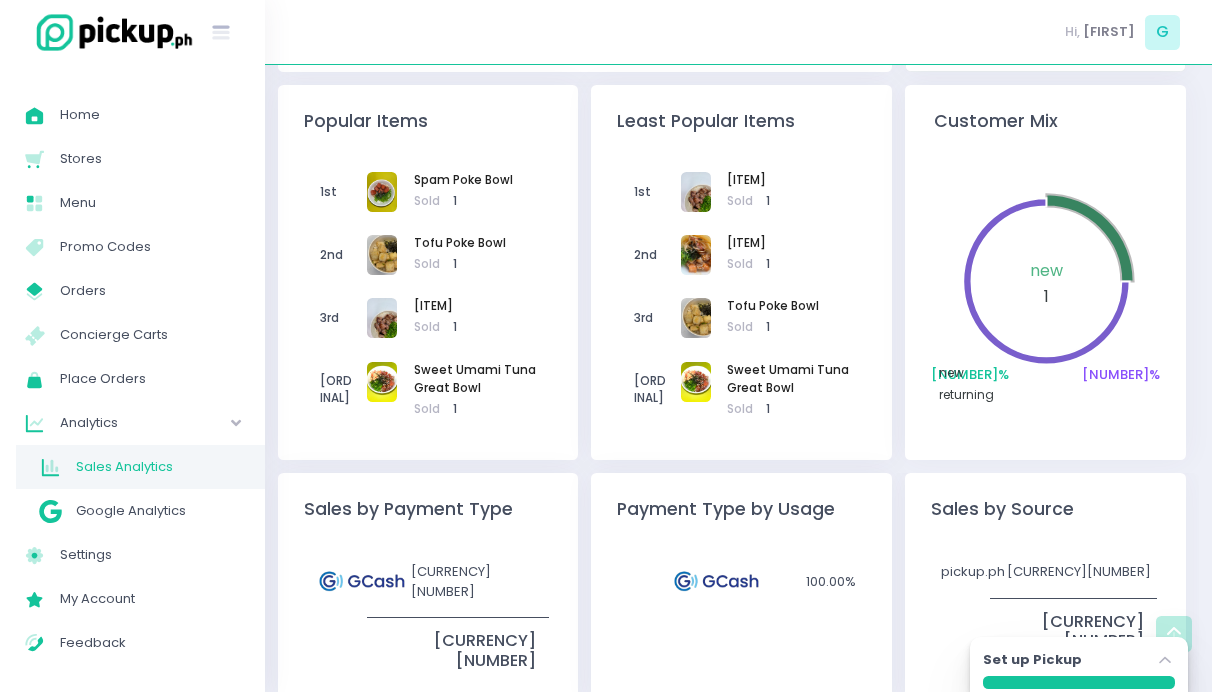 scroll, scrollTop: 456, scrollLeft: 0, axis: vertical 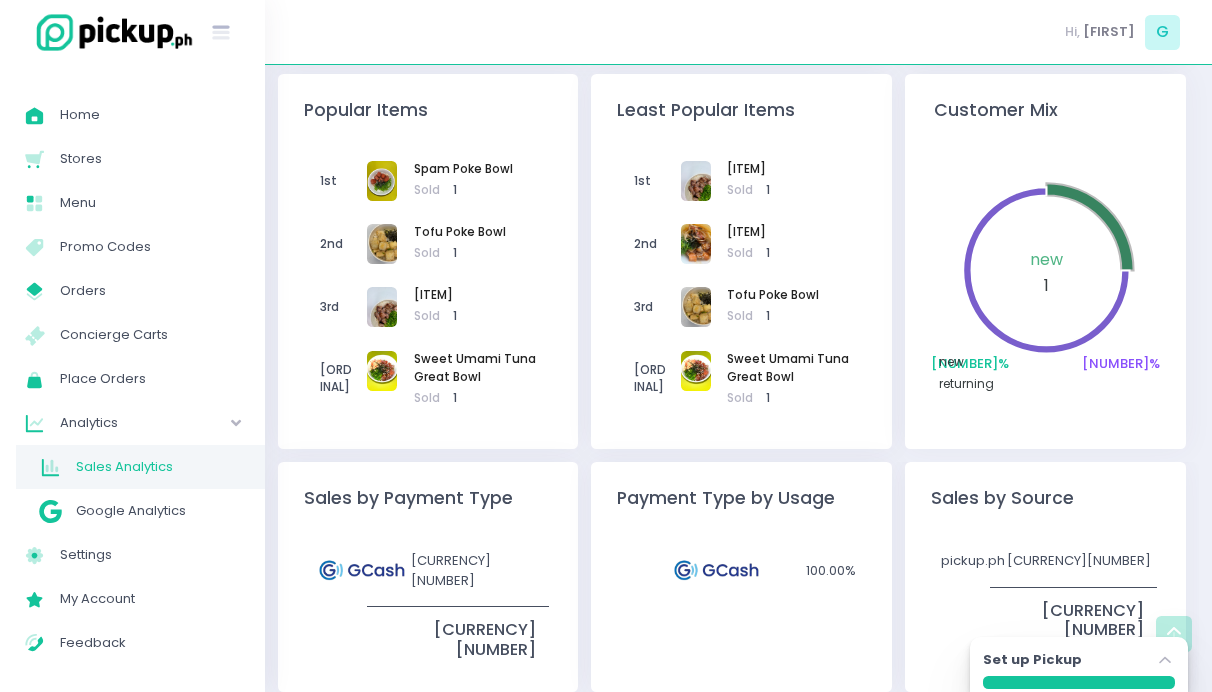 click on "Popular Items" at bounding box center (428, 97) 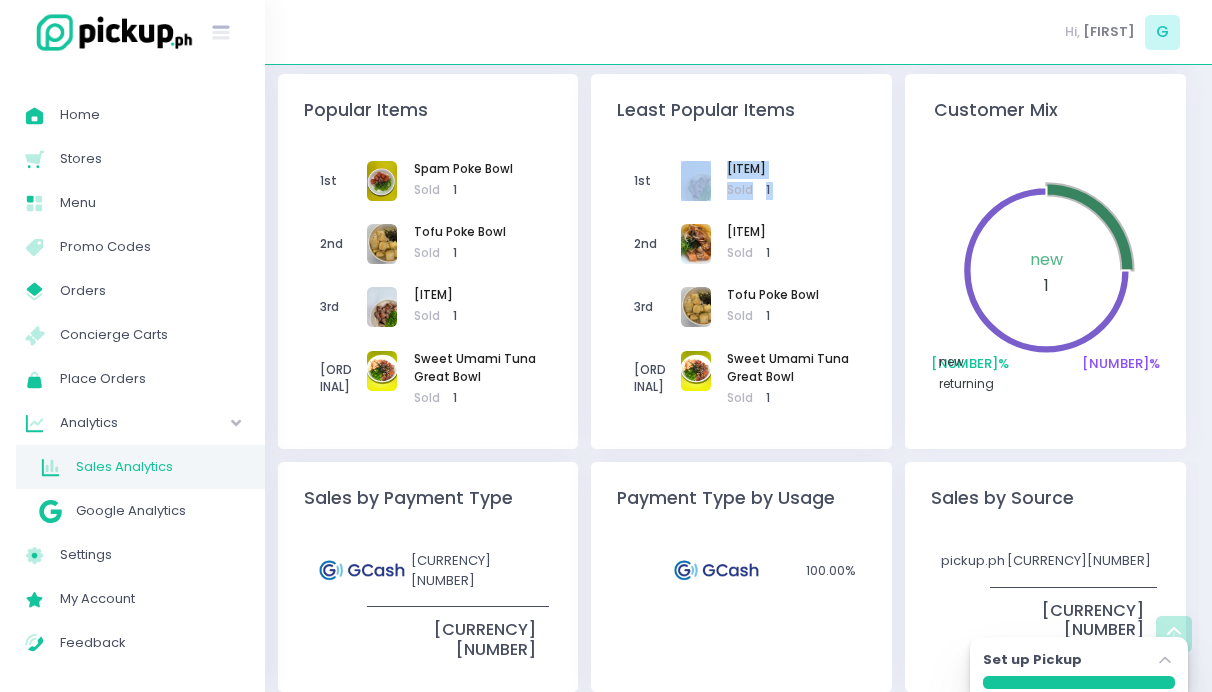 click at bounding box center (696, 181) 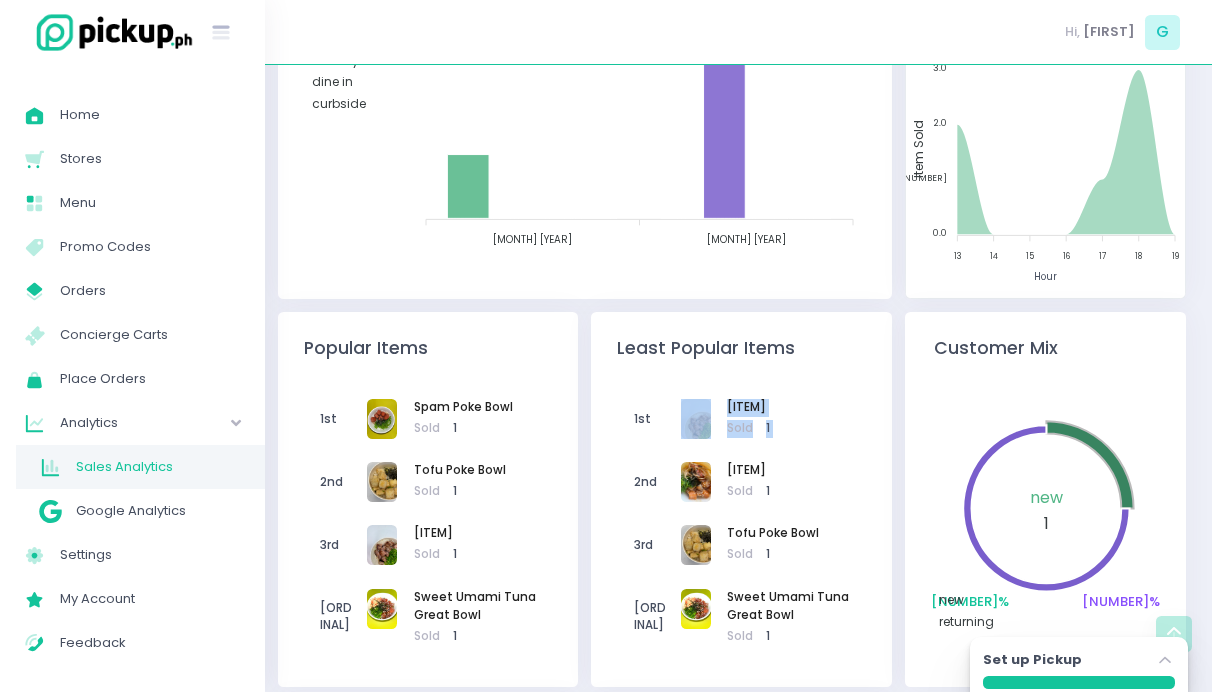 scroll, scrollTop: 0, scrollLeft: 0, axis: both 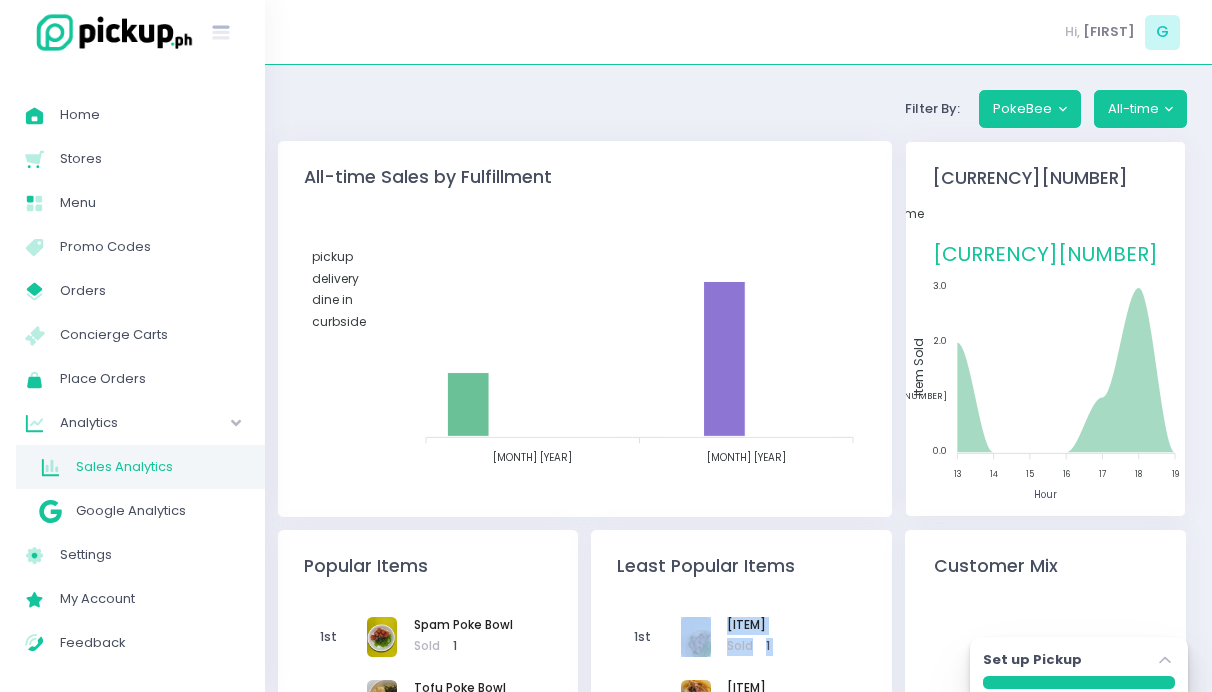 click on "pickup delivery dine in curbside" 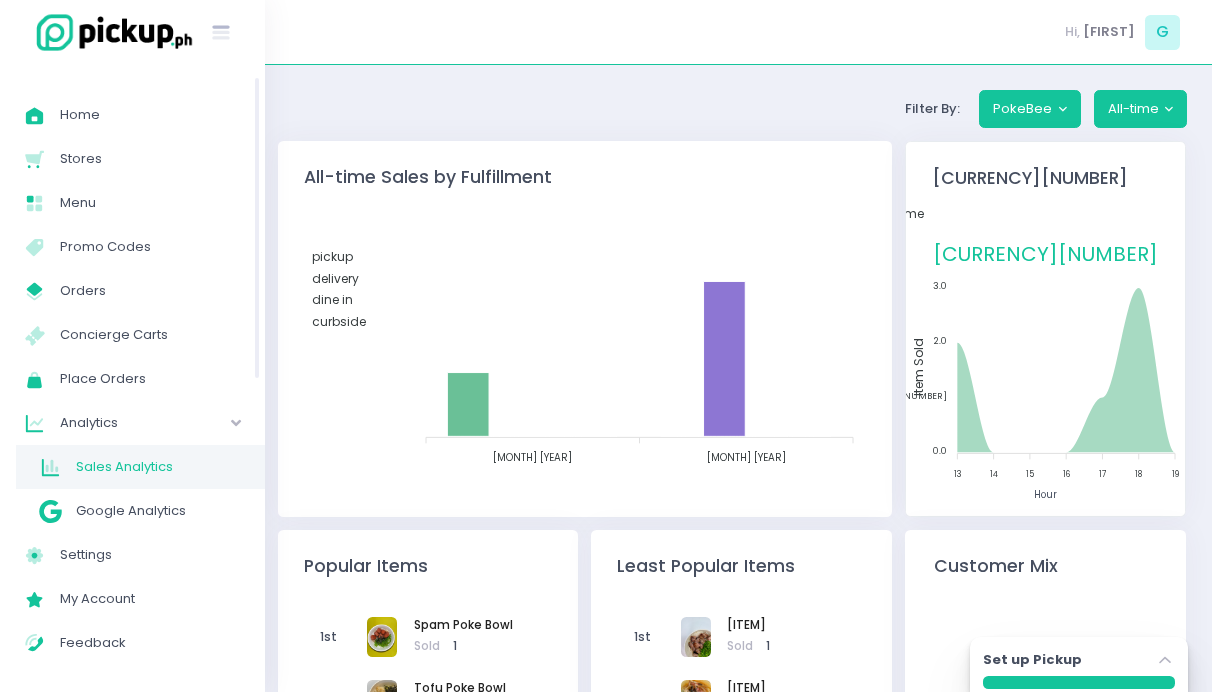 click at bounding box center (207, 423) 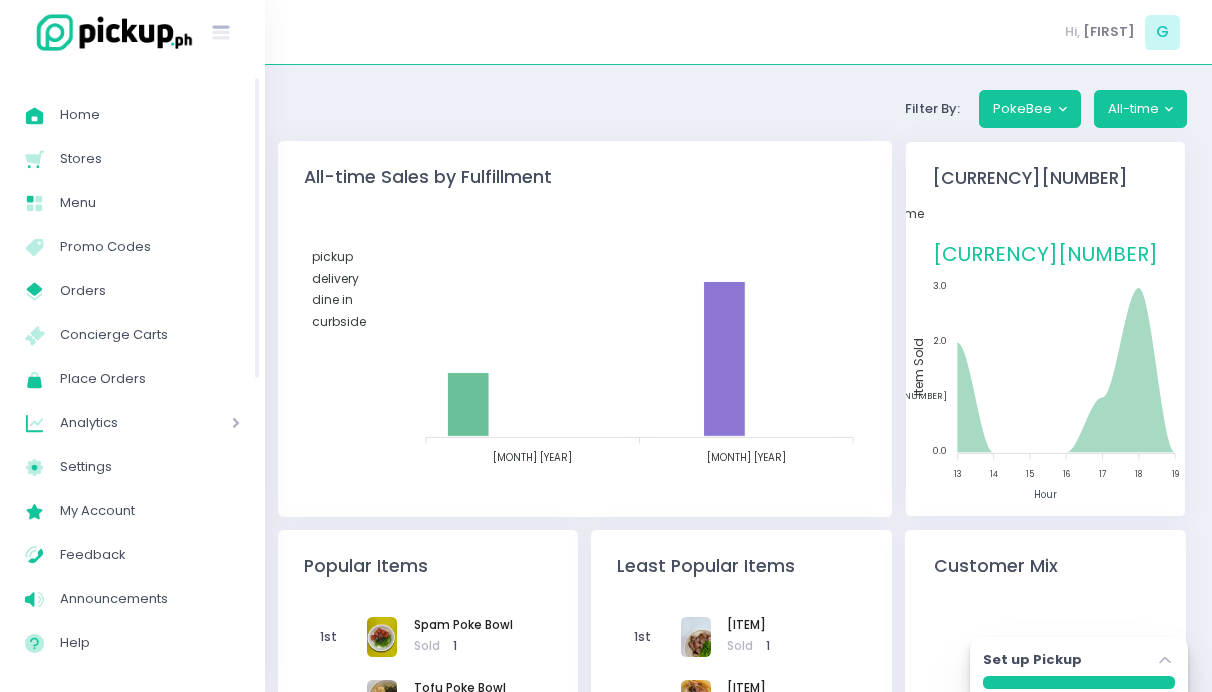 scroll, scrollTop: 1, scrollLeft: 0, axis: vertical 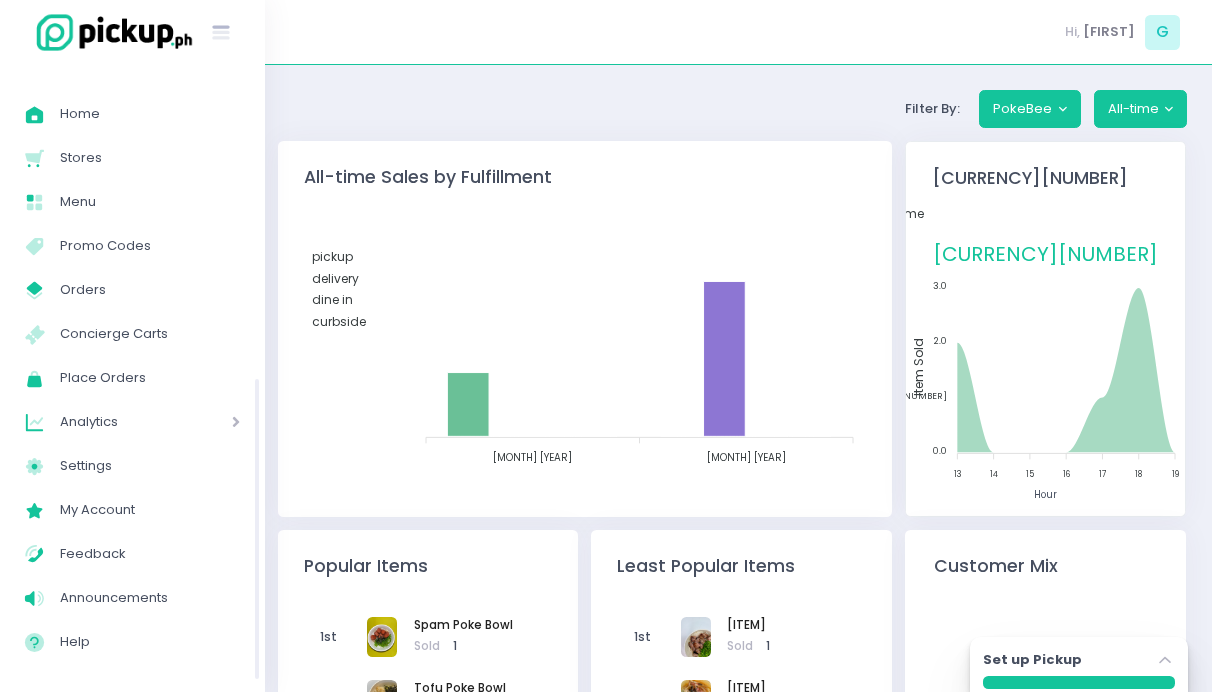 click on "Analytics" at bounding box center [117, 422] 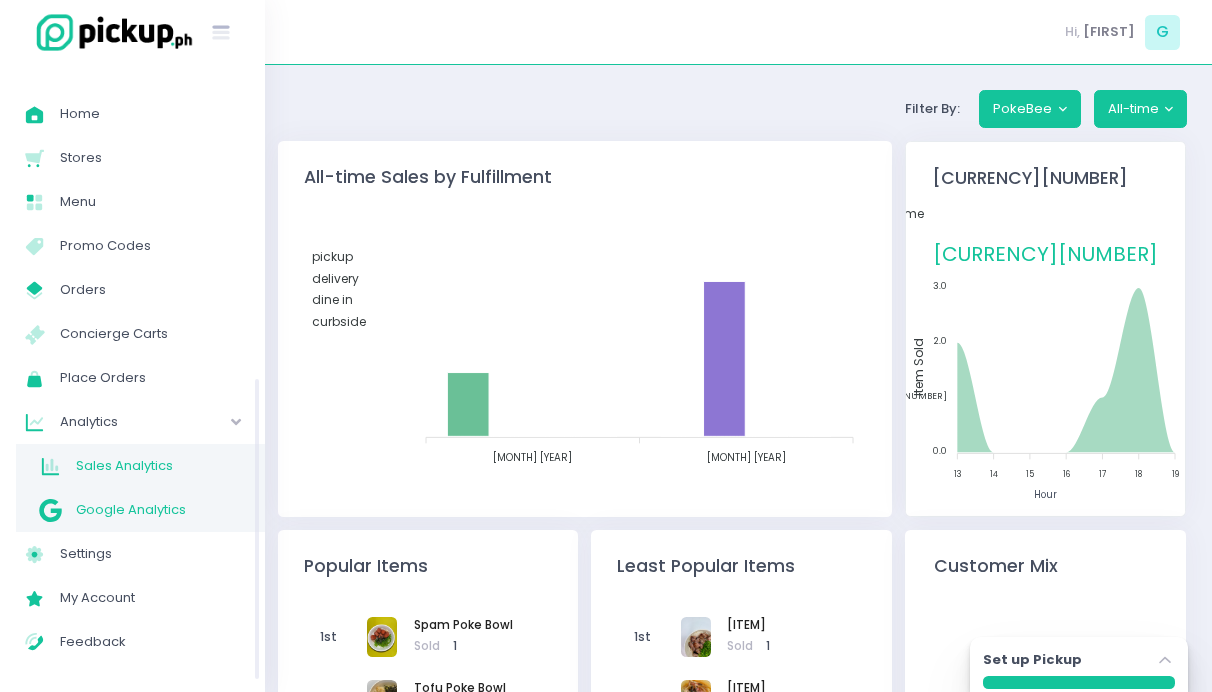 click on "Google Analytics" at bounding box center (158, 510) 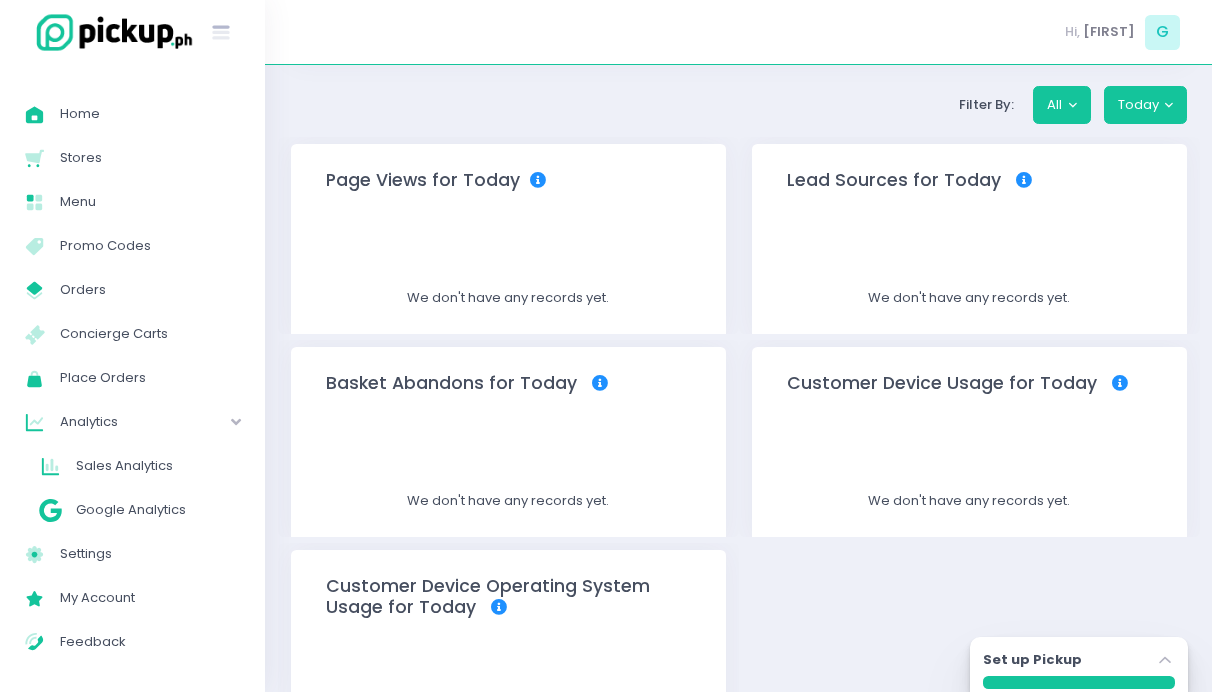 scroll, scrollTop: 190, scrollLeft: 0, axis: vertical 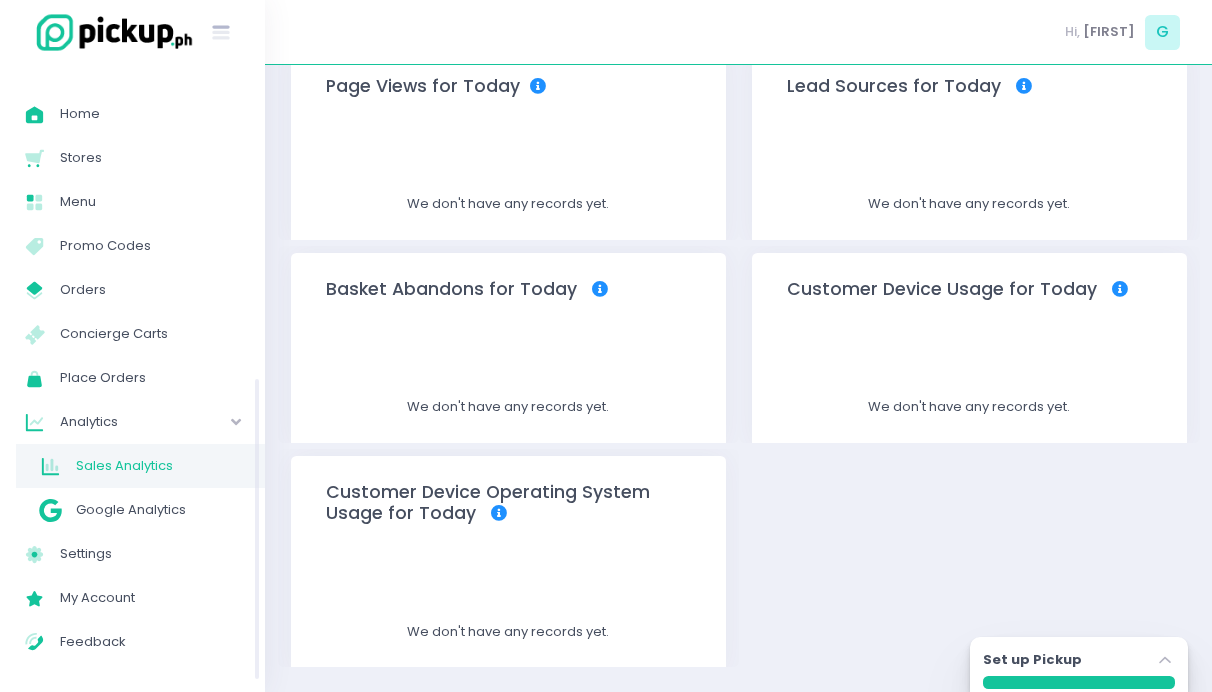 click on "Sales Analytics" at bounding box center (158, 466) 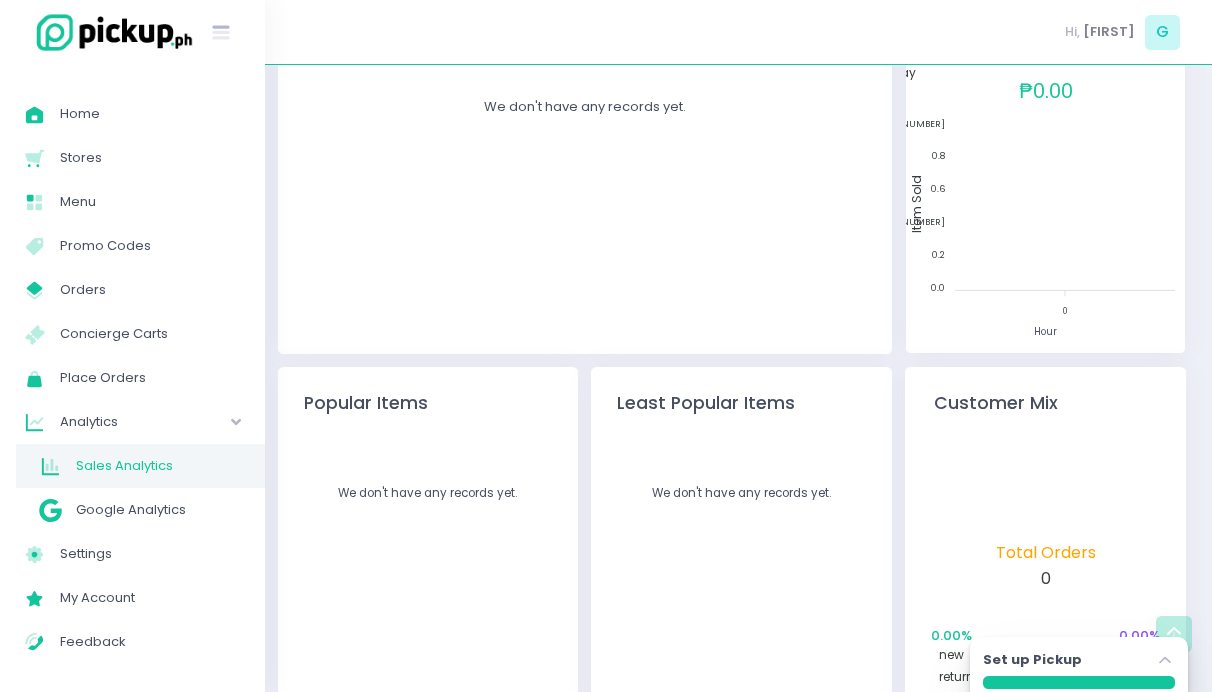 scroll, scrollTop: 0, scrollLeft: 0, axis: both 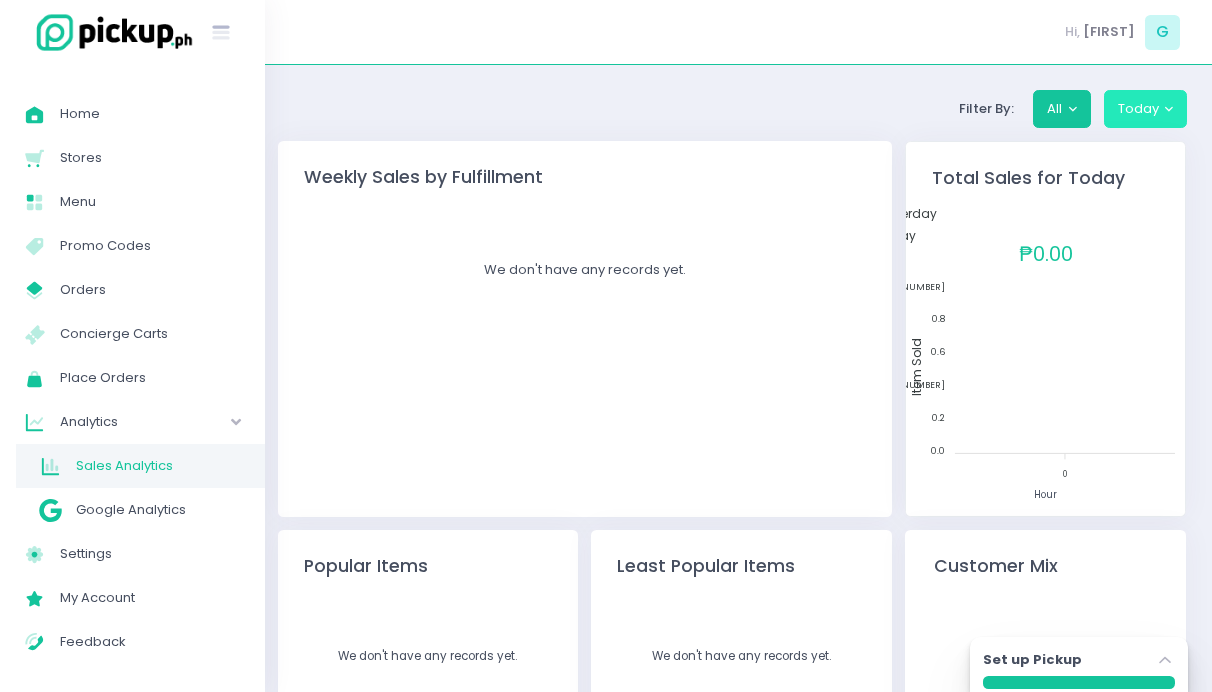 click on "Today" at bounding box center (1146, 109) 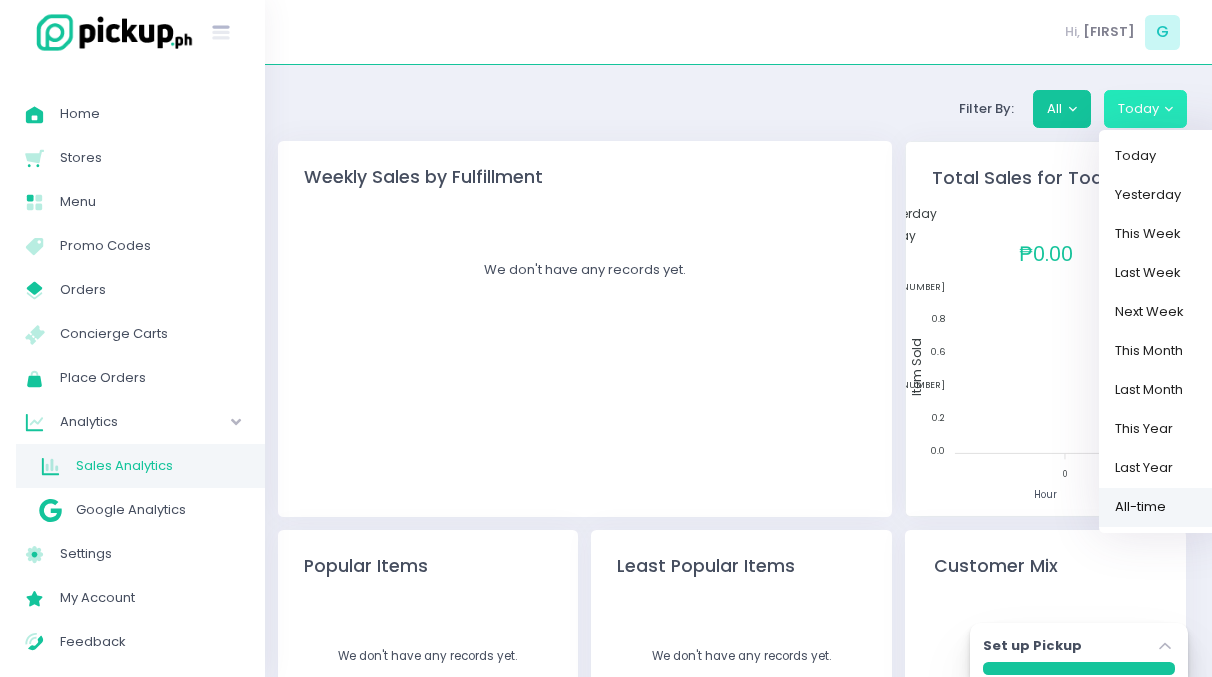 click on "All-time" at bounding box center (1164, 506) 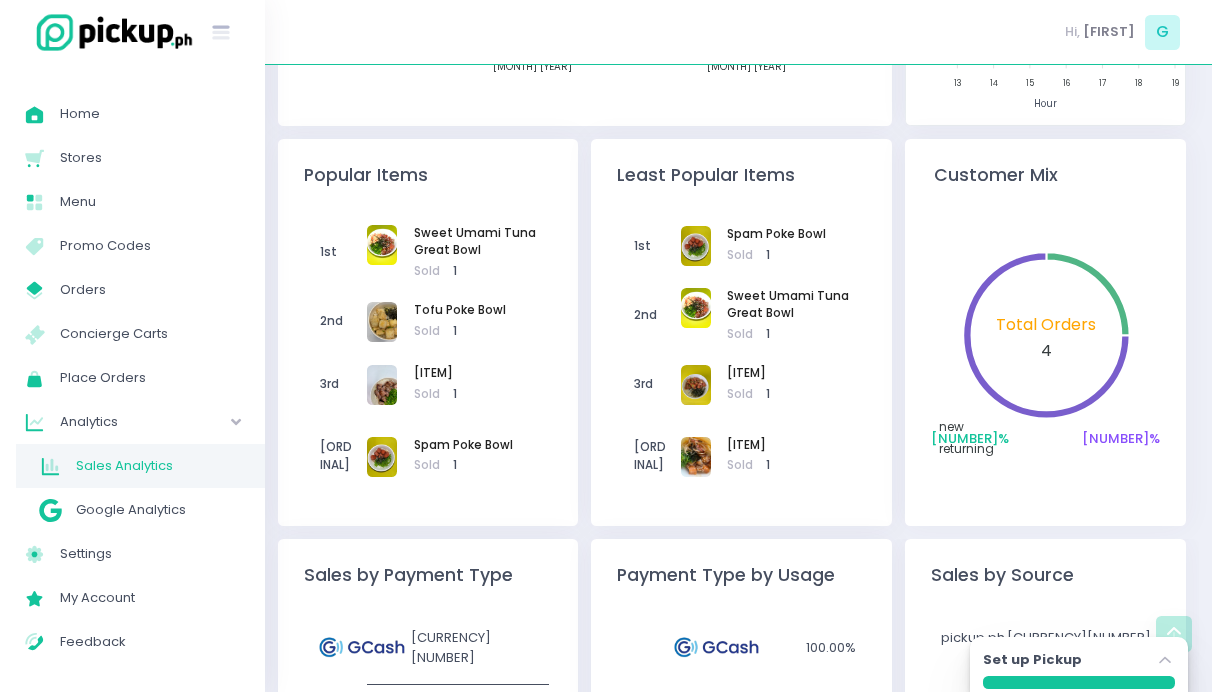 scroll, scrollTop: 387, scrollLeft: 0, axis: vertical 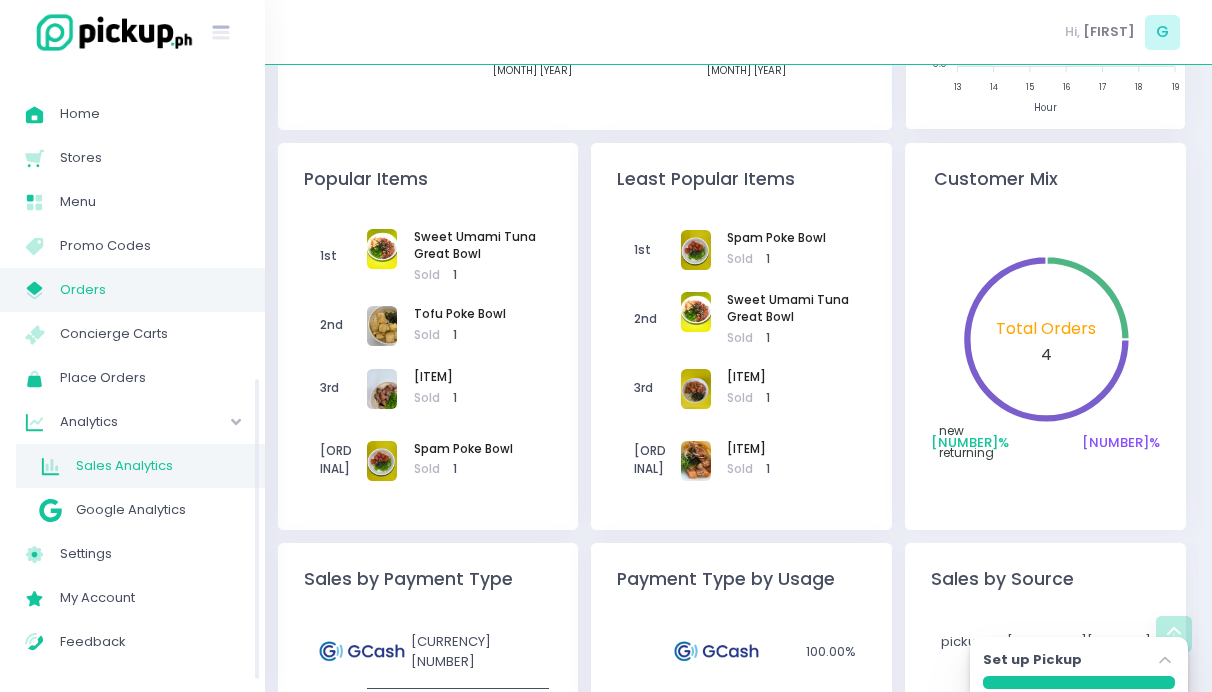 click on "Orders" at bounding box center (150, 290) 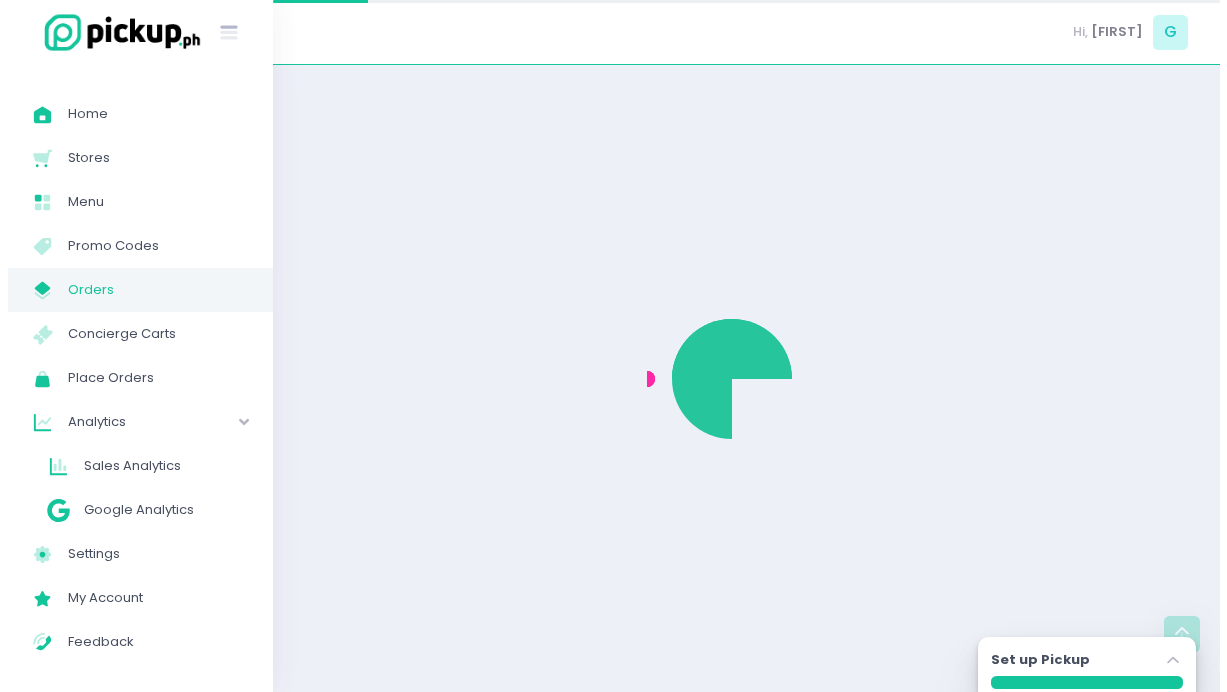 scroll, scrollTop: 0, scrollLeft: 0, axis: both 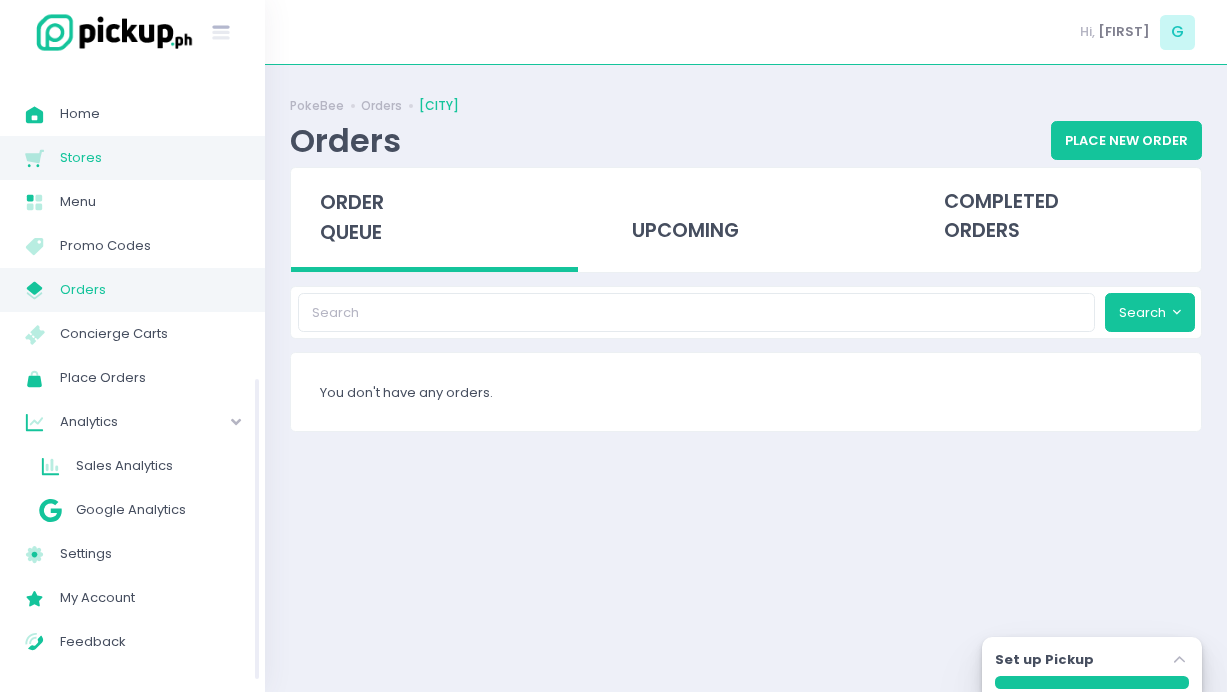 click on "Stores" at bounding box center [150, 158] 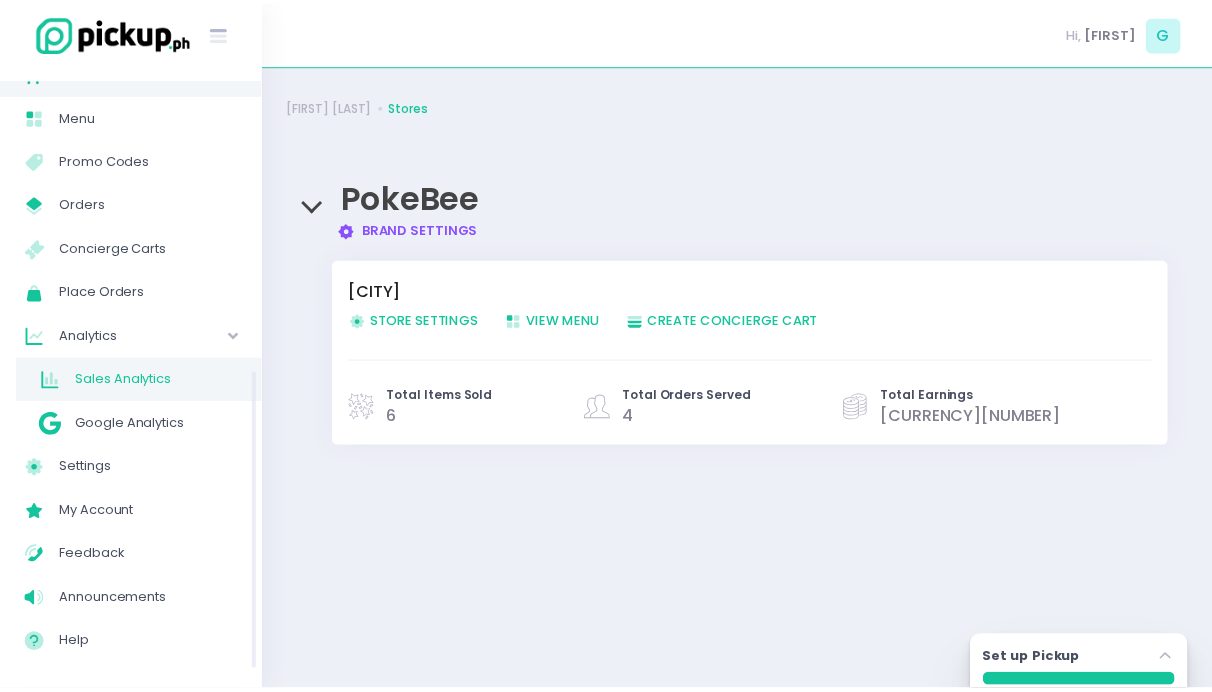 scroll, scrollTop: 89, scrollLeft: 0, axis: vertical 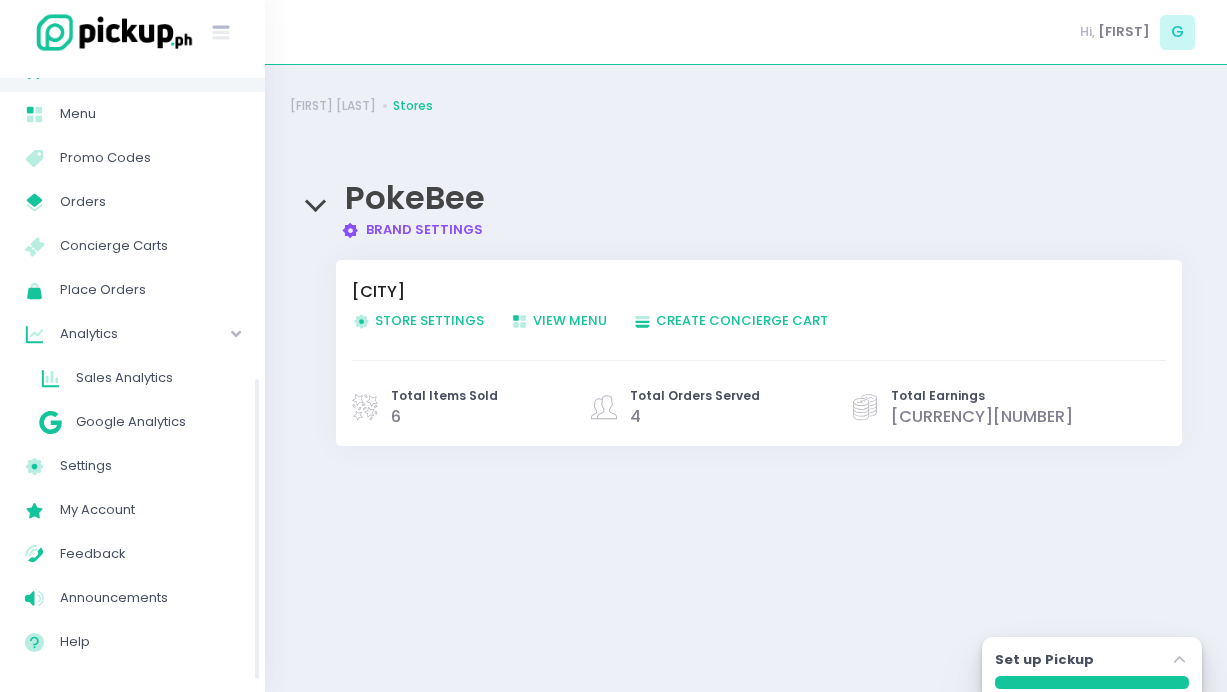 click on "Analytics" at bounding box center (117, 334) 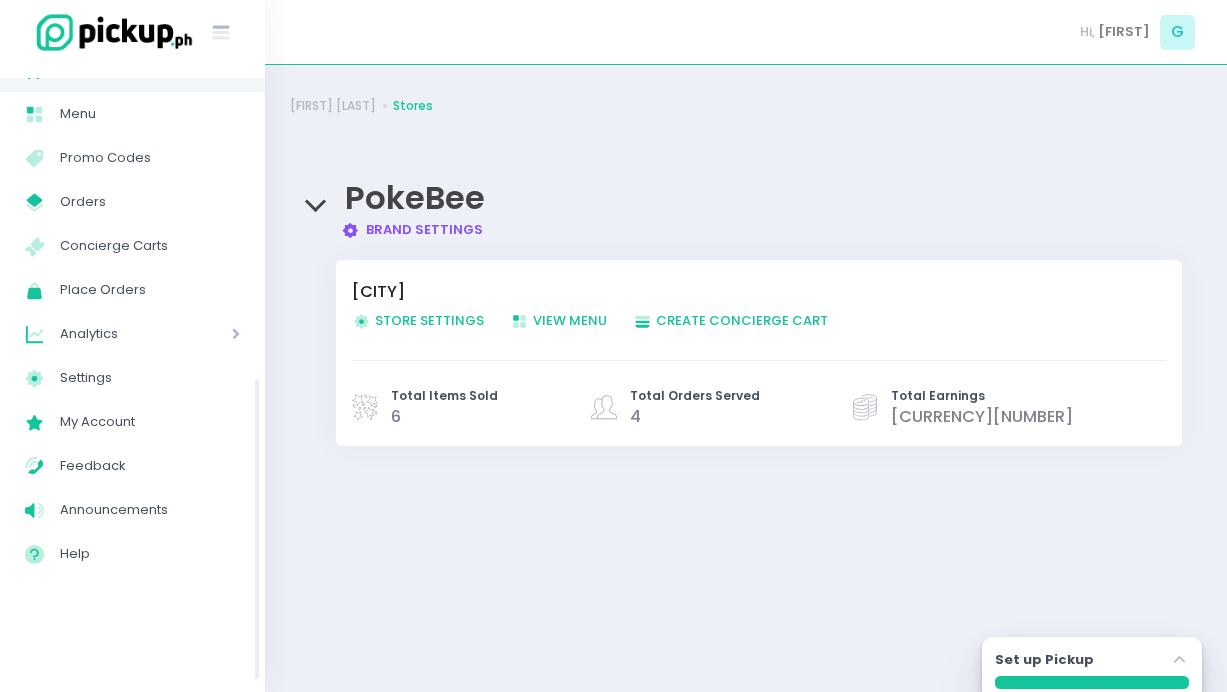 click on "Analytics Created with Sketch." 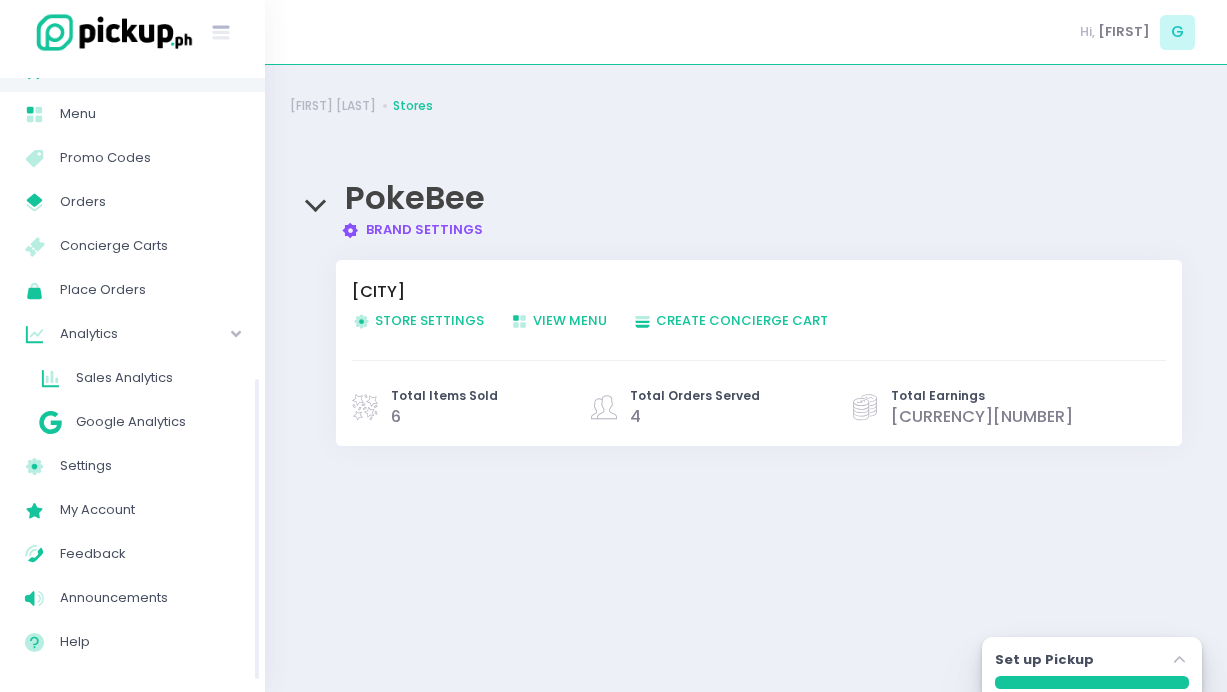 click on "Analytics Created with Sketch. Analytics" at bounding box center (132, 334) 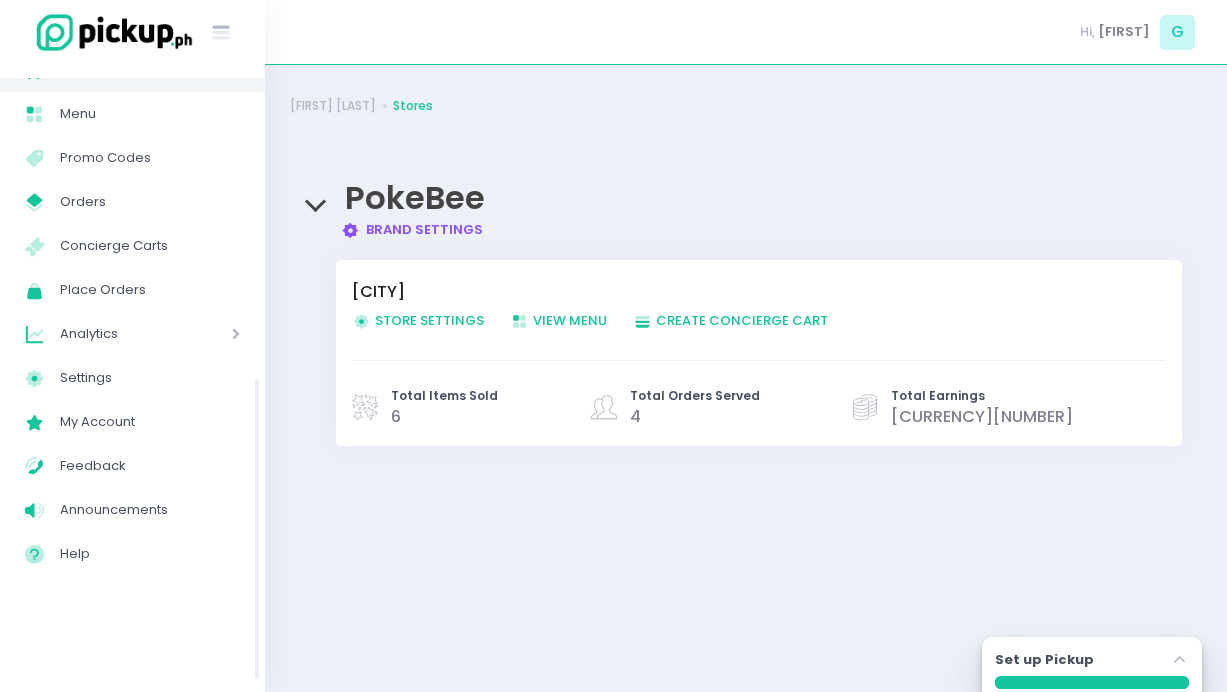 click at bounding box center (207, 334) 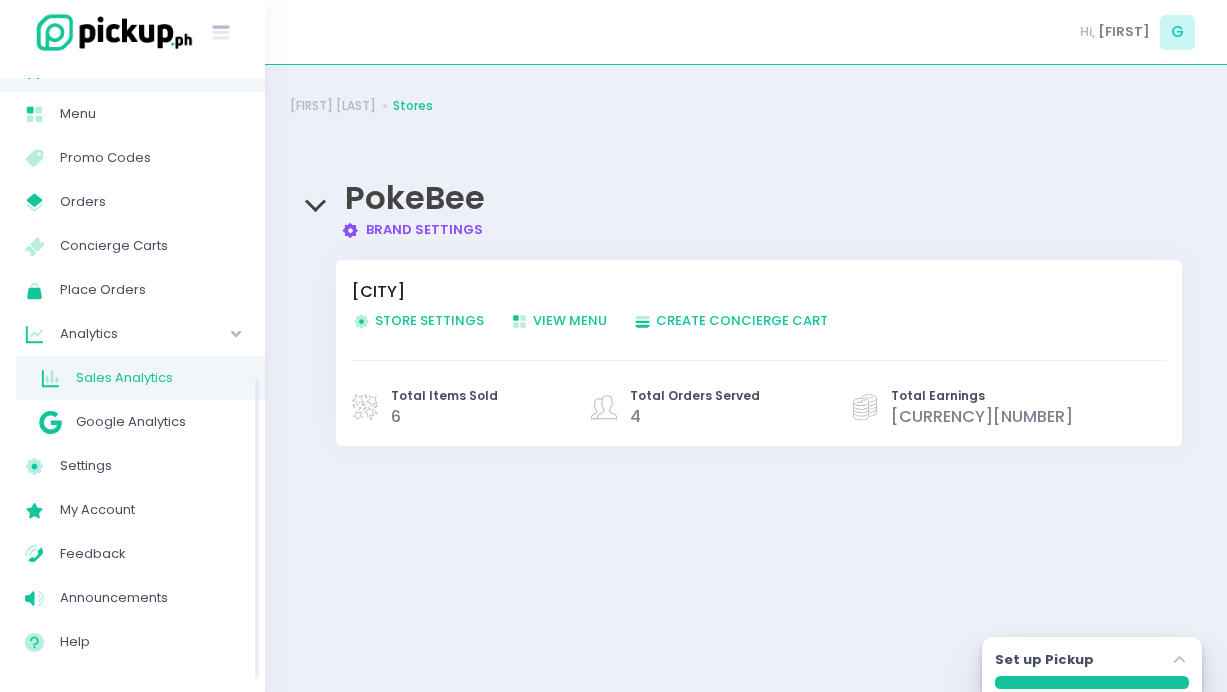 click on "Sales Analytics" at bounding box center (158, 378) 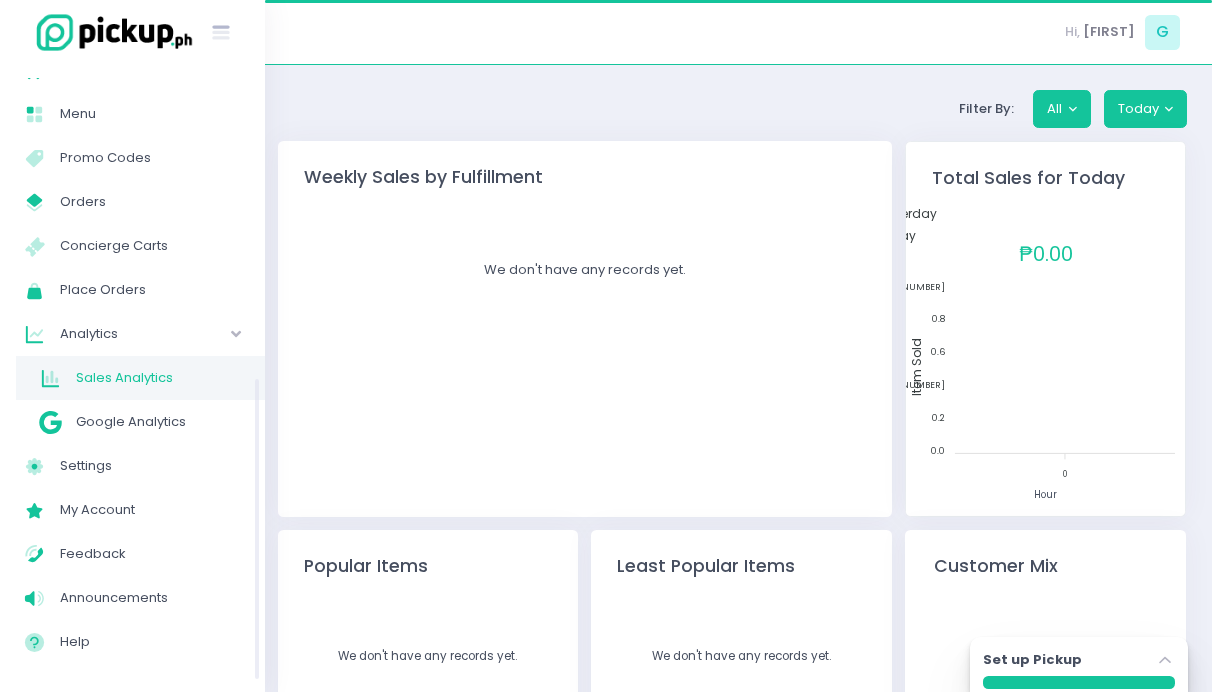 click on "Sales Analytics Created with Sketch." 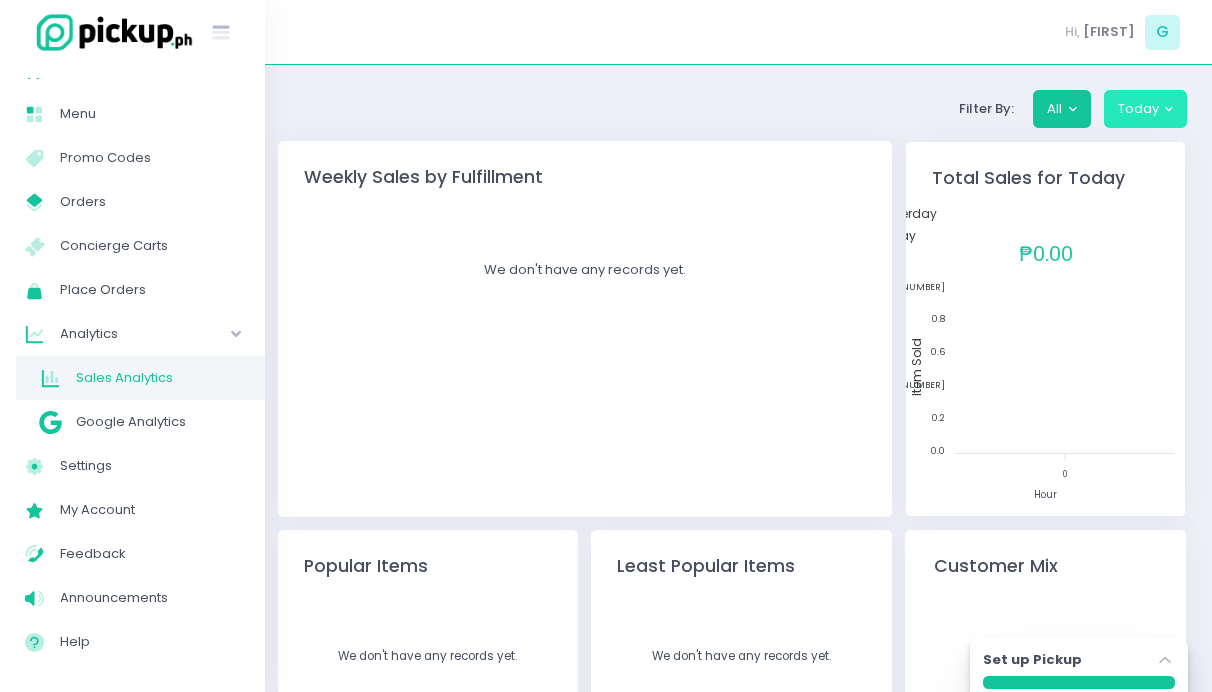 click on "Today" at bounding box center (1146, 109) 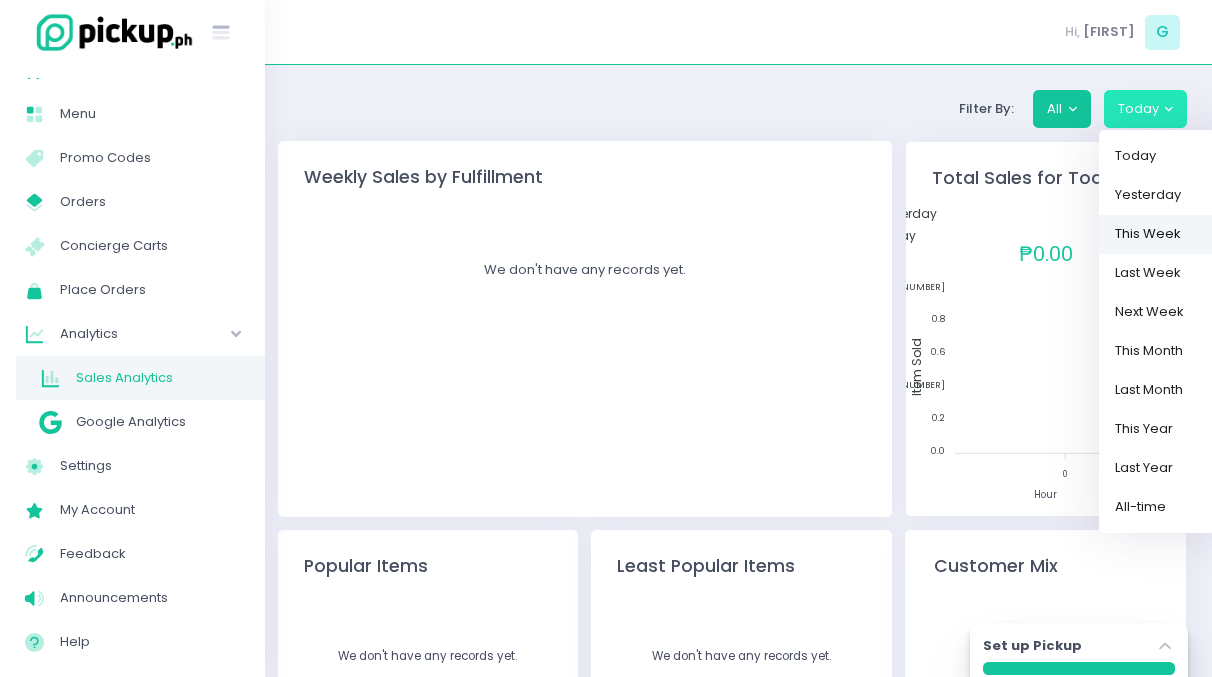 click on "This Week" at bounding box center [1164, 233] 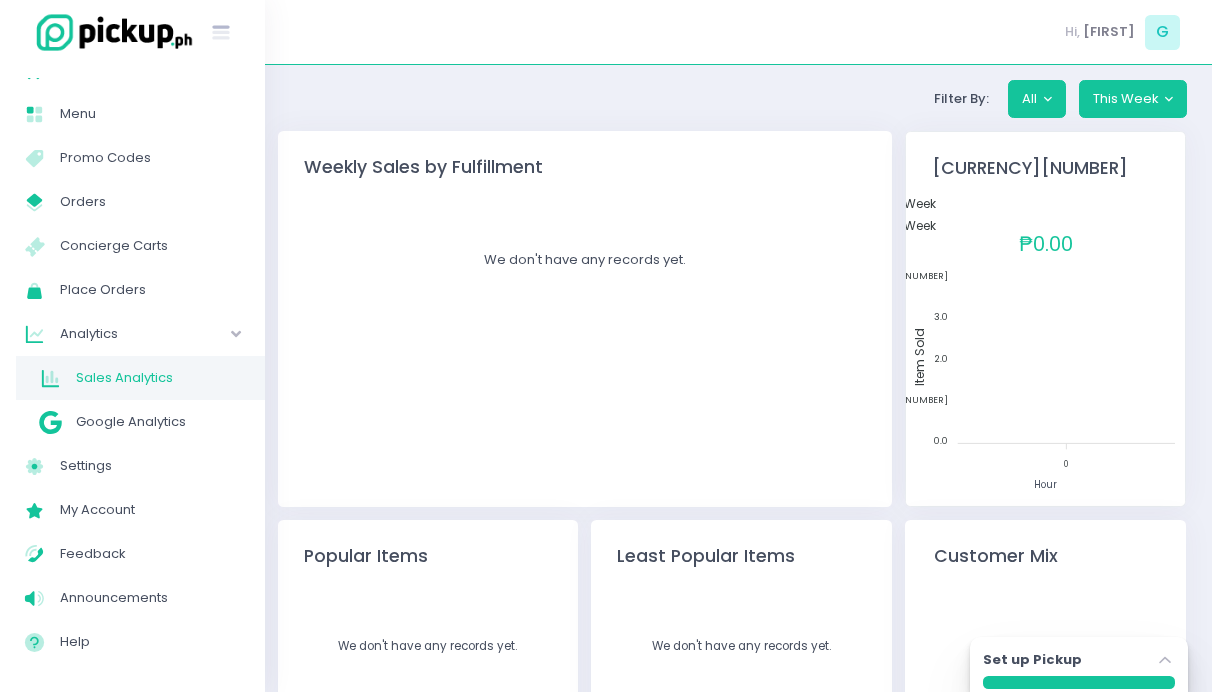 scroll, scrollTop: 0, scrollLeft: 0, axis: both 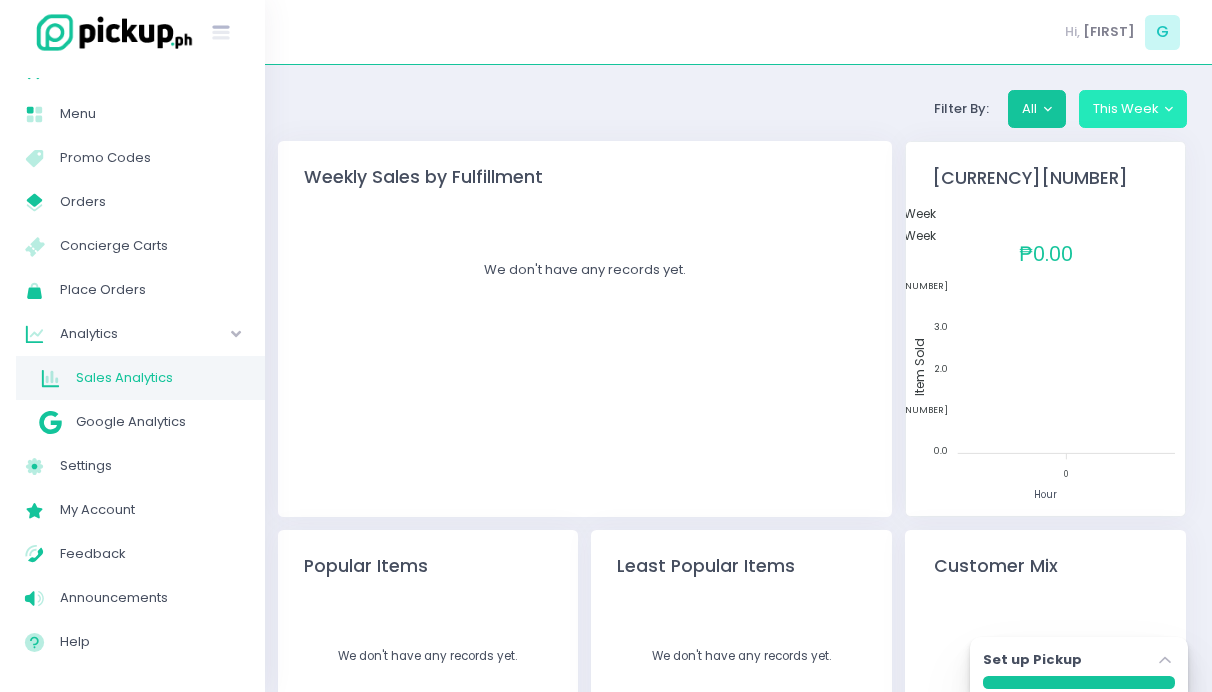 click on "This Week" at bounding box center [1133, 109] 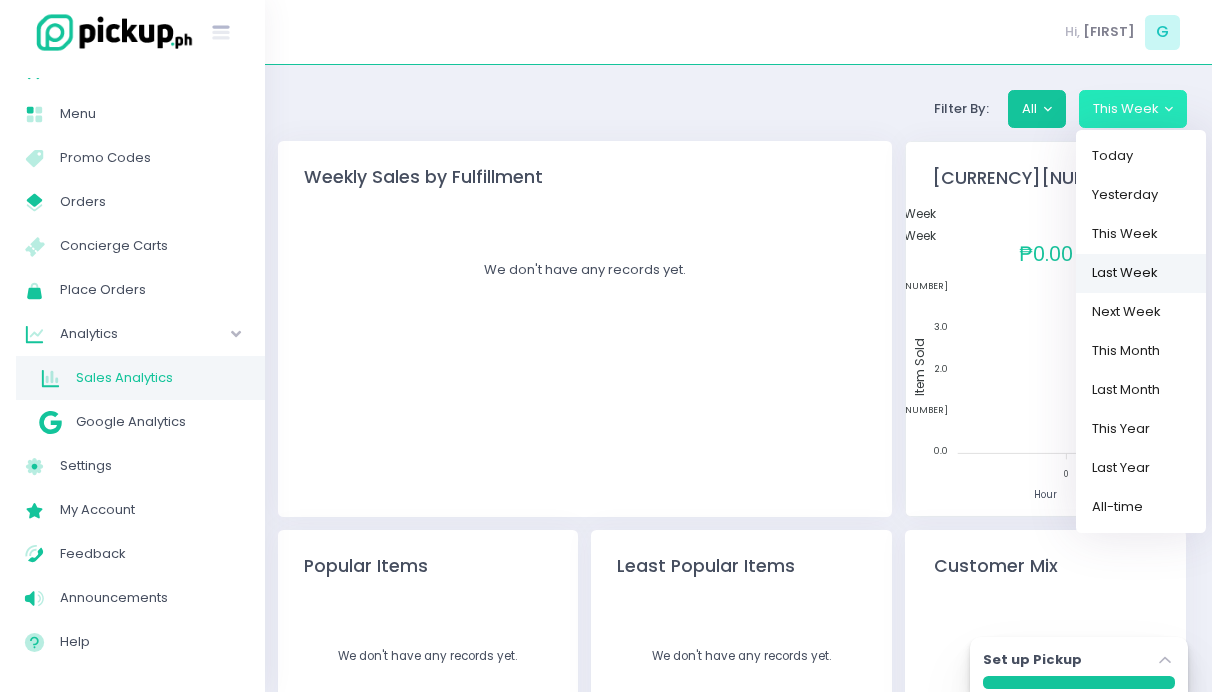click on "Last Week" at bounding box center [1141, 272] 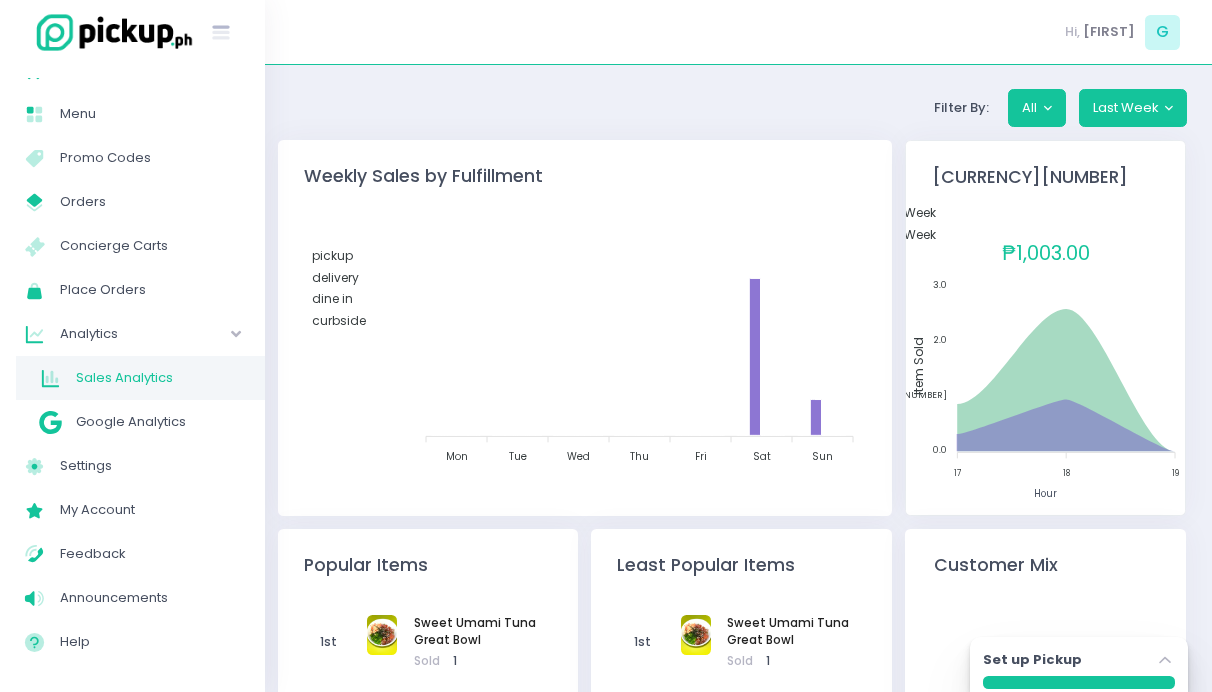 scroll, scrollTop: 4, scrollLeft: 0, axis: vertical 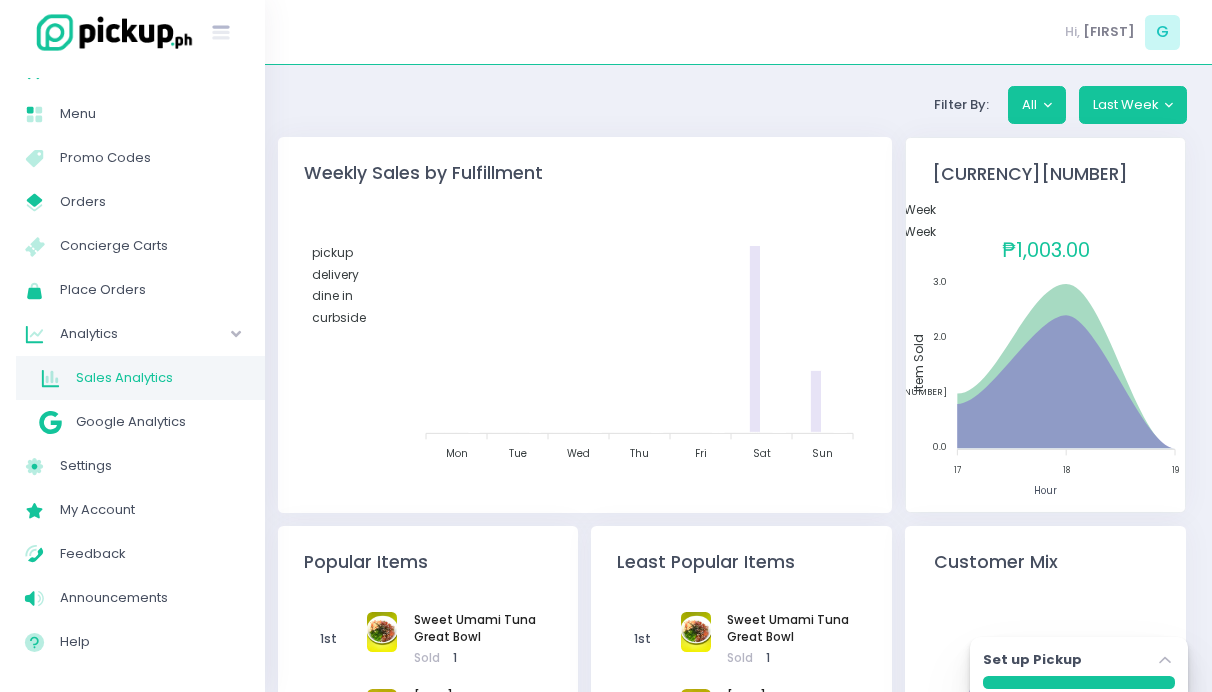 click on "curbside" 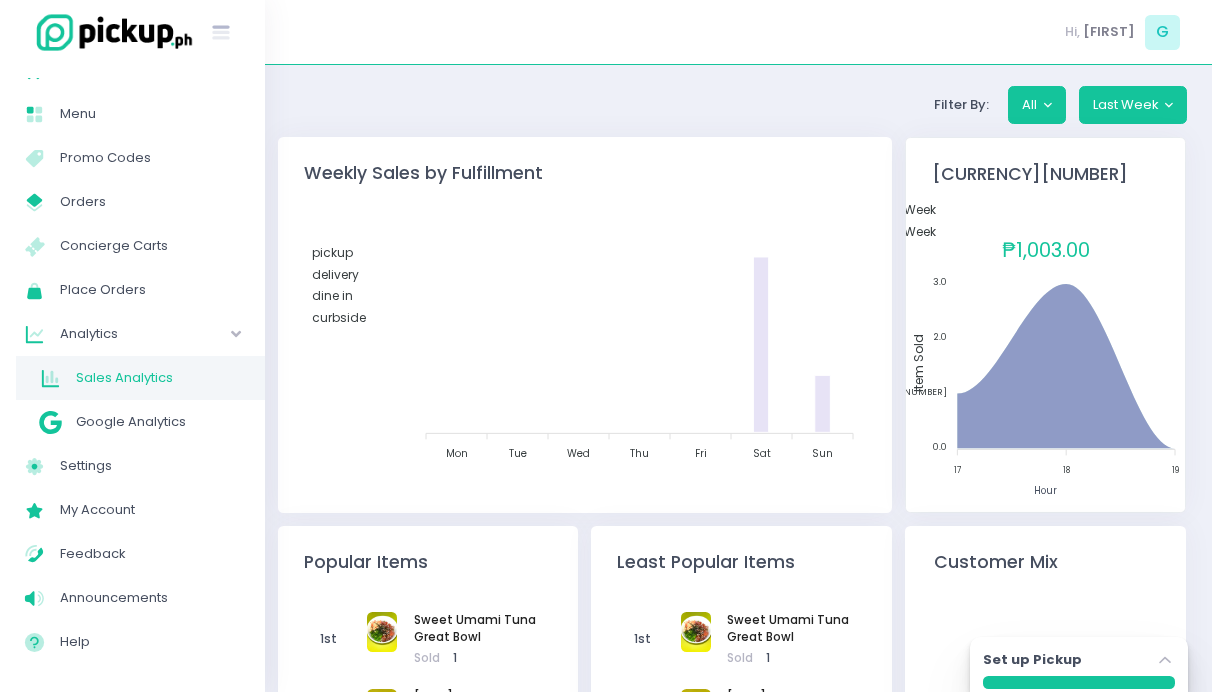 click on "curbside" 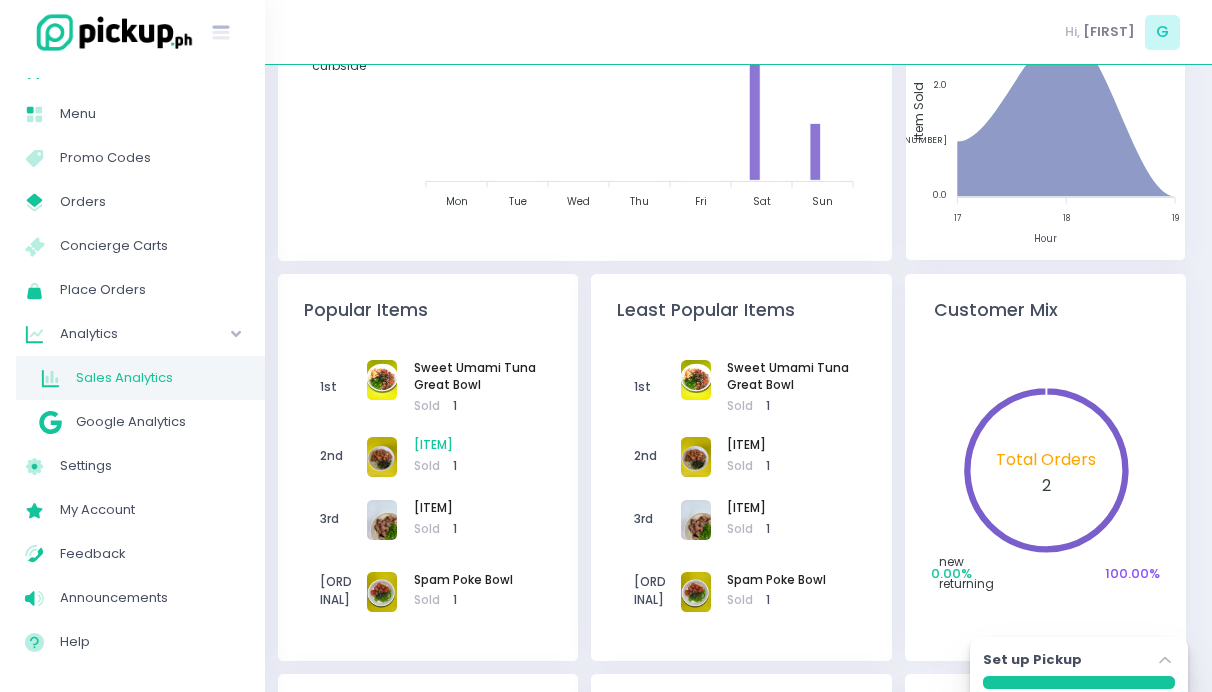 scroll, scrollTop: 259, scrollLeft: 0, axis: vertical 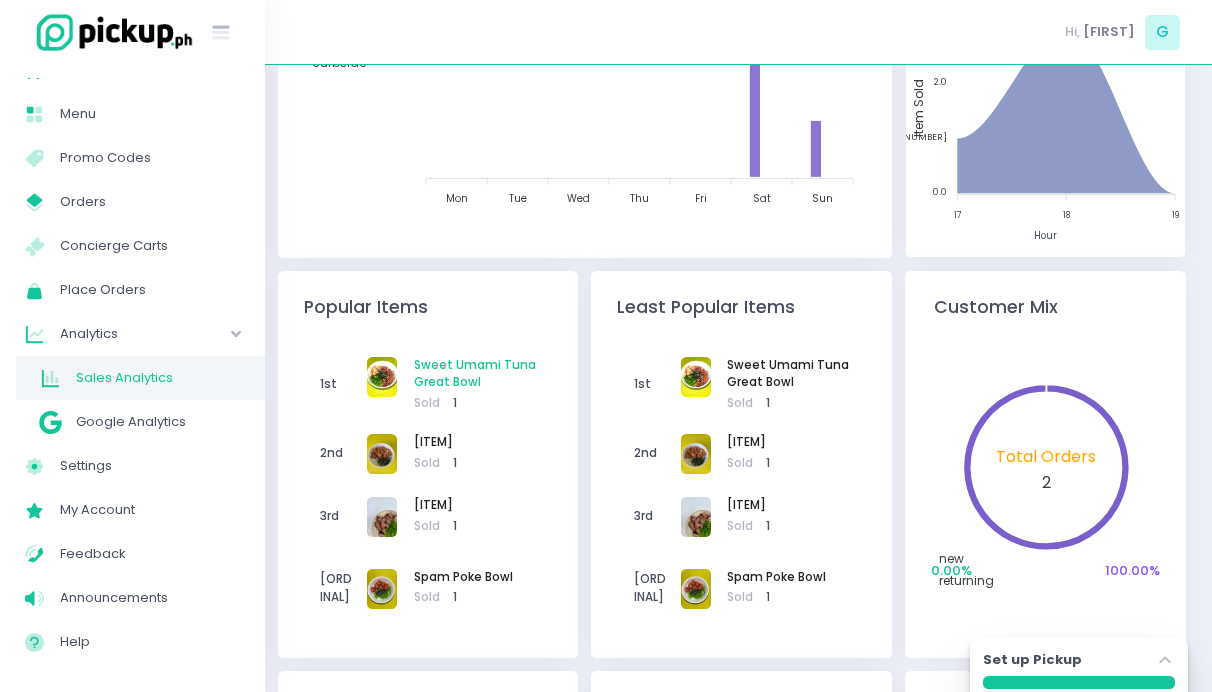 click on "Sweet Umami Tuna Great Bowl" at bounding box center (481, 374) 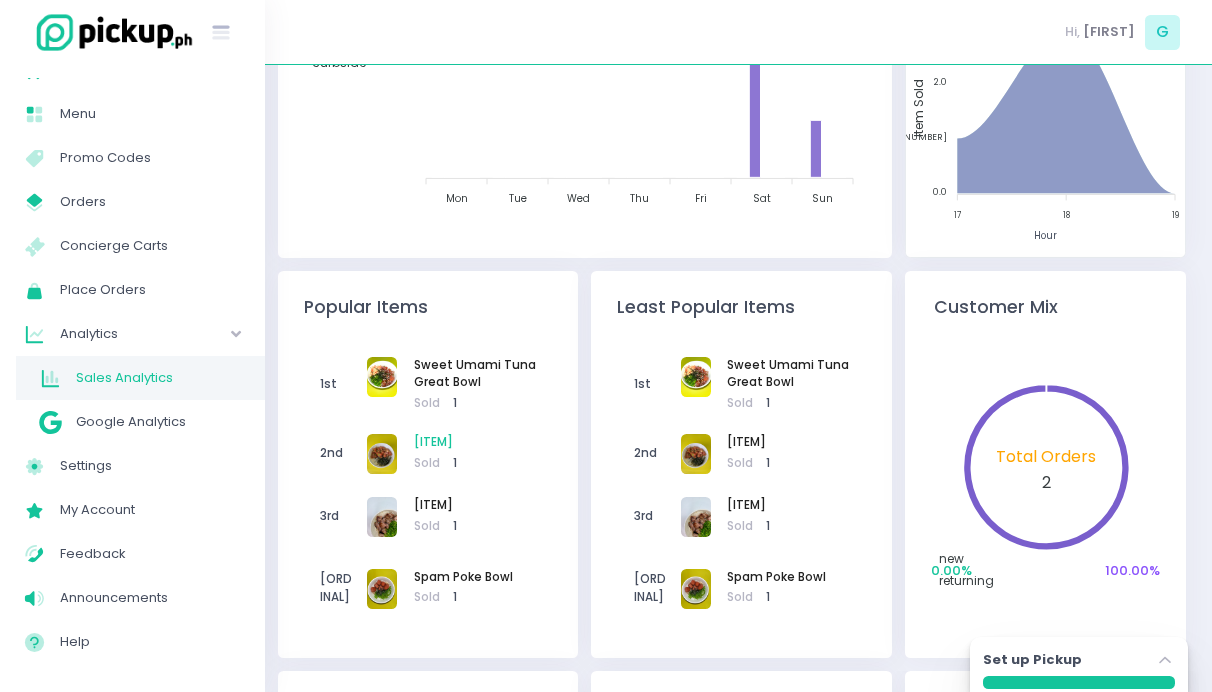 click on "[ITEM]" at bounding box center (435, 443) 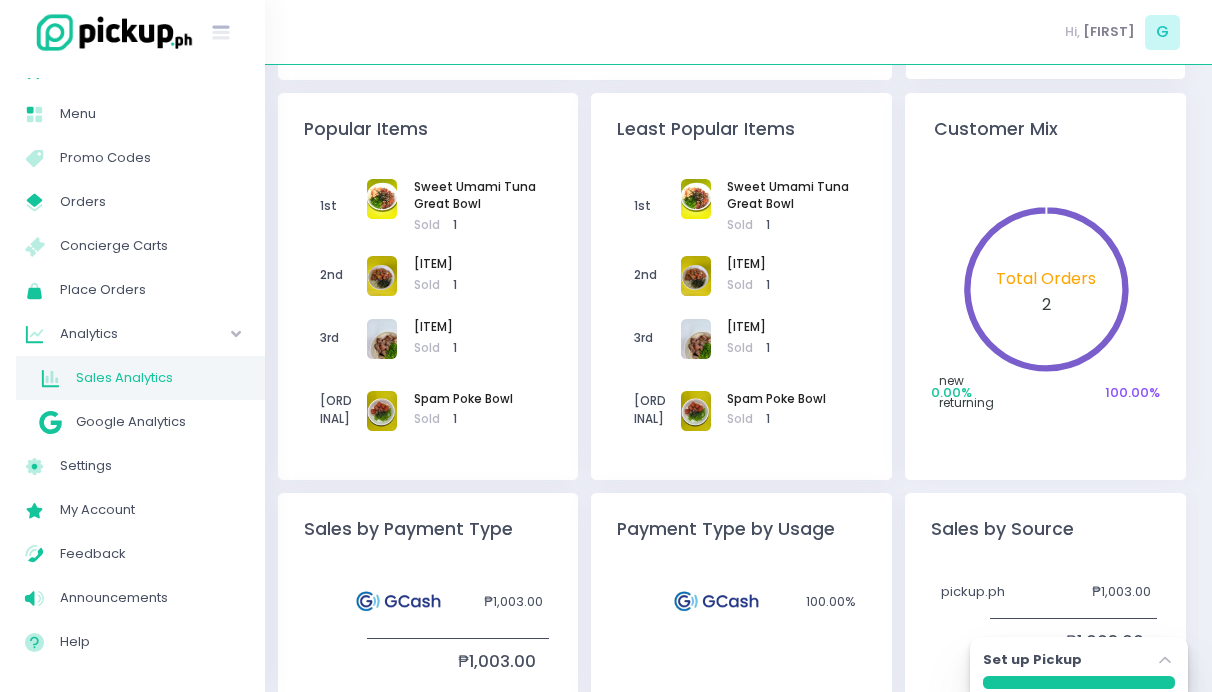 scroll, scrollTop: 456, scrollLeft: 0, axis: vertical 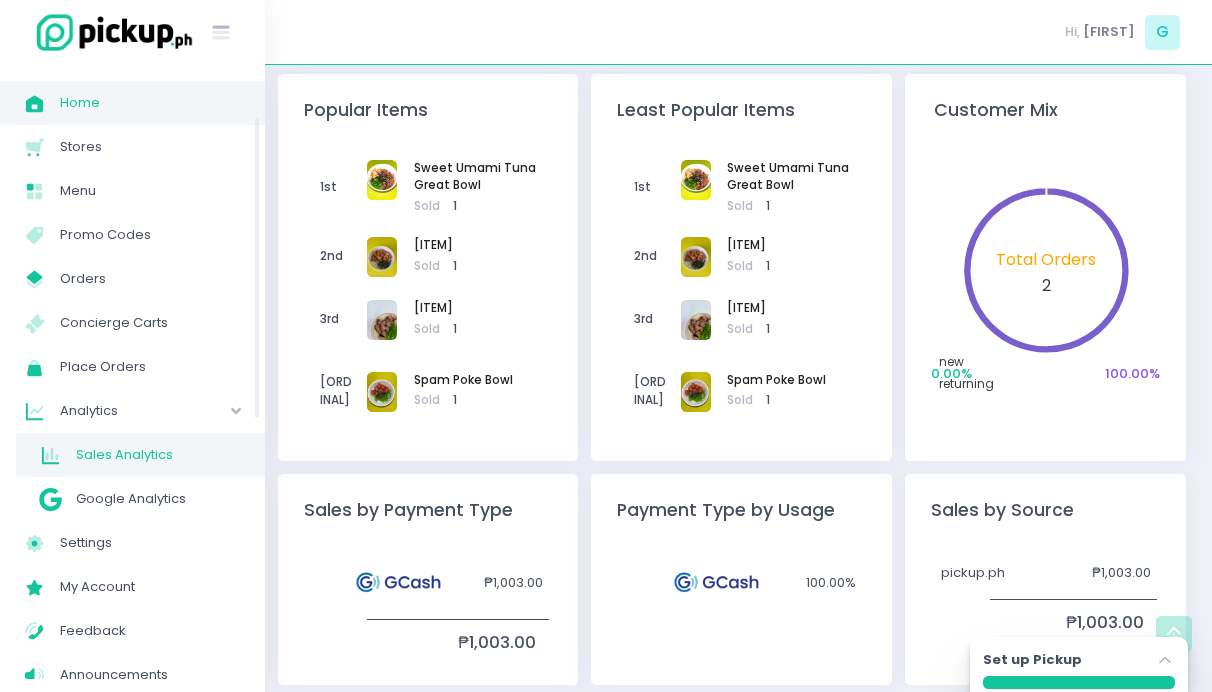 click on "Home" at bounding box center [150, 103] 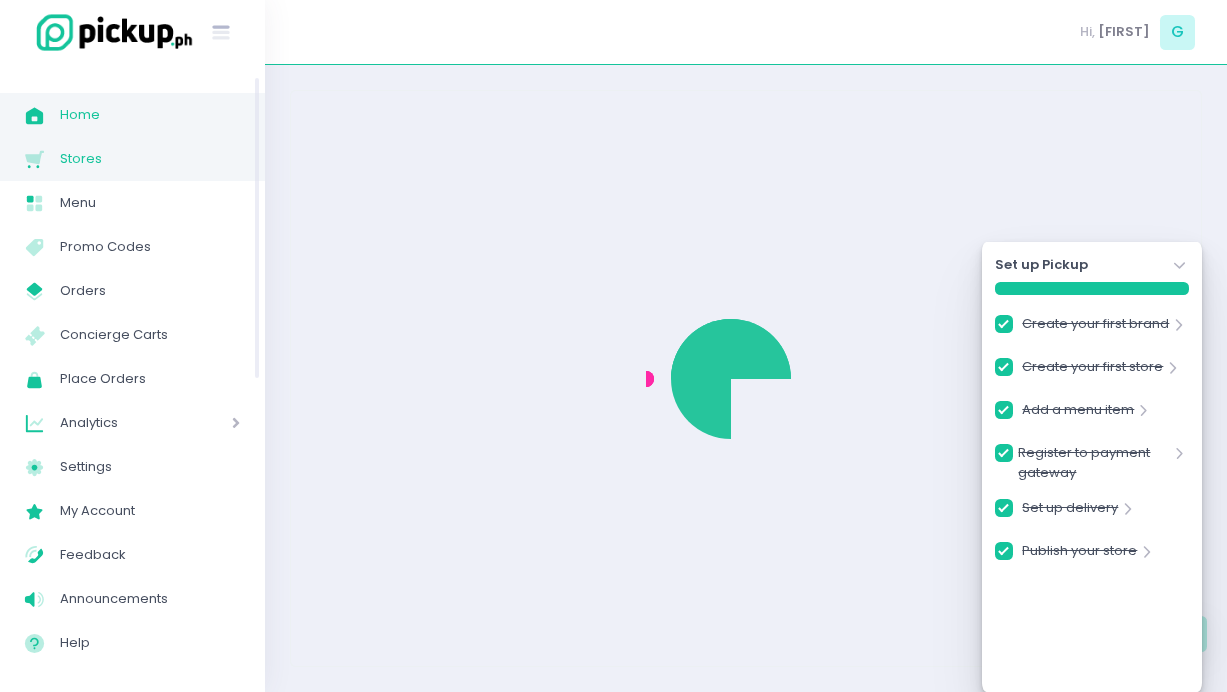 checkbox on "true" 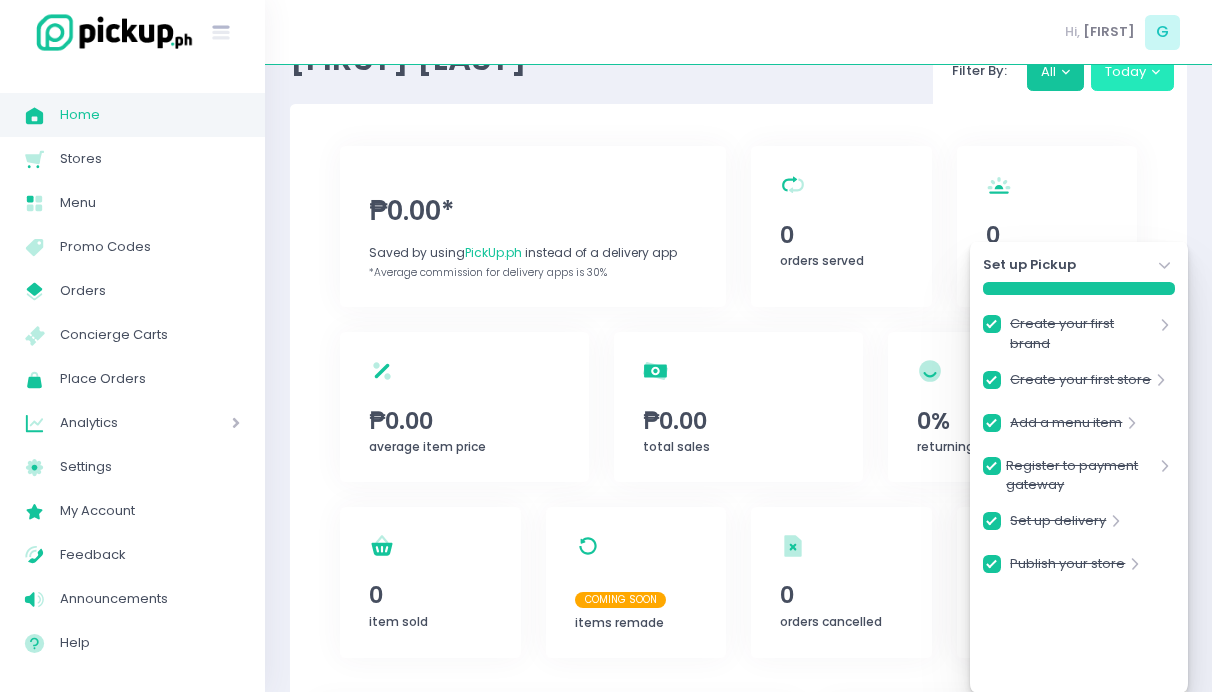 scroll, scrollTop: 0, scrollLeft: 0, axis: both 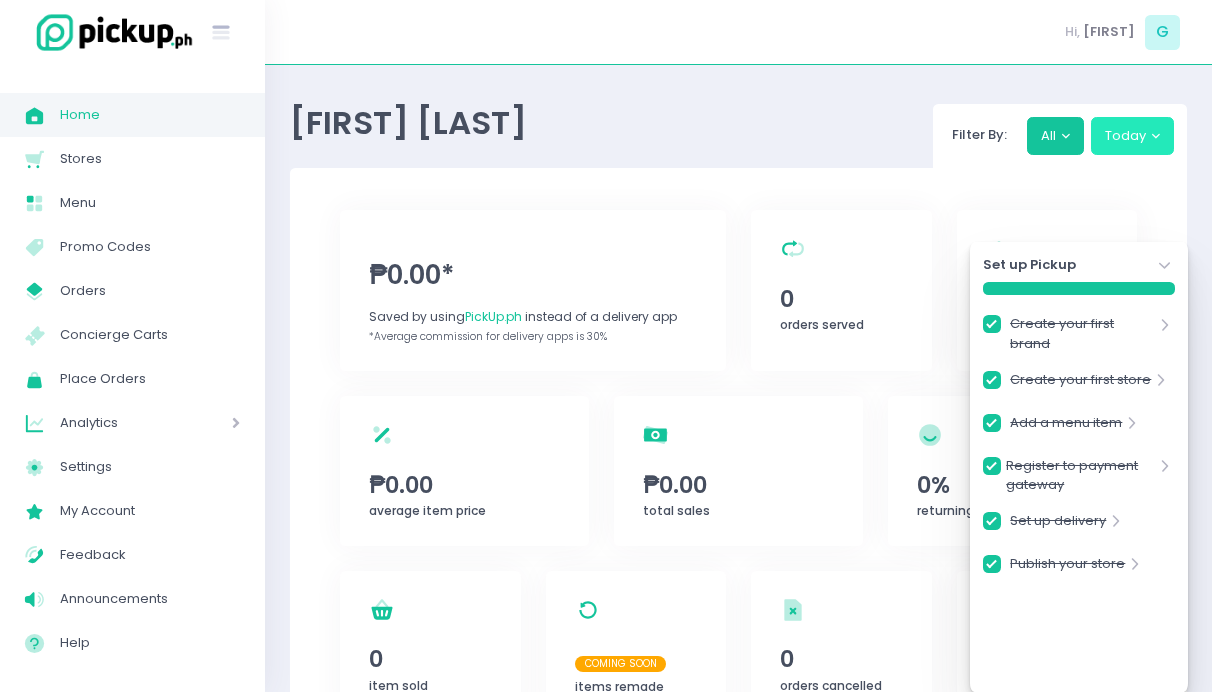 click on "Today" at bounding box center (1133, 136) 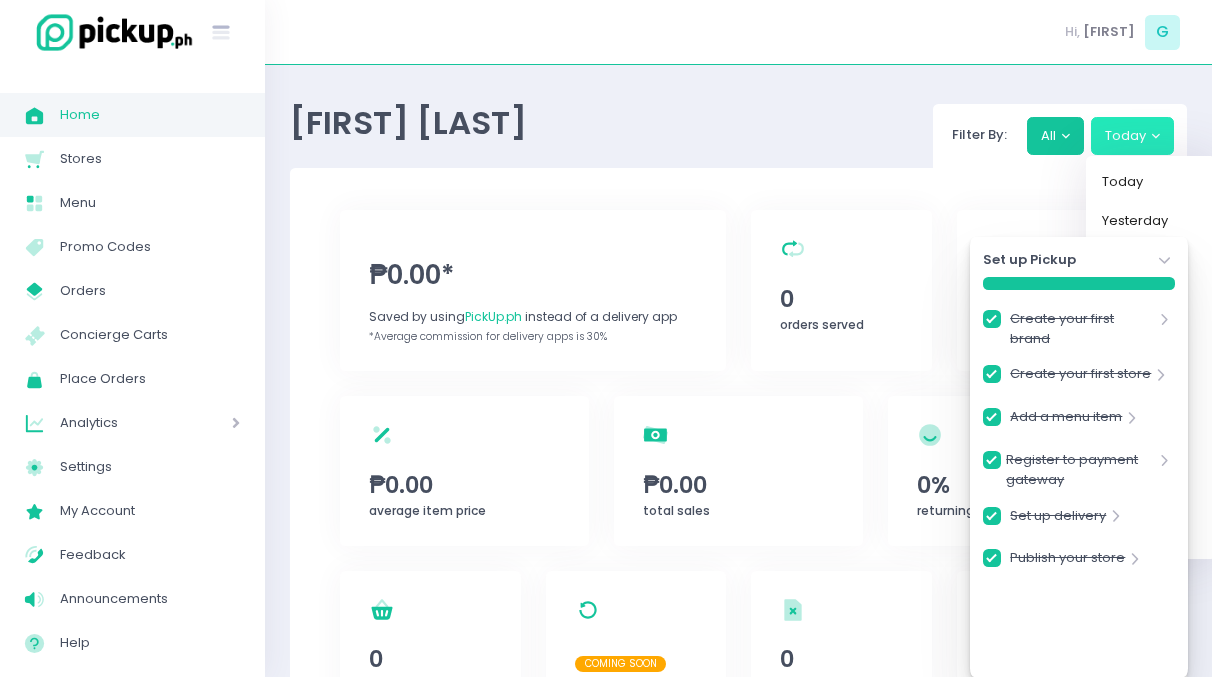 click on "Stockholm-icons / Navigation / Angle-down Created with Sketch." 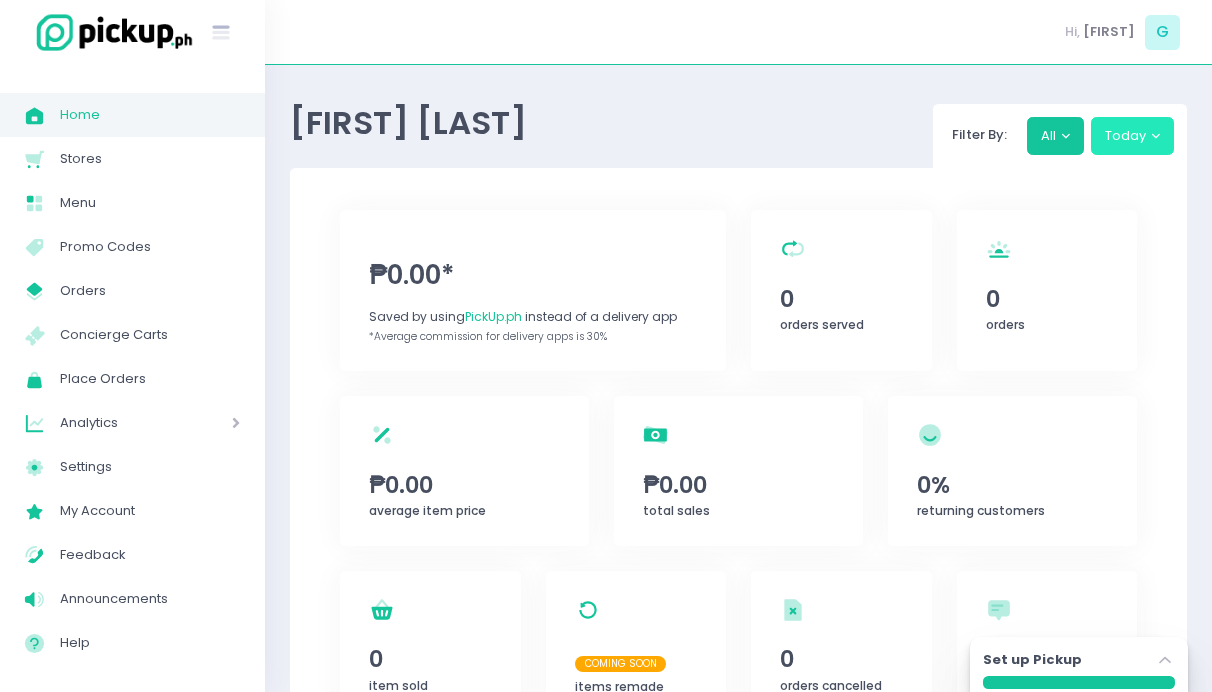 click on "Today" at bounding box center (1133, 136) 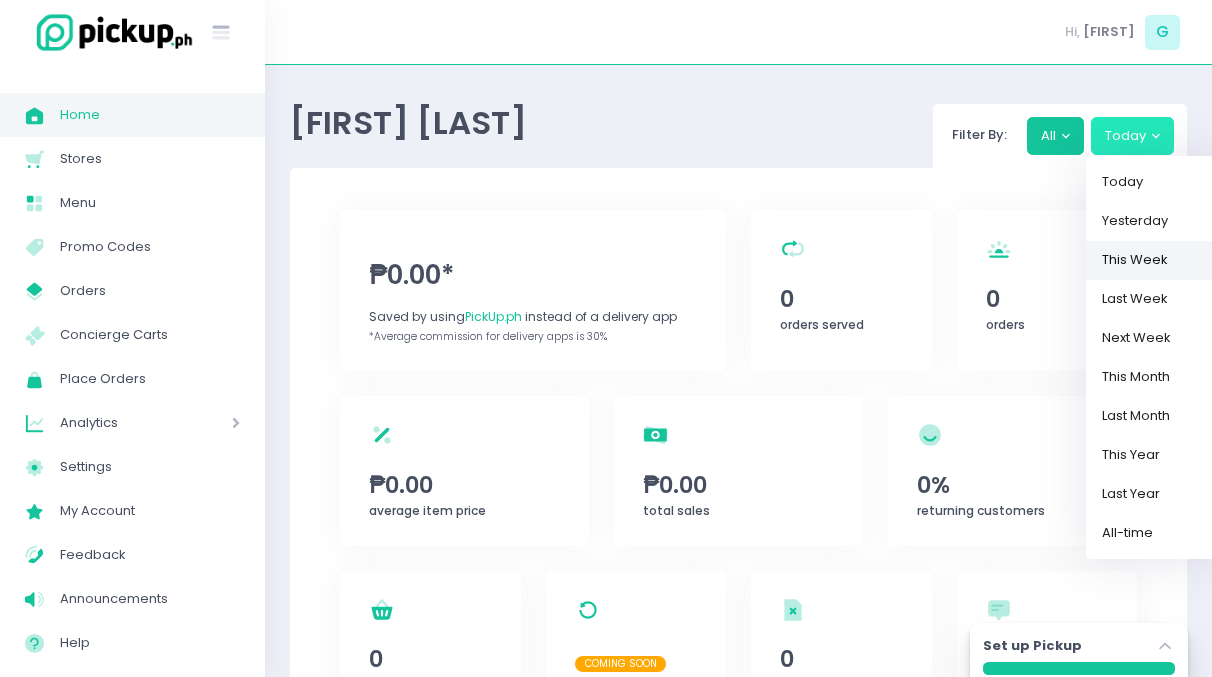 click on "This Week" at bounding box center [1151, 260] 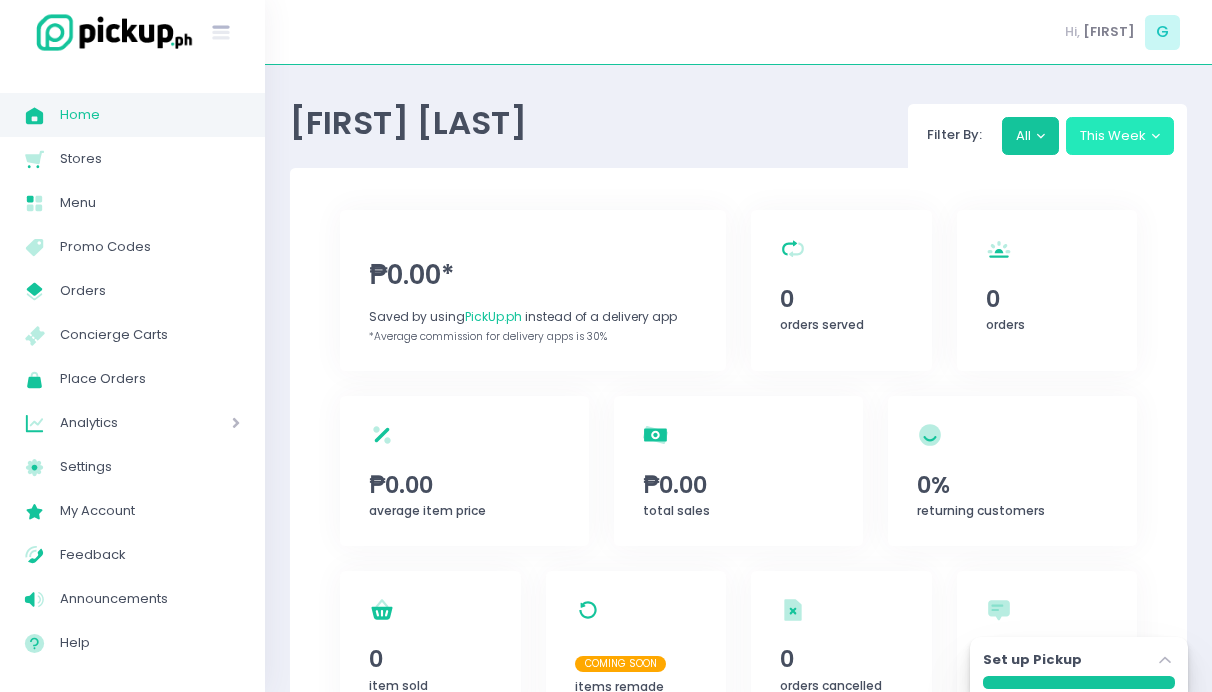 click on "This Week" at bounding box center [1120, 136] 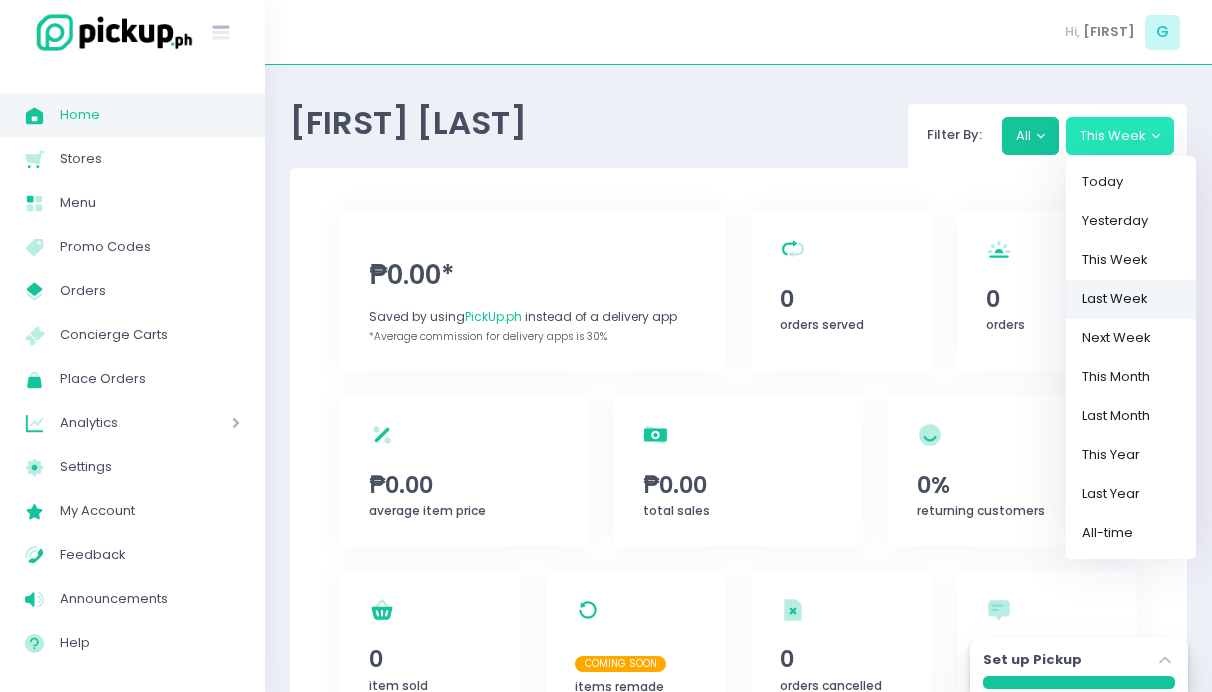 click on "Last Week" at bounding box center [1131, 299] 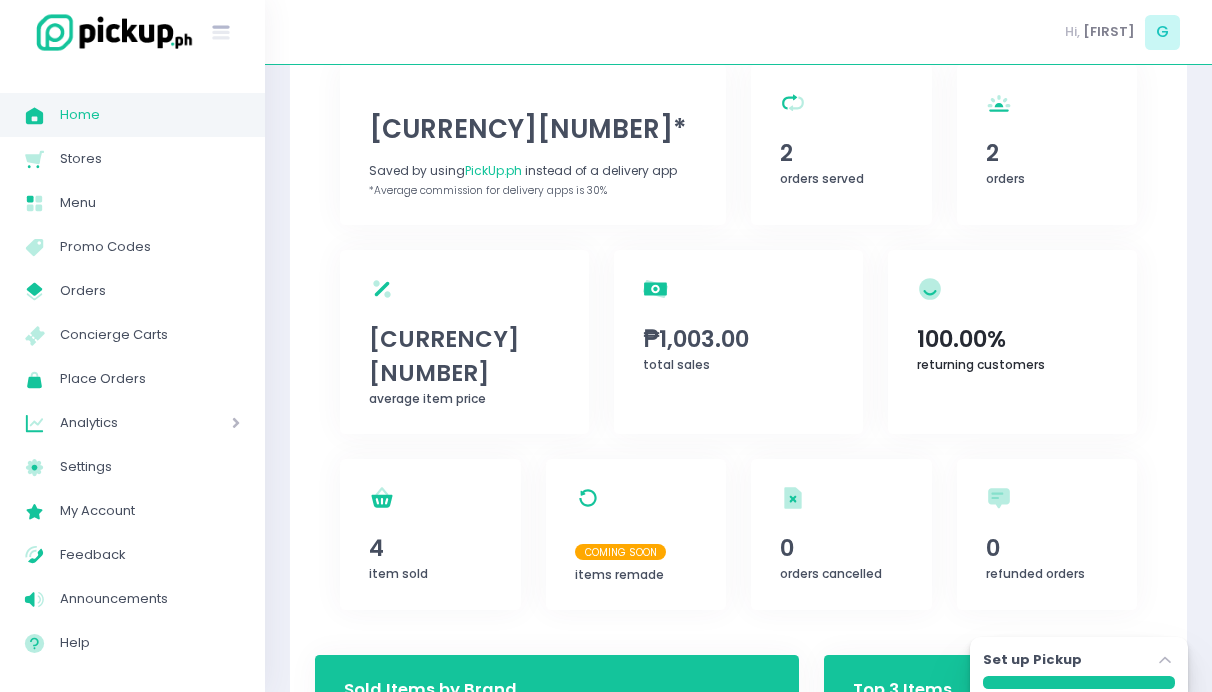 scroll, scrollTop: 0, scrollLeft: 0, axis: both 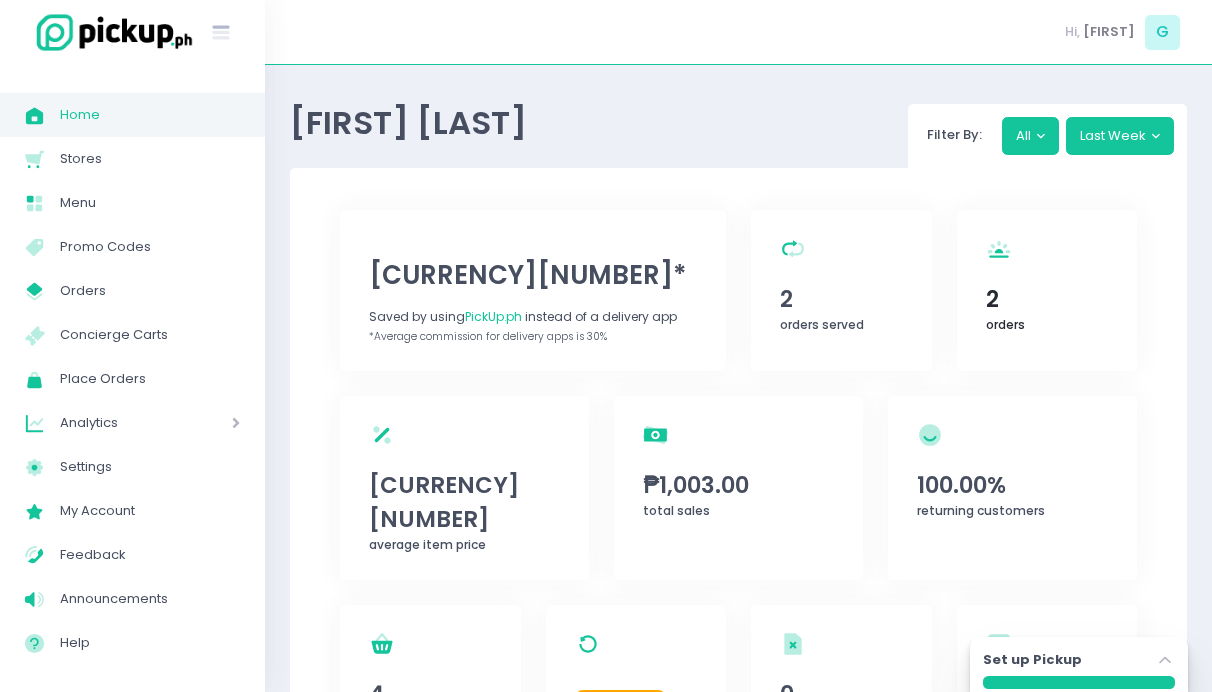 click on "2" at bounding box center [1047, 299] 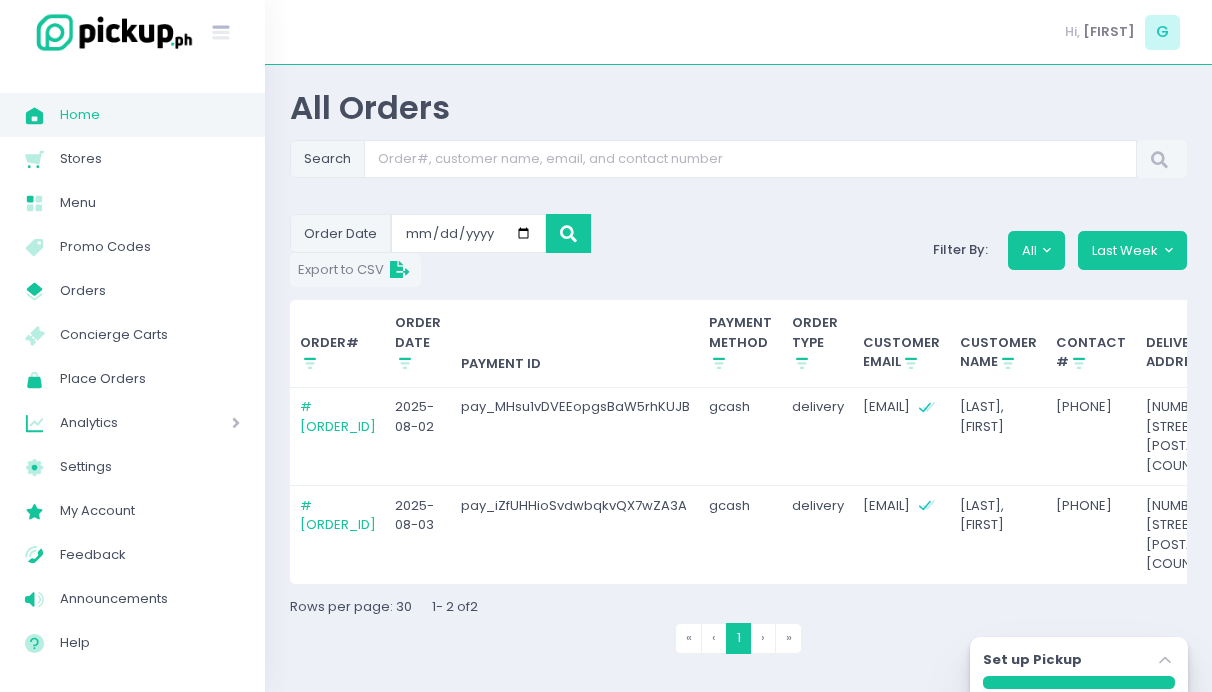 scroll, scrollTop: 54, scrollLeft: 0, axis: vertical 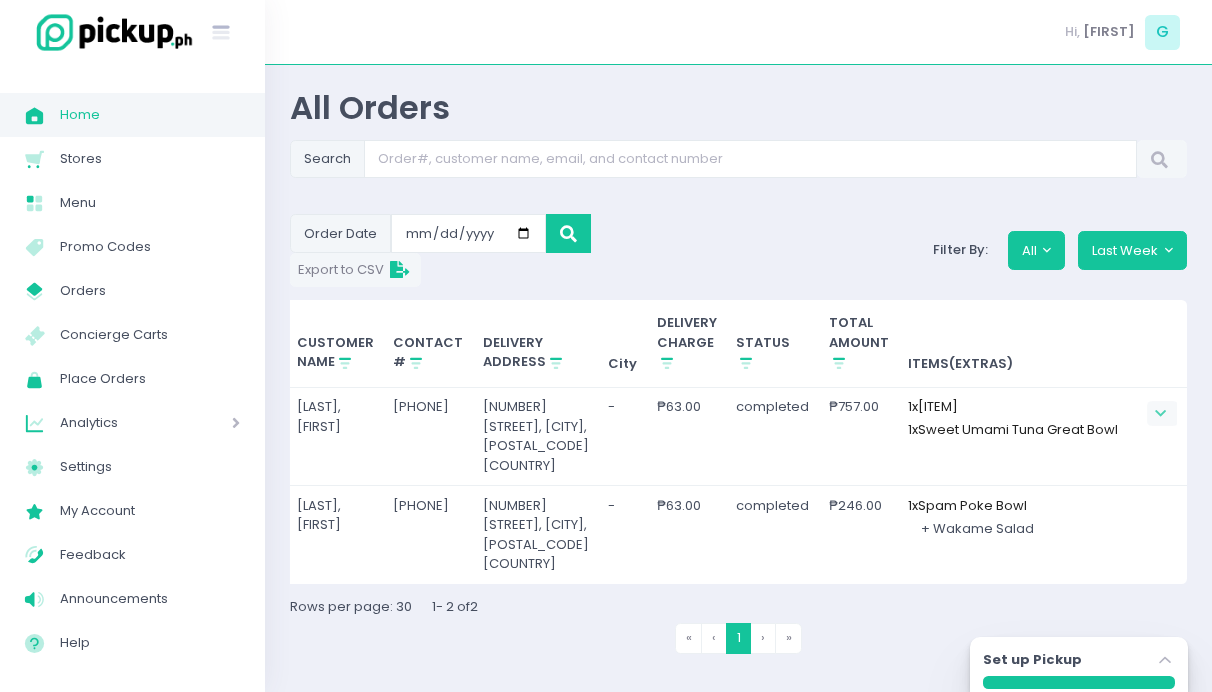 click at bounding box center (1162, 414) 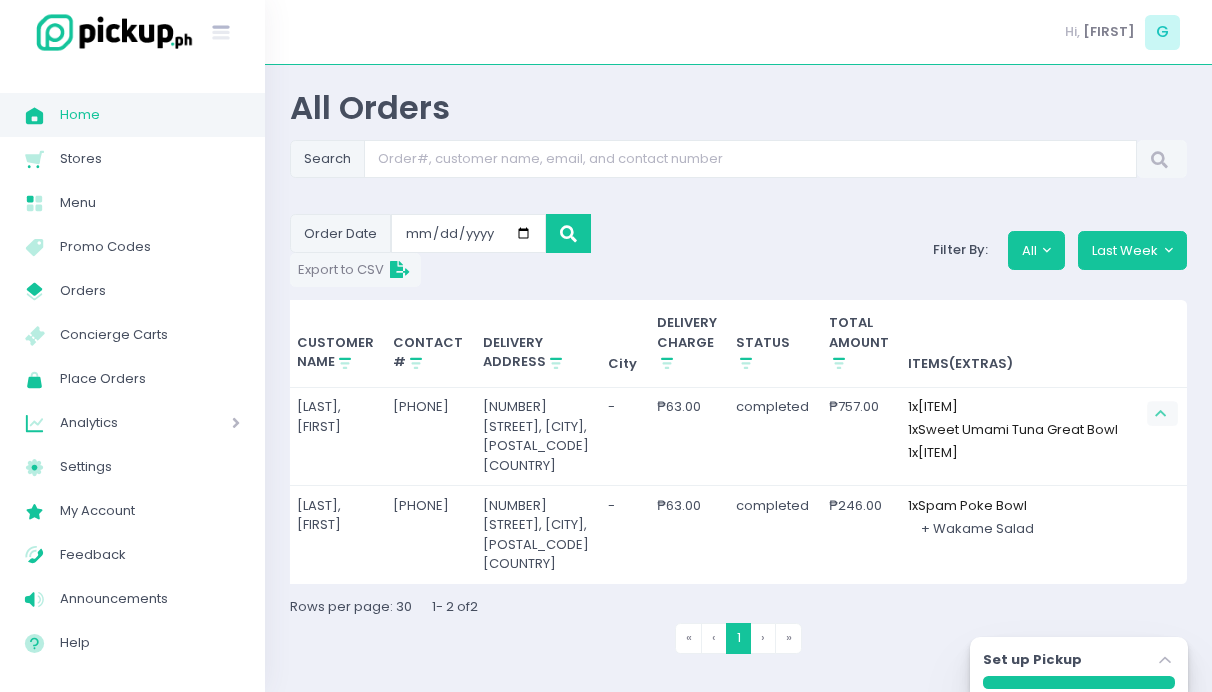 click at bounding box center (1162, 414) 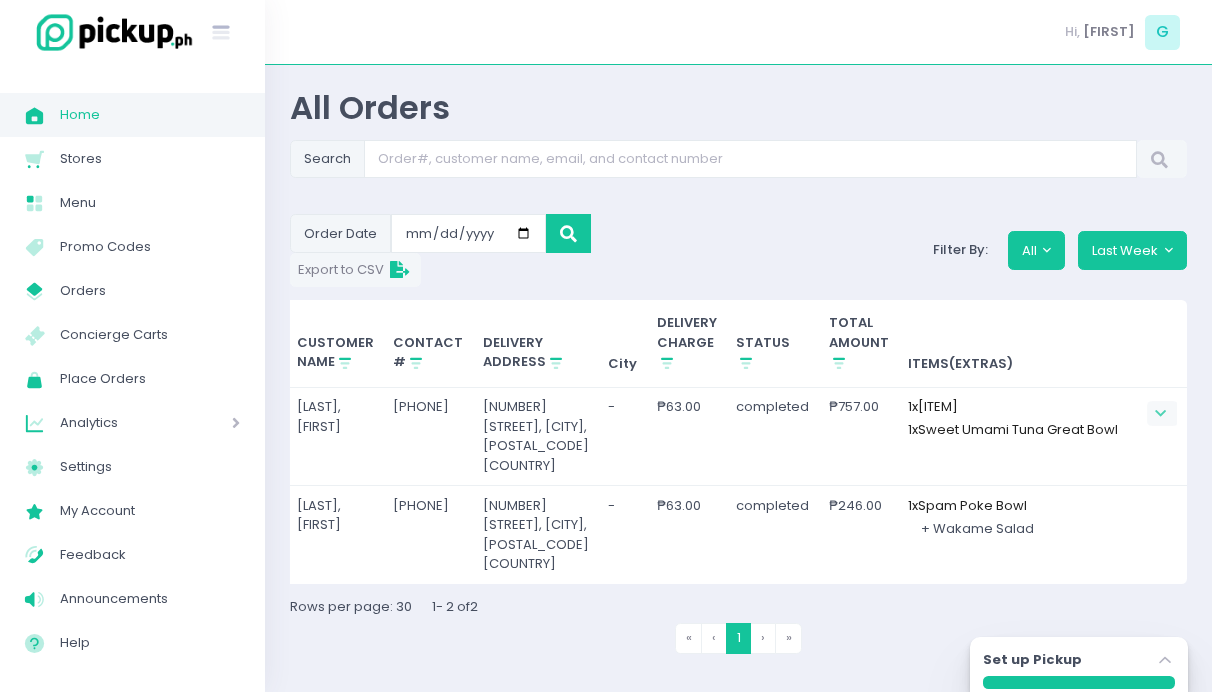 click at bounding box center [1162, 414] 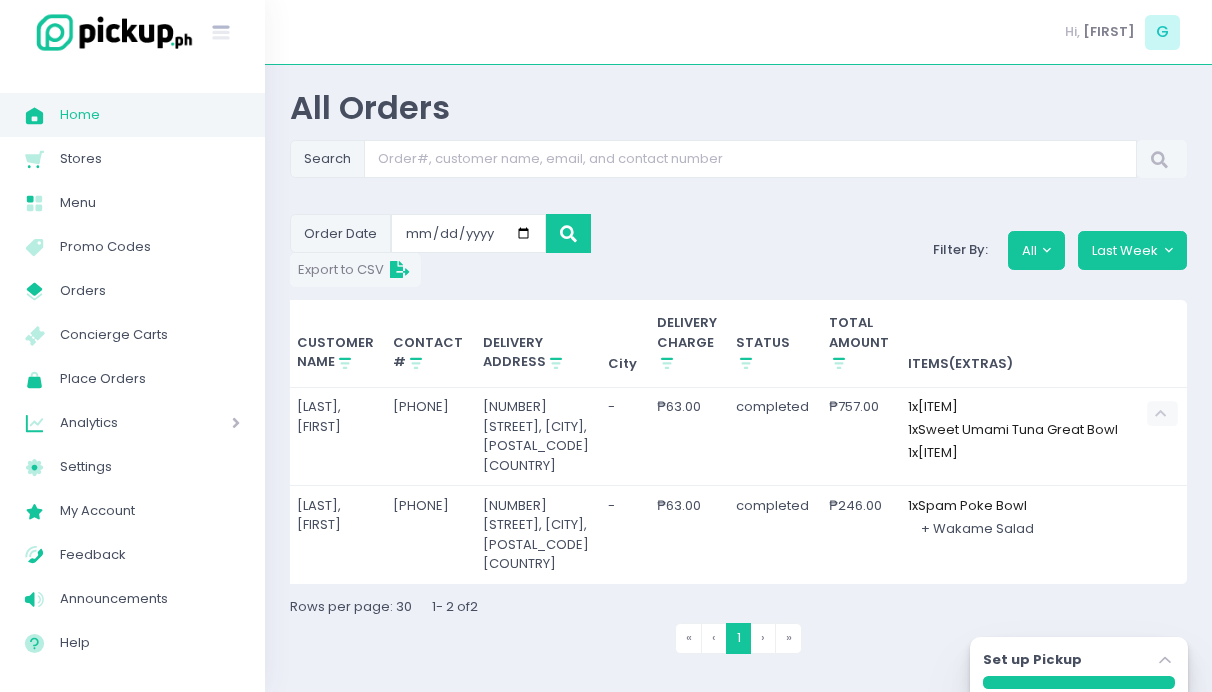 drag, startPoint x: 918, startPoint y: 356, endPoint x: 1081, endPoint y: 483, distance: 206.63495 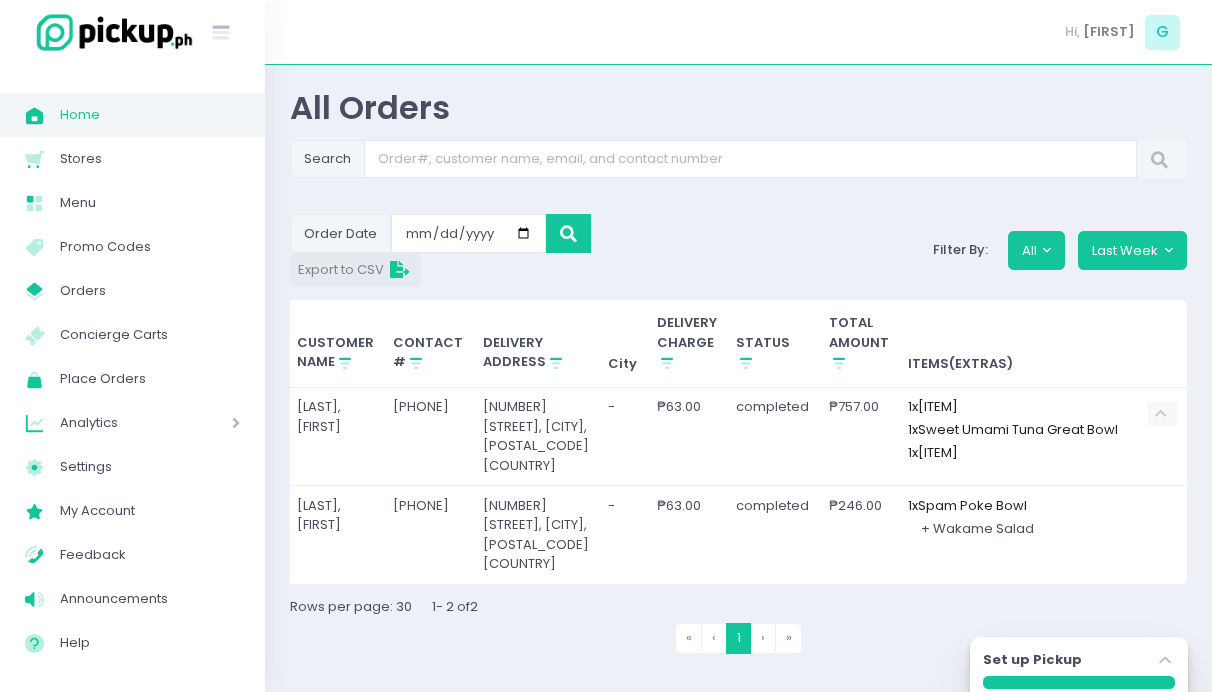 click at bounding box center [402, 270] 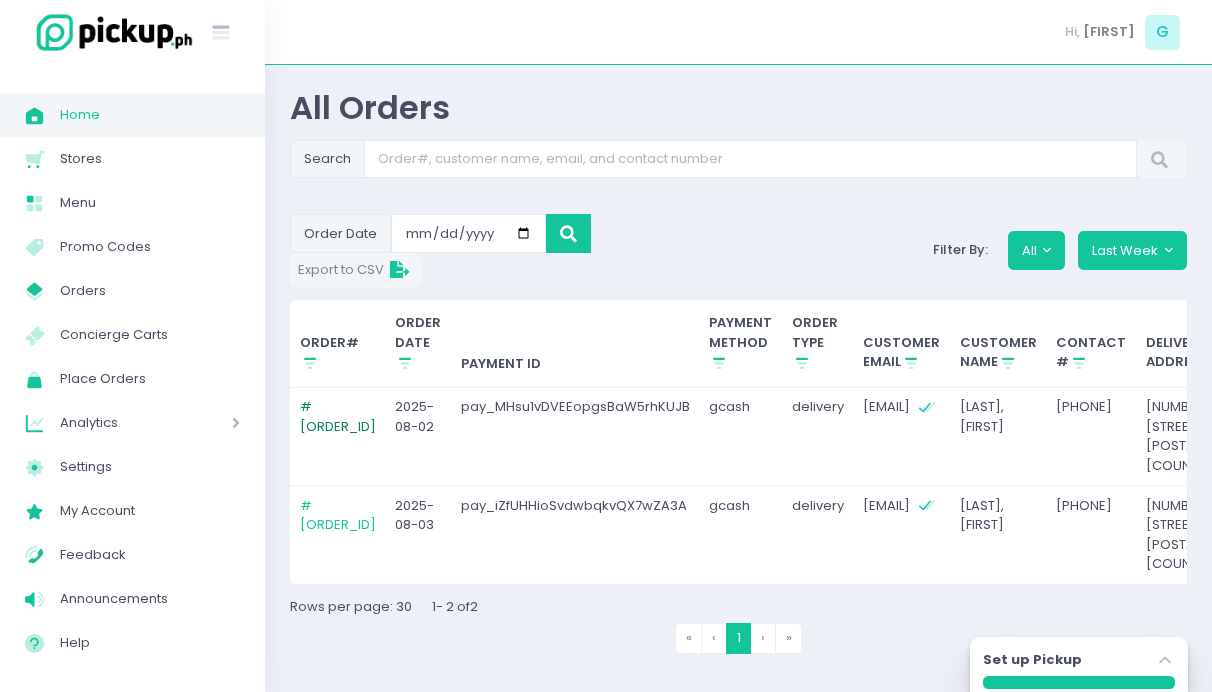 click on "# [ORDER_ID]" at bounding box center [338, 416] 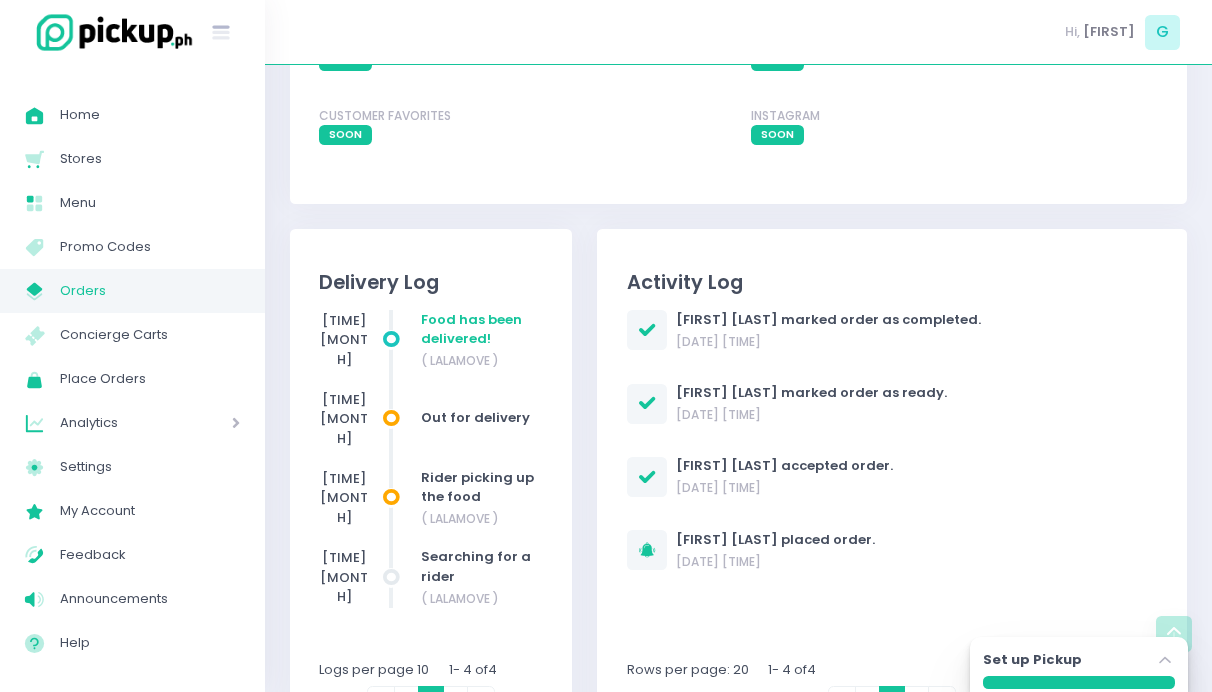scroll, scrollTop: 1682, scrollLeft: 0, axis: vertical 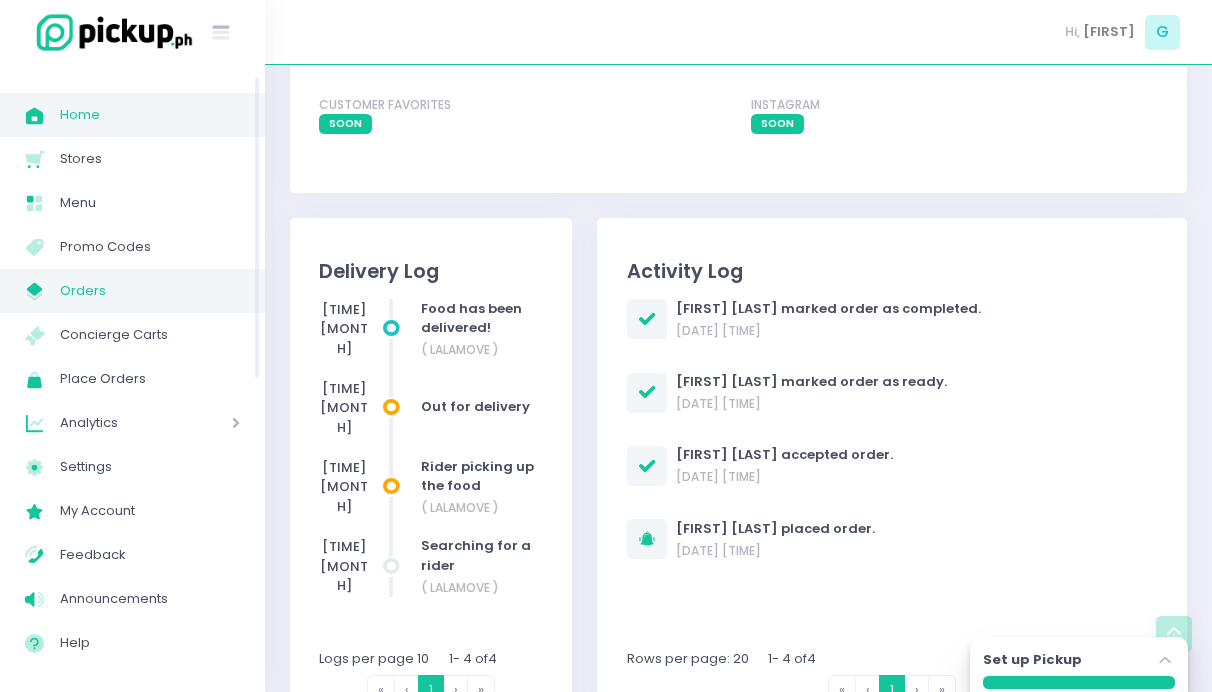 click on "Home" at bounding box center [150, 115] 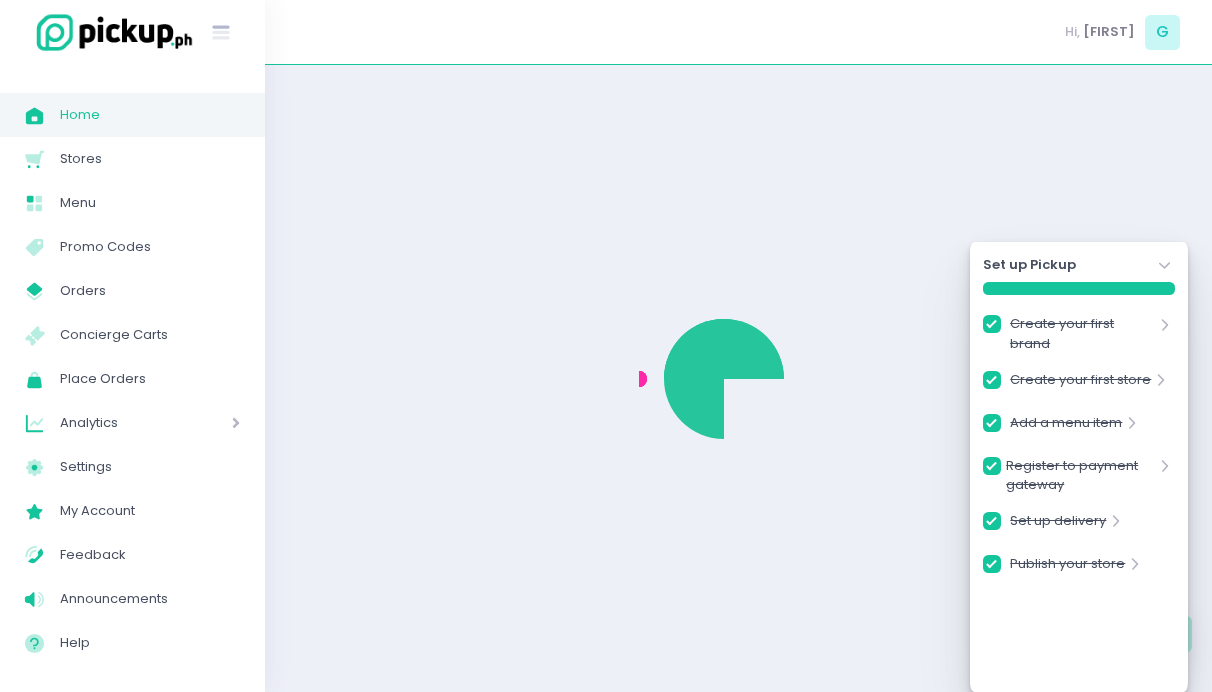scroll, scrollTop: 0, scrollLeft: 0, axis: both 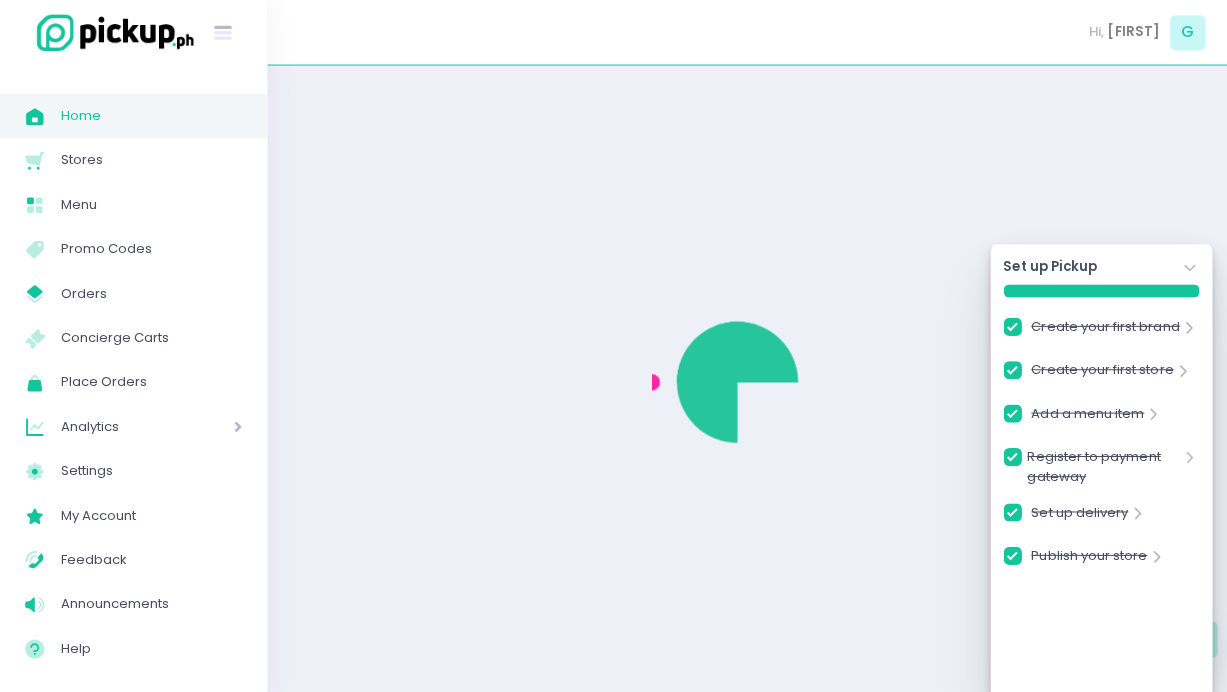 checkbox on "true" 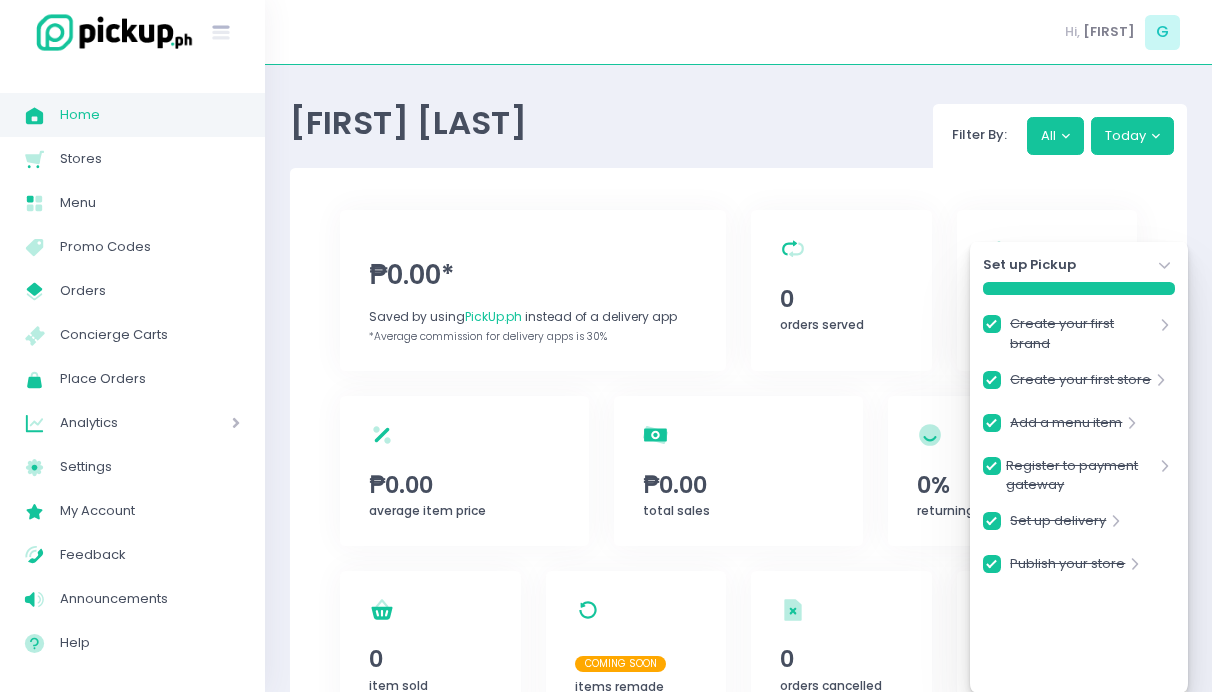 drag, startPoint x: 1167, startPoint y: 263, endPoint x: 1146, endPoint y: 268, distance: 21.587032 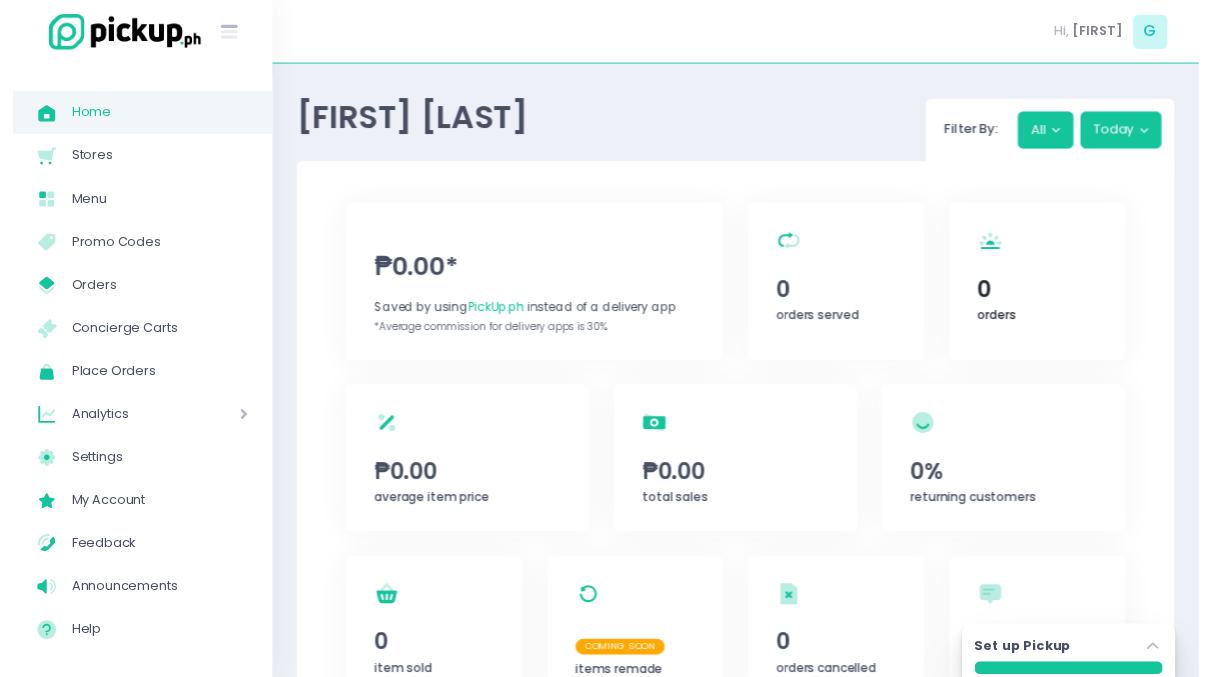scroll, scrollTop: 4, scrollLeft: 0, axis: vertical 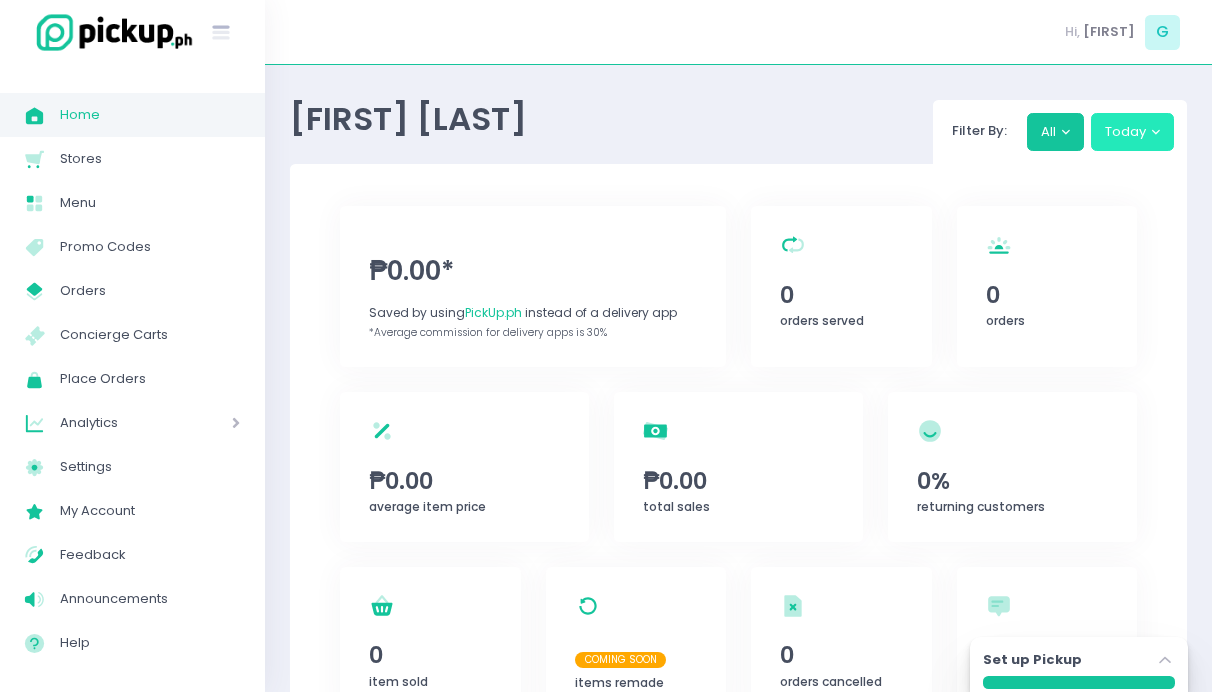 click on "Today" at bounding box center [1133, 132] 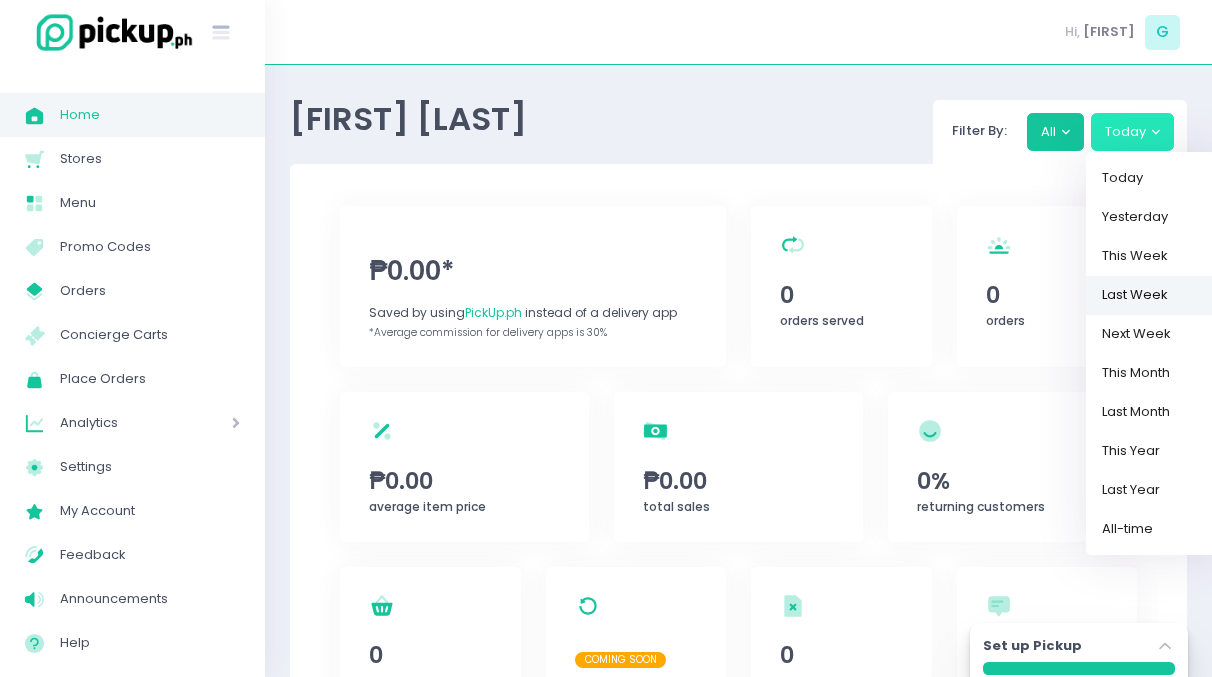 click on "Last Week" at bounding box center (1151, 295) 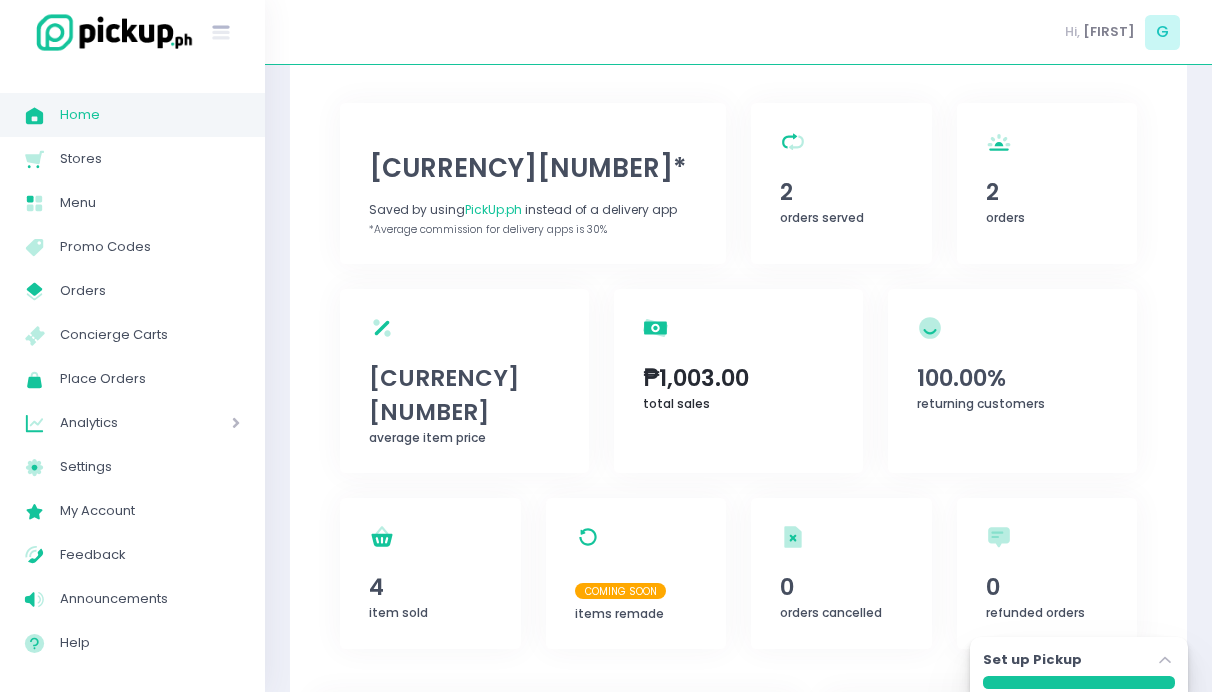 scroll, scrollTop: 126, scrollLeft: 0, axis: vertical 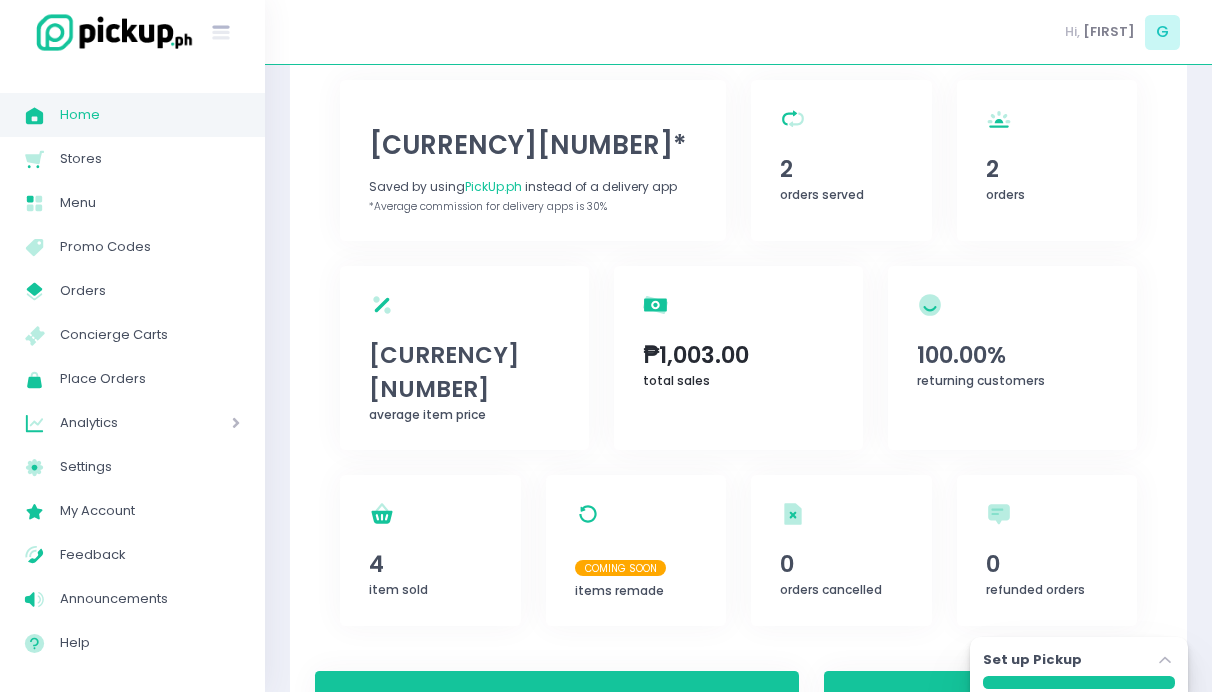 click on "₱1,003.00" at bounding box center (738, 355) 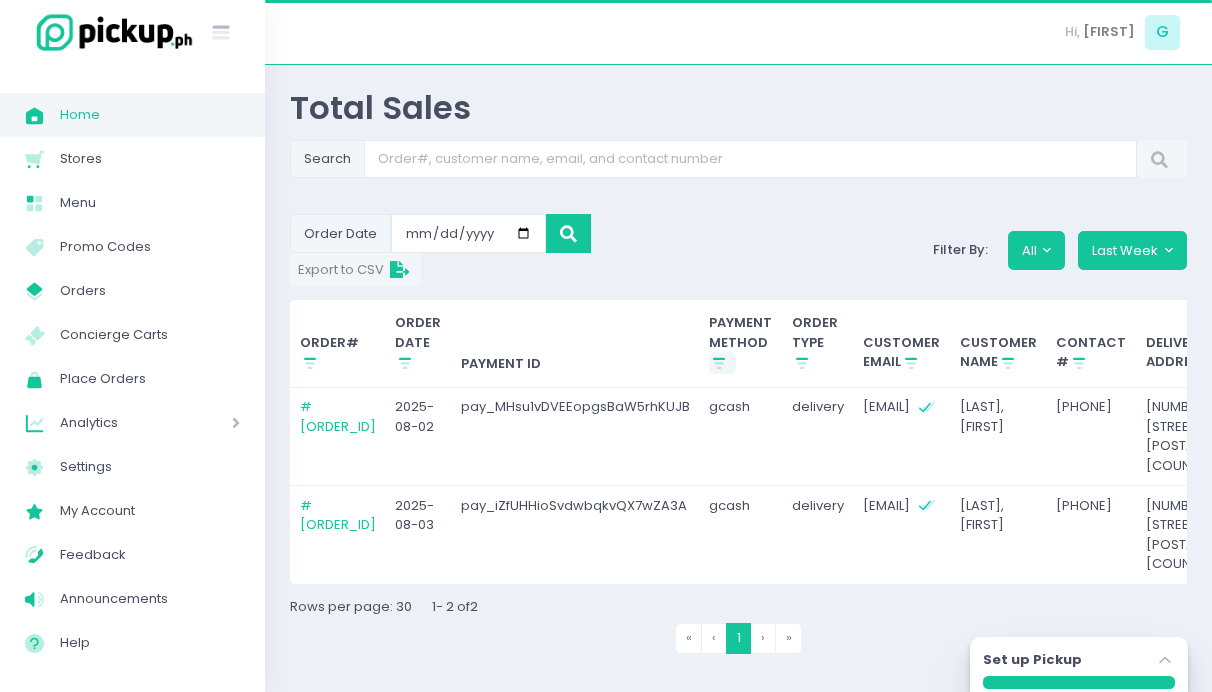 scroll, scrollTop: 0, scrollLeft: 0, axis: both 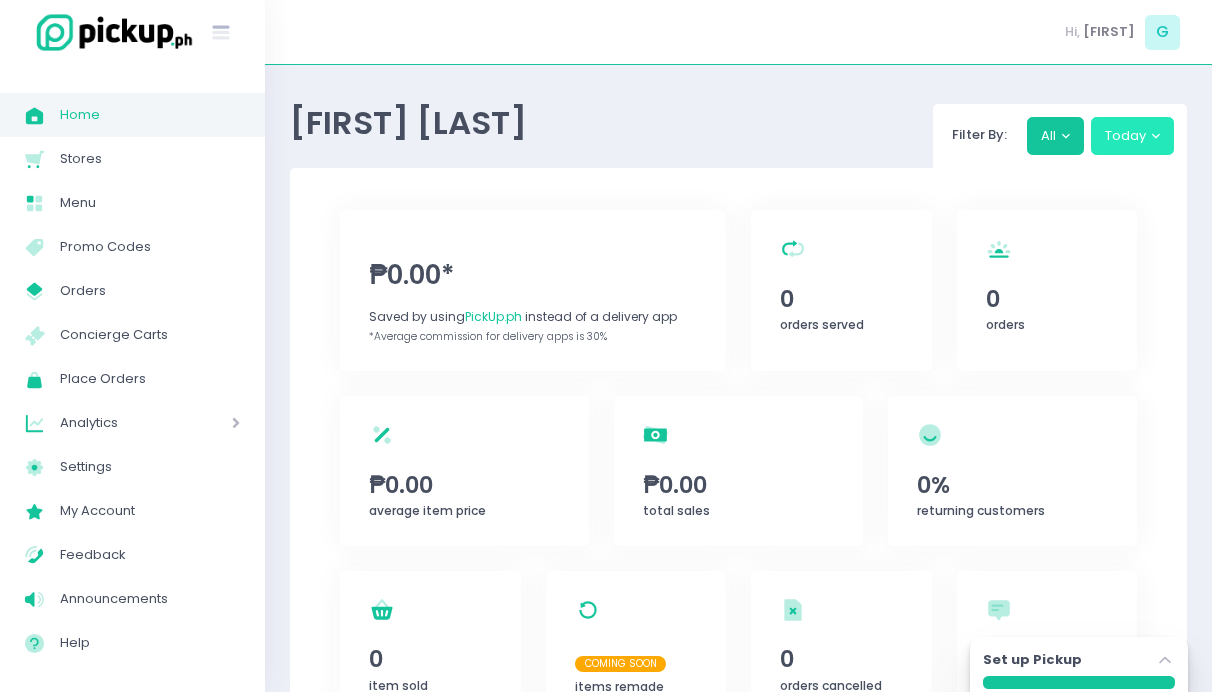 click on "Today" at bounding box center (1133, 136) 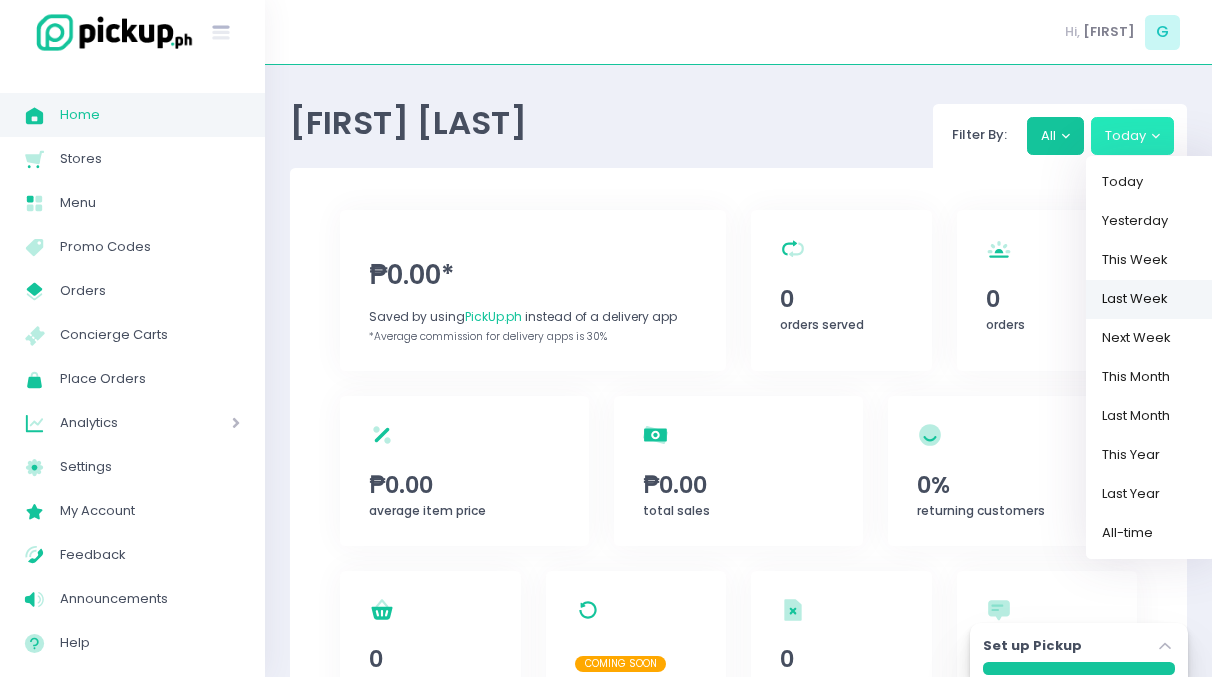 click on "Last Week" at bounding box center [1151, 299] 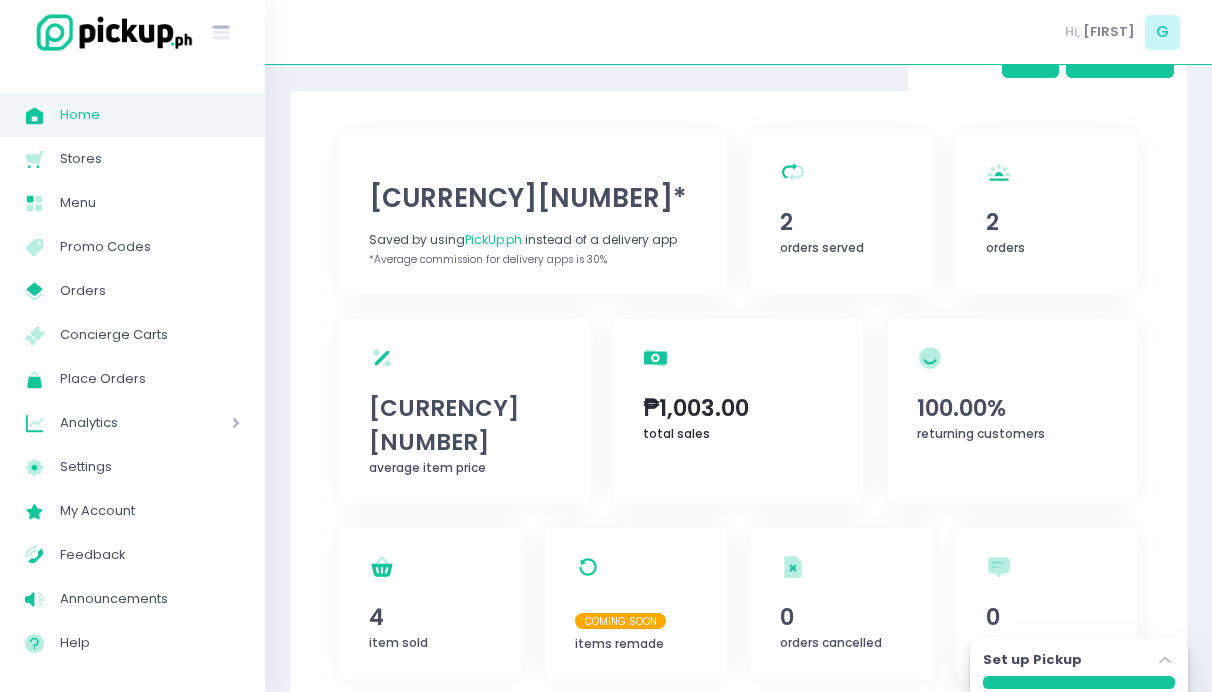 scroll, scrollTop: 92, scrollLeft: 0, axis: vertical 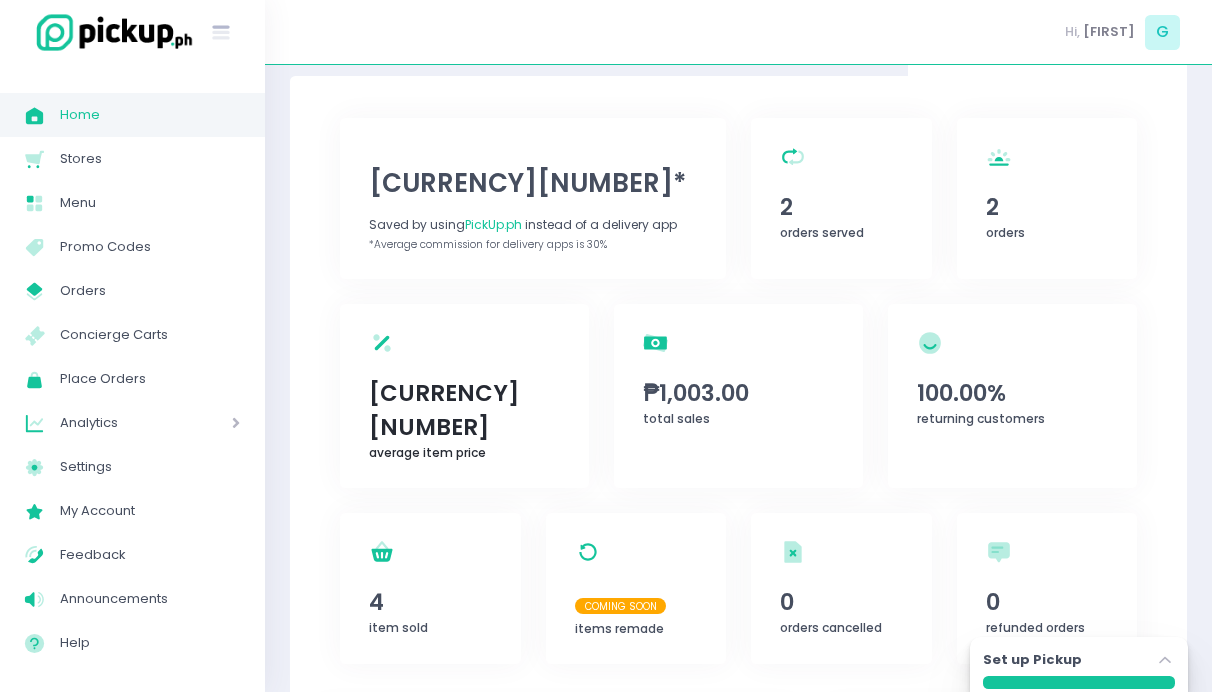 click on "[CURRENCY][NUMBER]" at bounding box center [464, 410] 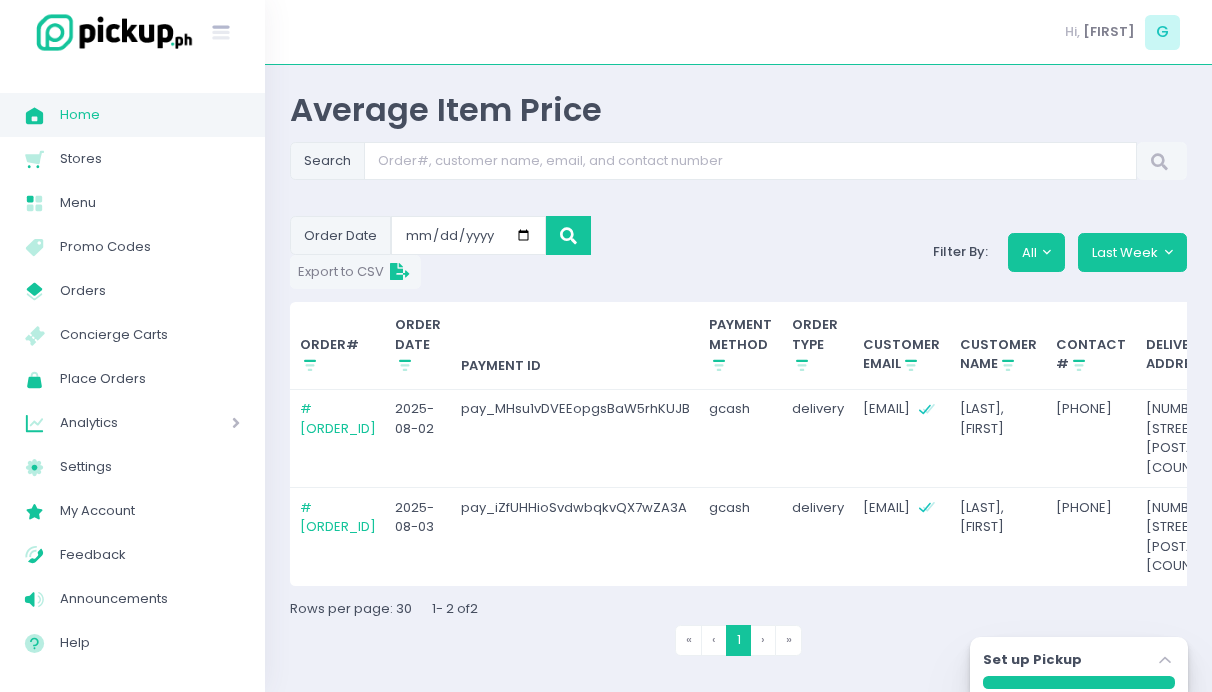 scroll, scrollTop: 4, scrollLeft: 0, axis: vertical 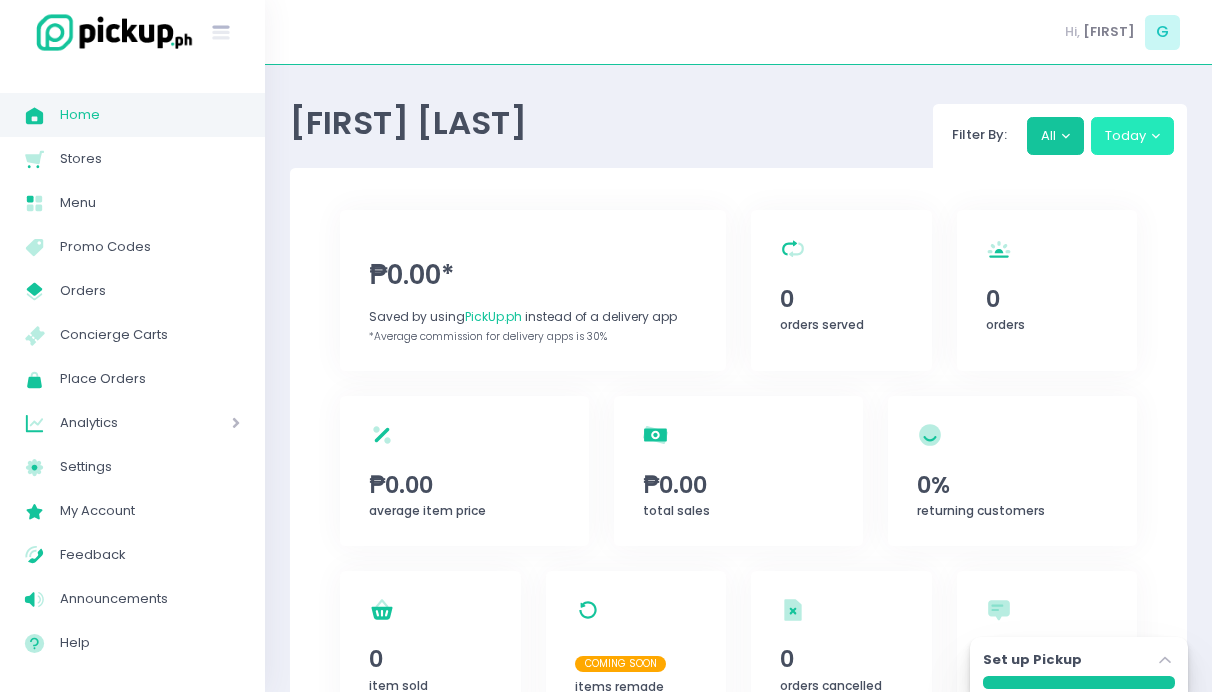 click on "Today" at bounding box center (1133, 136) 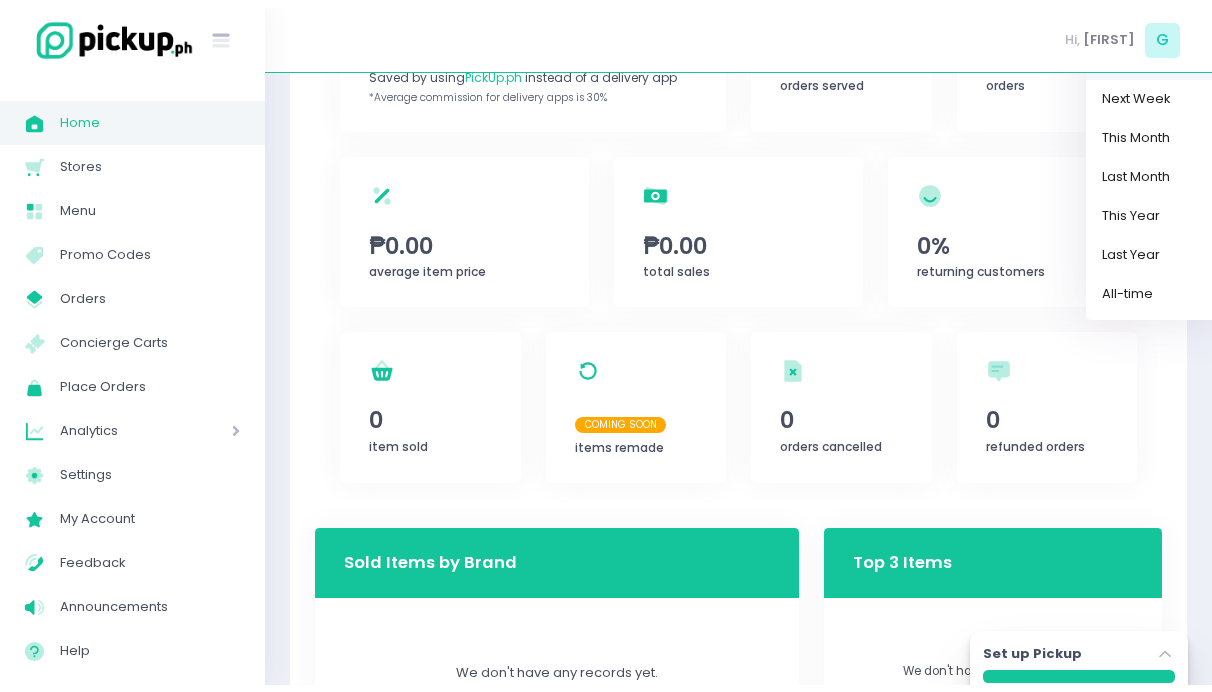 scroll, scrollTop: 0, scrollLeft: 0, axis: both 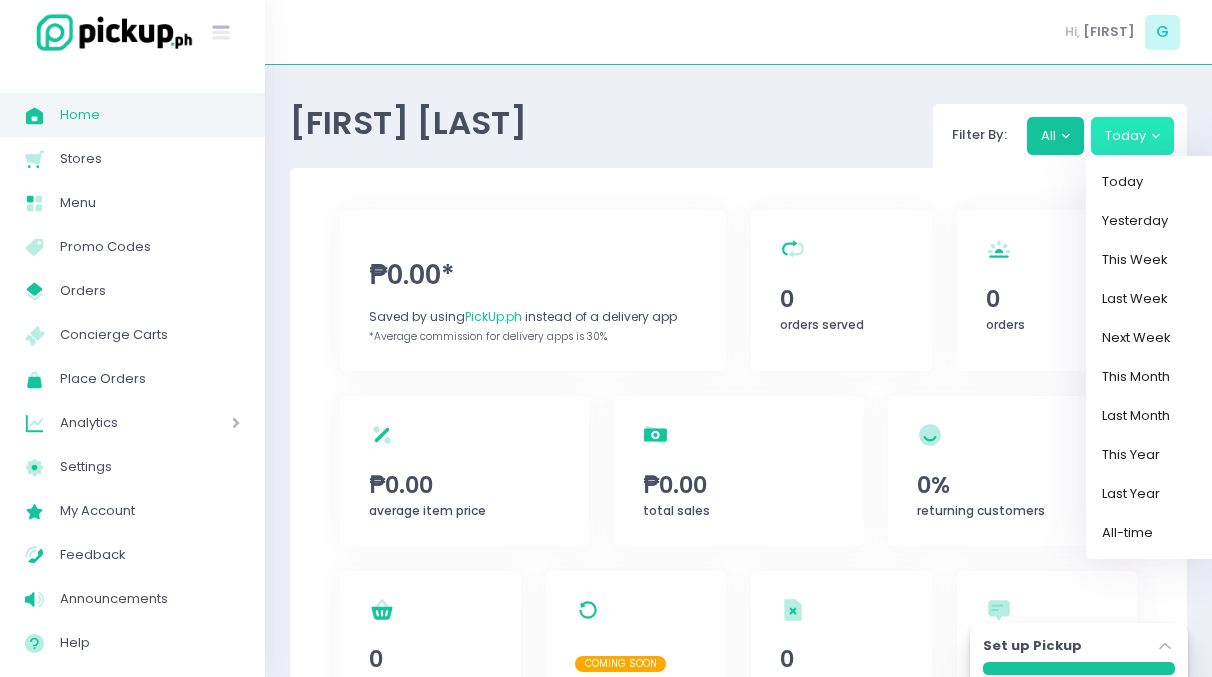 click on "[NUMBER]  orders" at bounding box center (1047, 303) 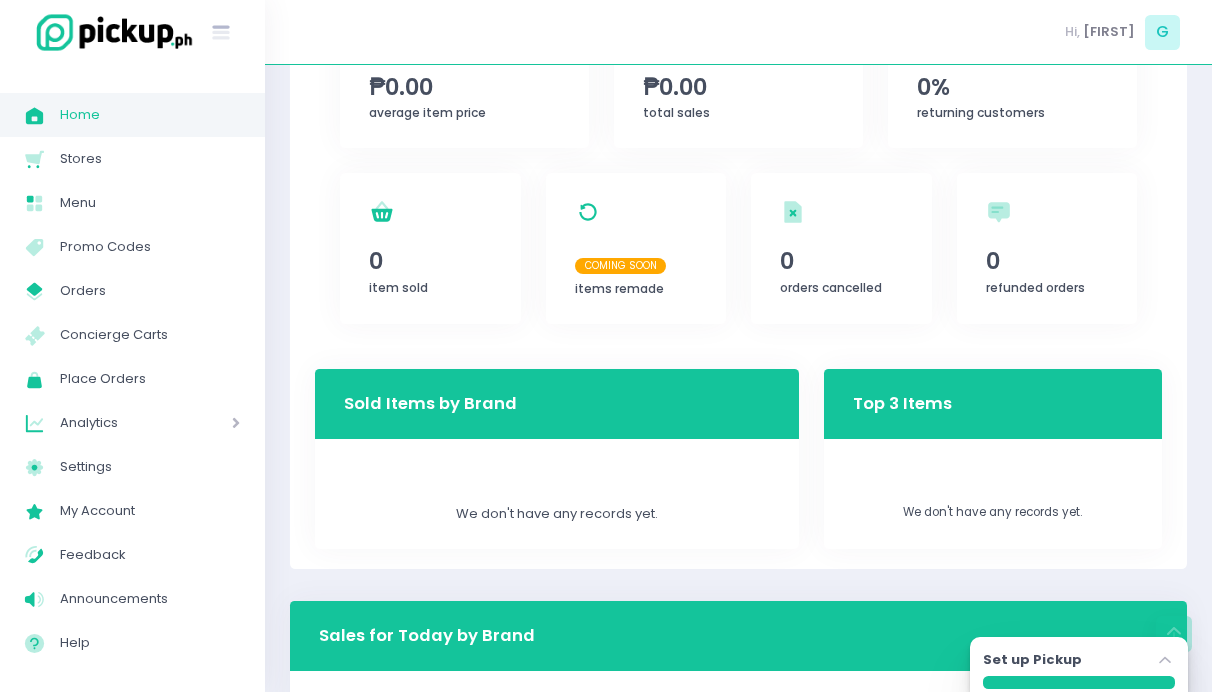 scroll, scrollTop: 395, scrollLeft: 0, axis: vertical 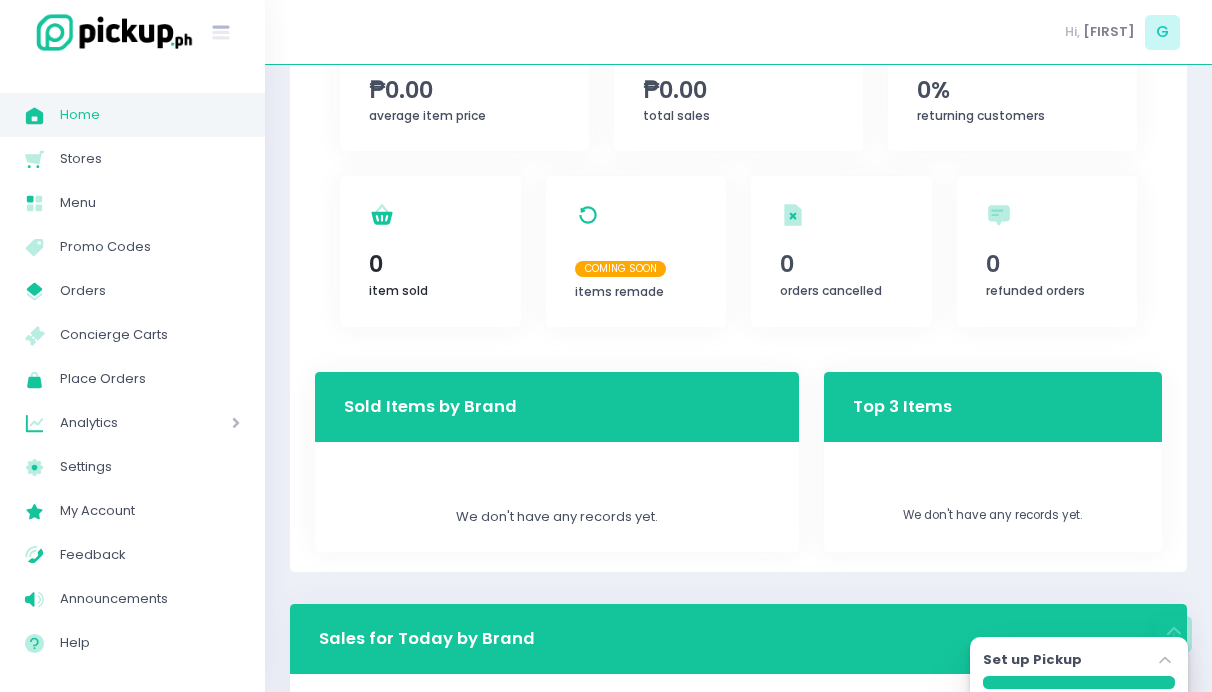 click on "0" at bounding box center (430, 264) 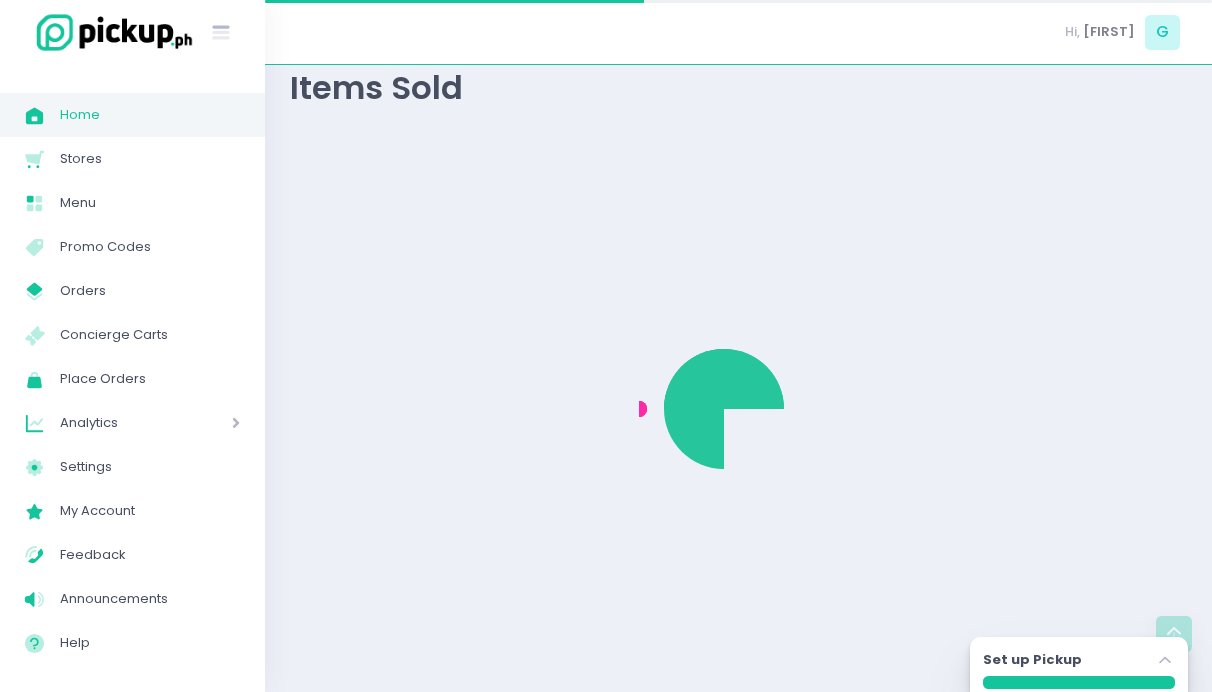 scroll, scrollTop: 0, scrollLeft: 0, axis: both 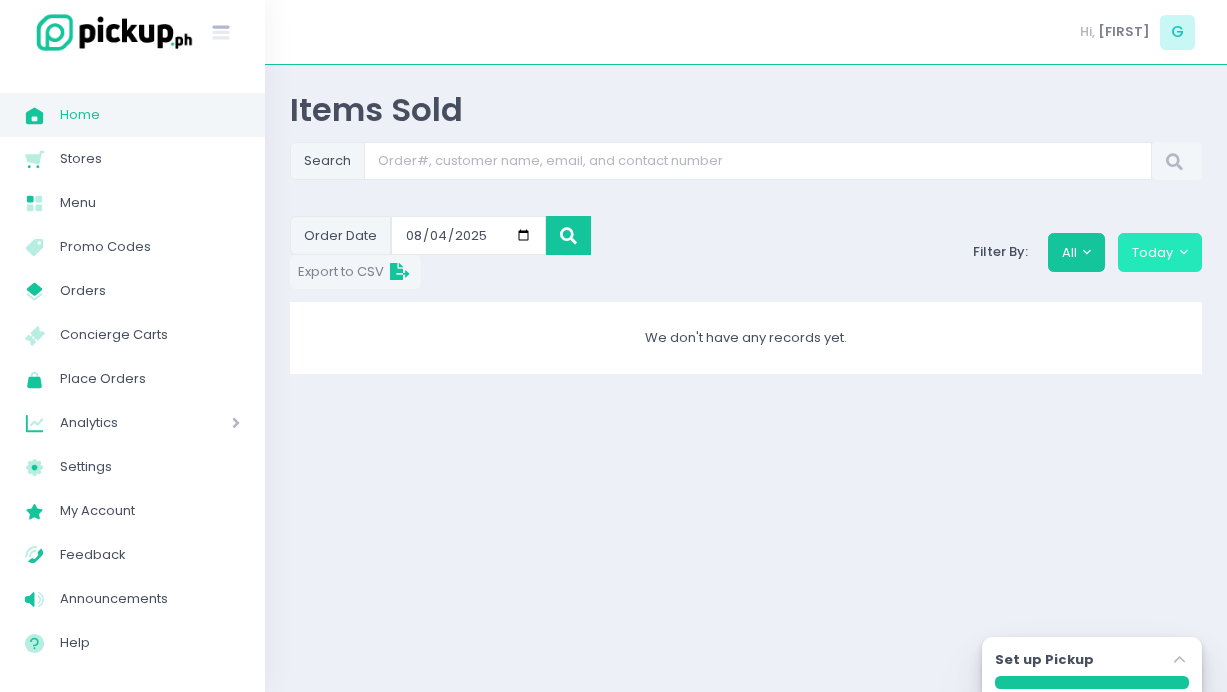 click on "Today" at bounding box center (1160, 252) 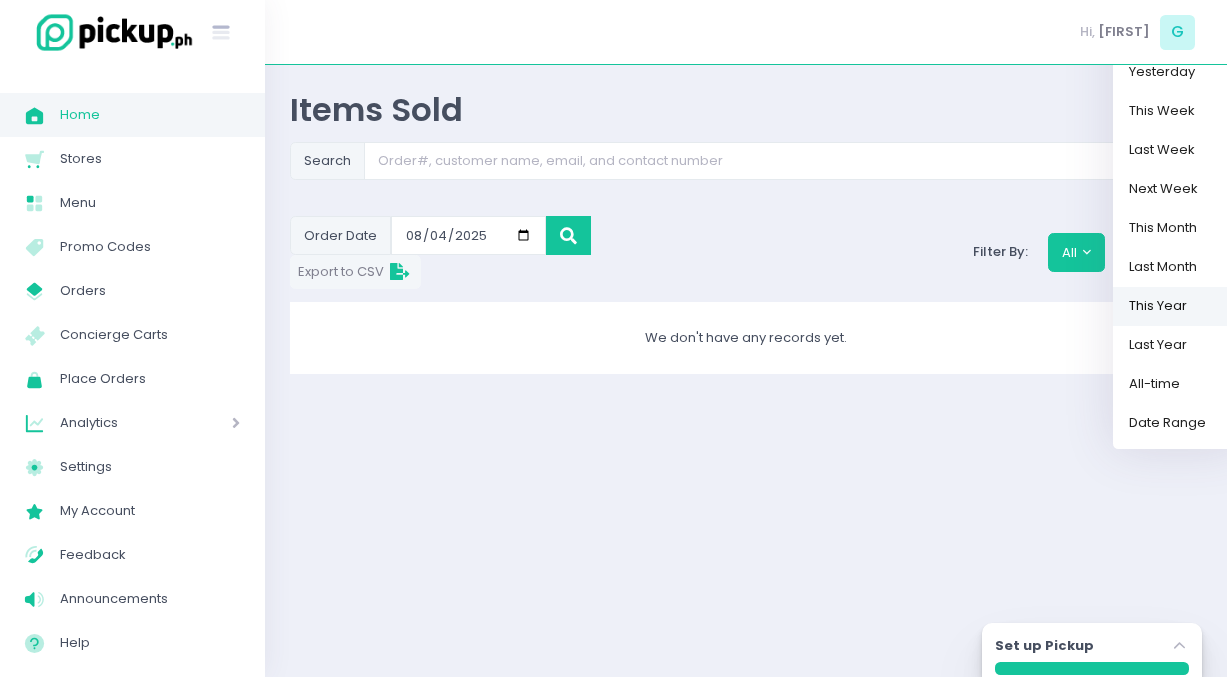 click on "This Year" at bounding box center (1178, 306) 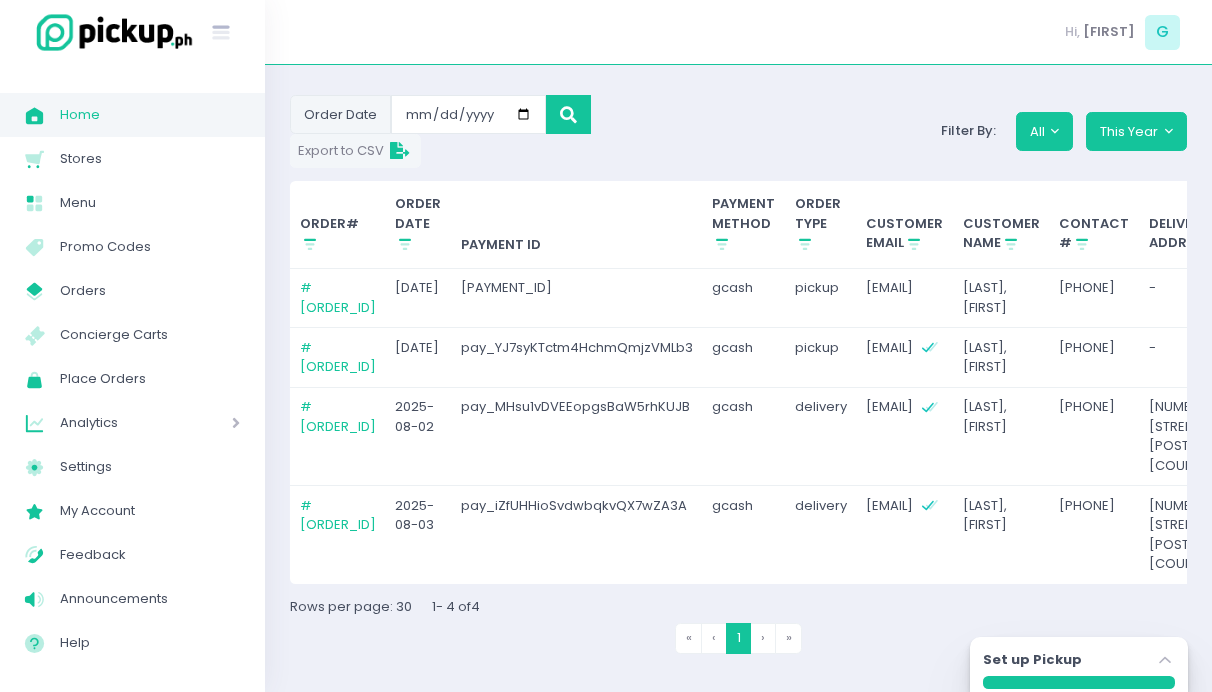 scroll, scrollTop: 148, scrollLeft: 0, axis: vertical 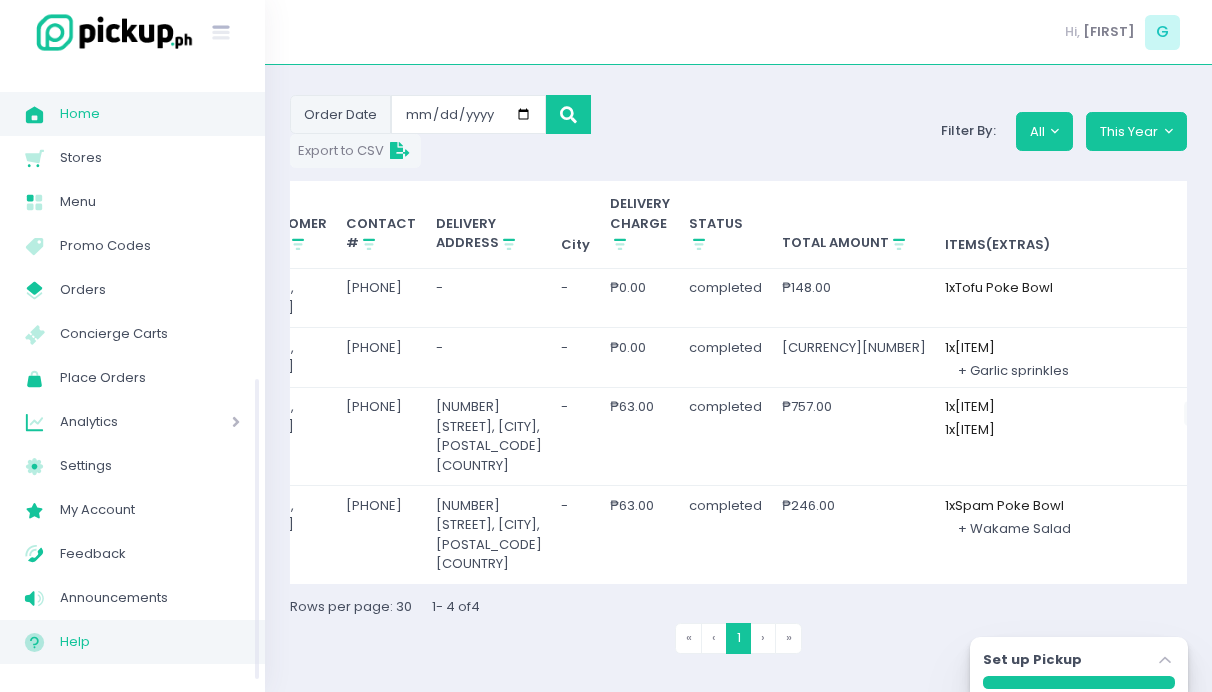 click on "Help" at bounding box center (150, 642) 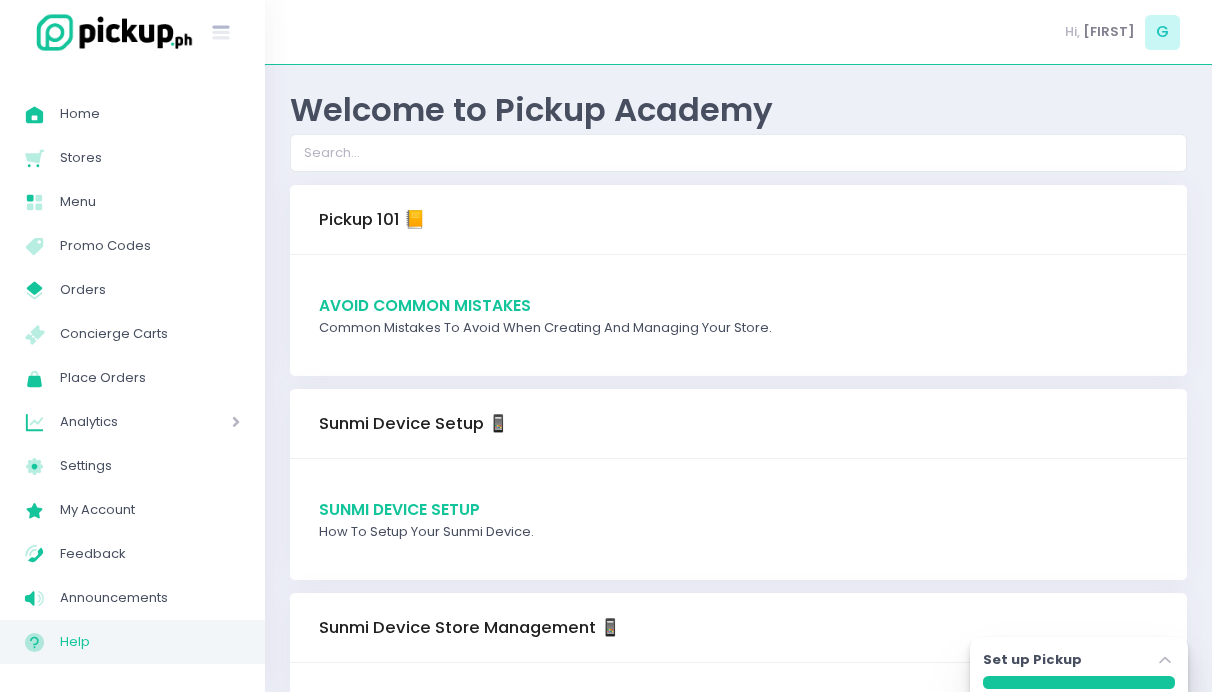 click on "Avoid Common Mistakes" at bounding box center [425, 305] 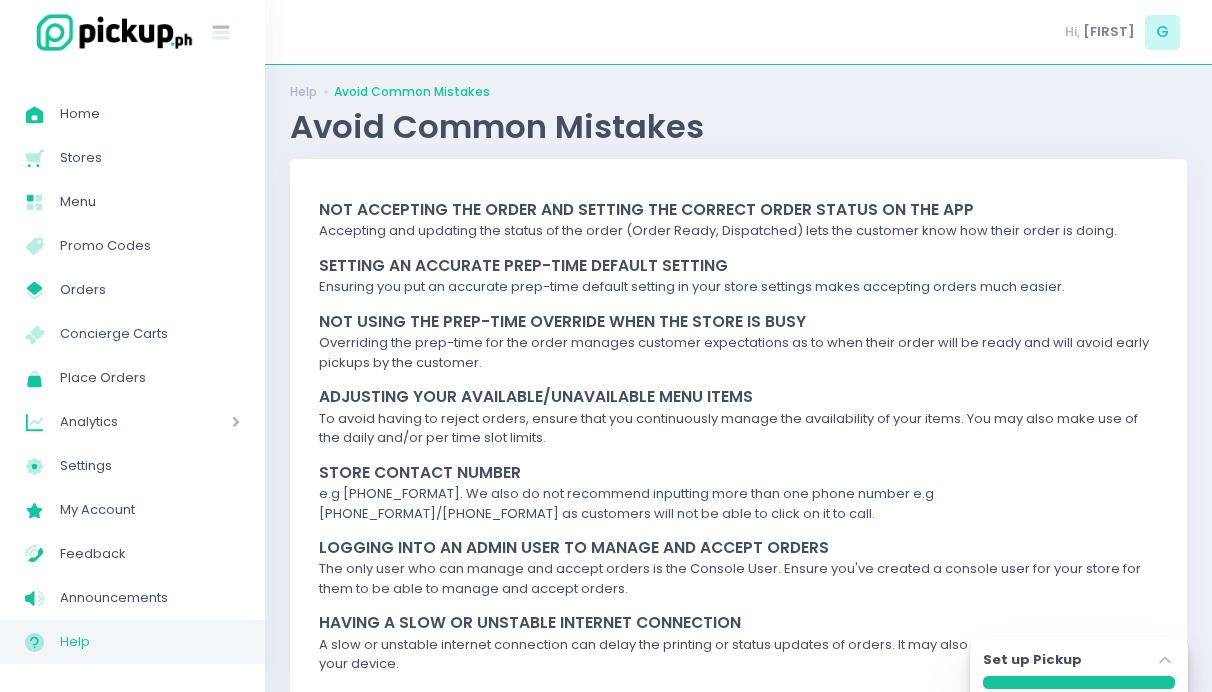 scroll, scrollTop: 26, scrollLeft: 0, axis: vertical 